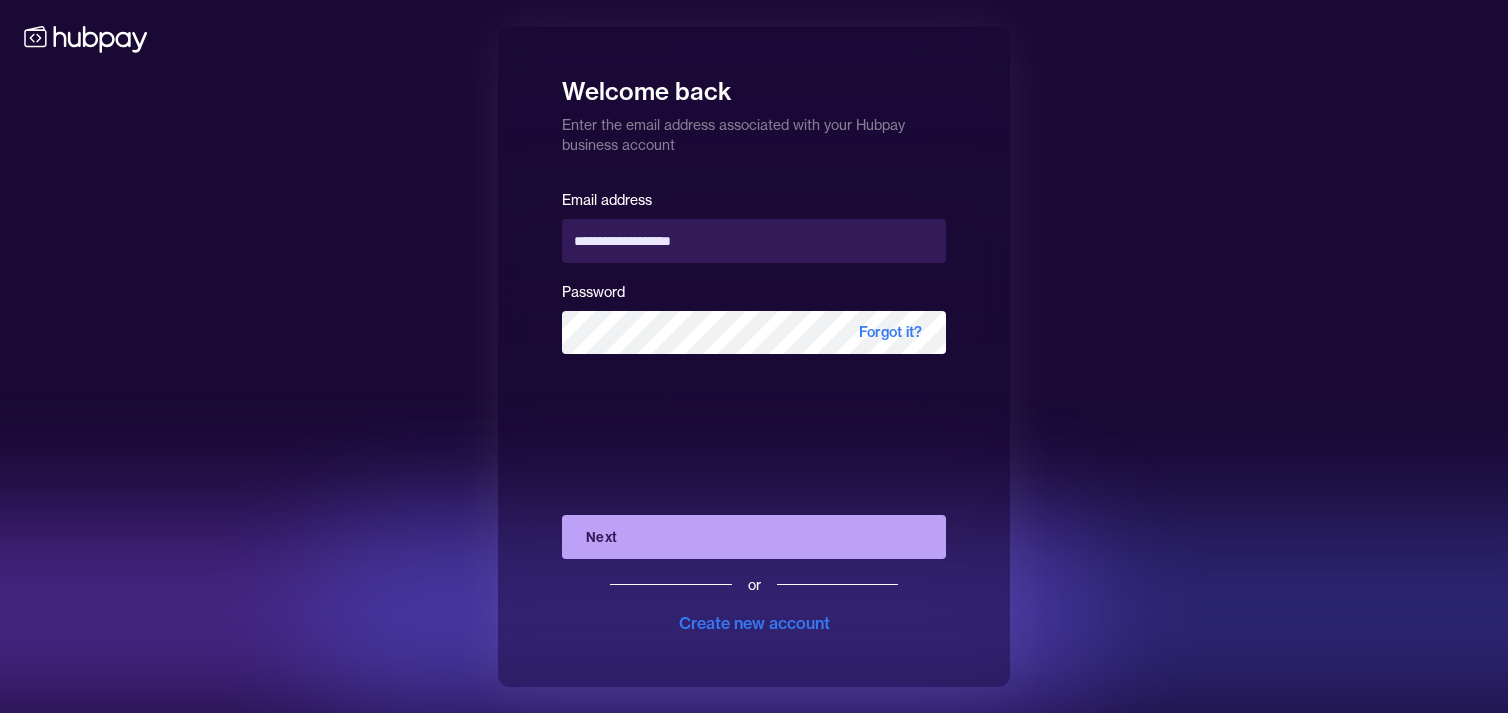 scroll, scrollTop: 0, scrollLeft: 0, axis: both 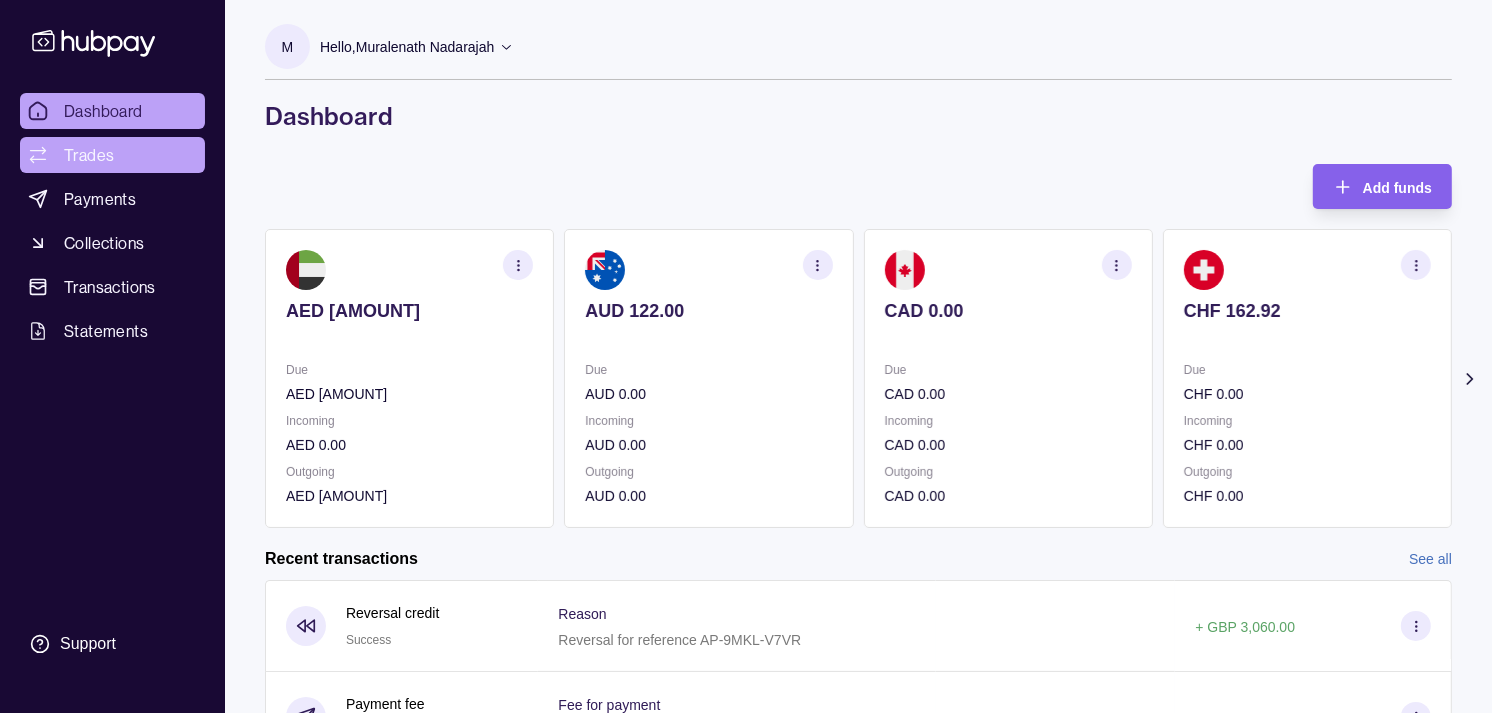 click on "Trades" at bounding box center (89, 155) 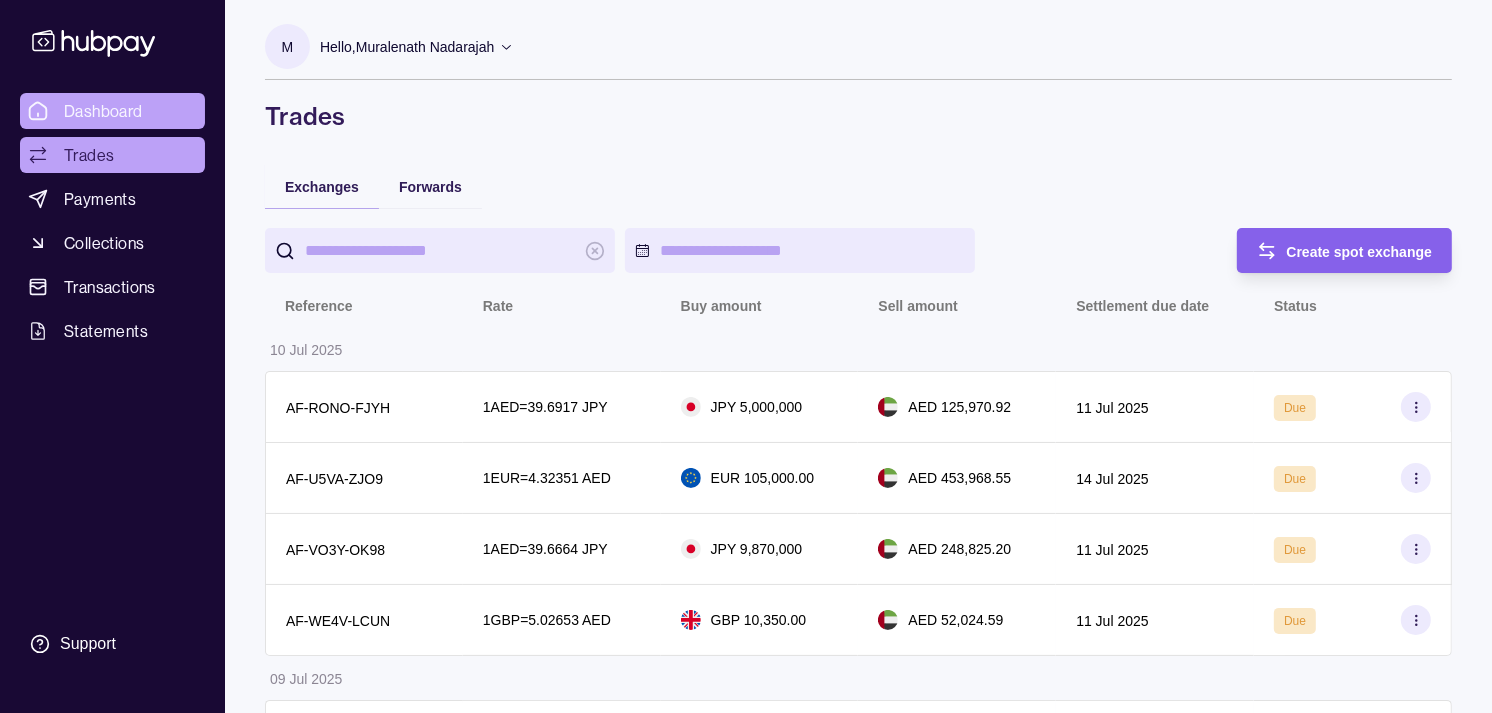 click on "Dashboard" at bounding box center (103, 111) 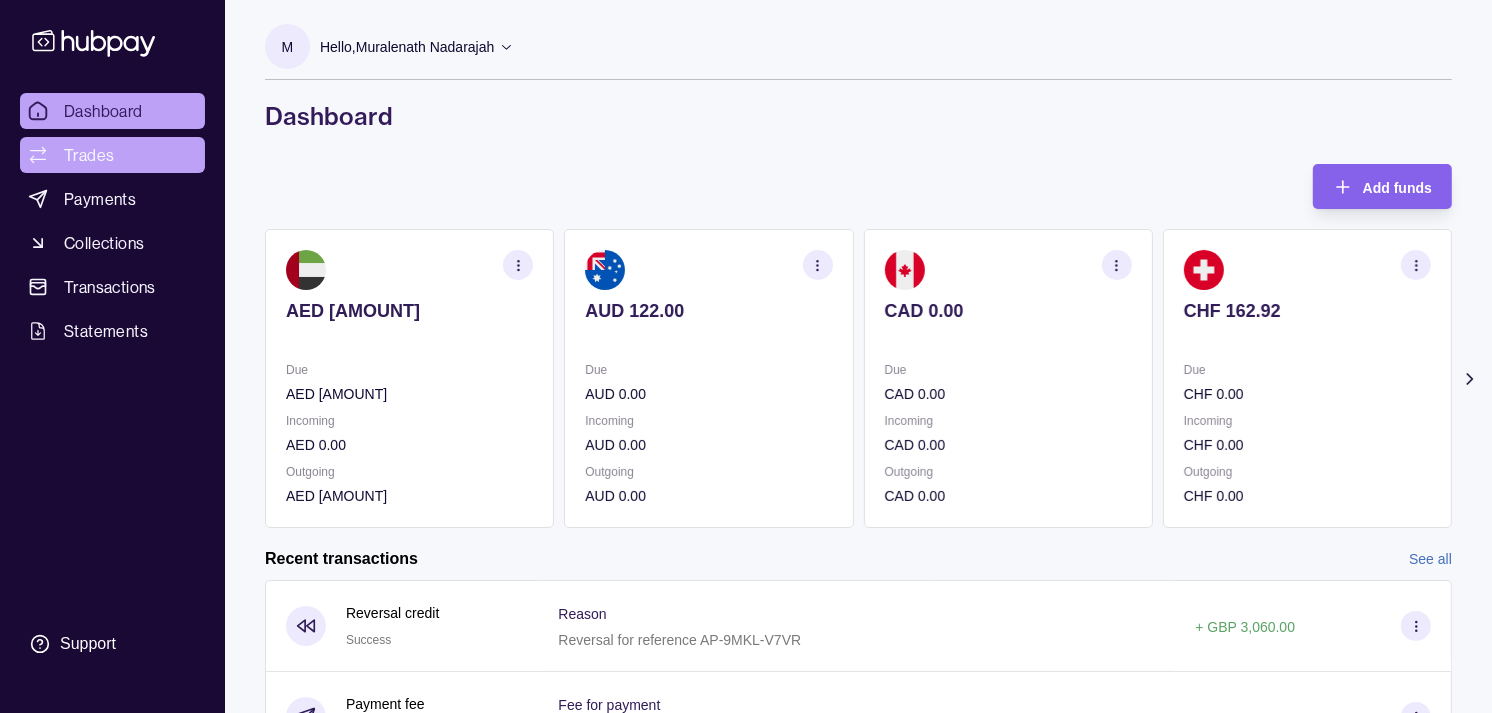 click on "Trades" at bounding box center (89, 155) 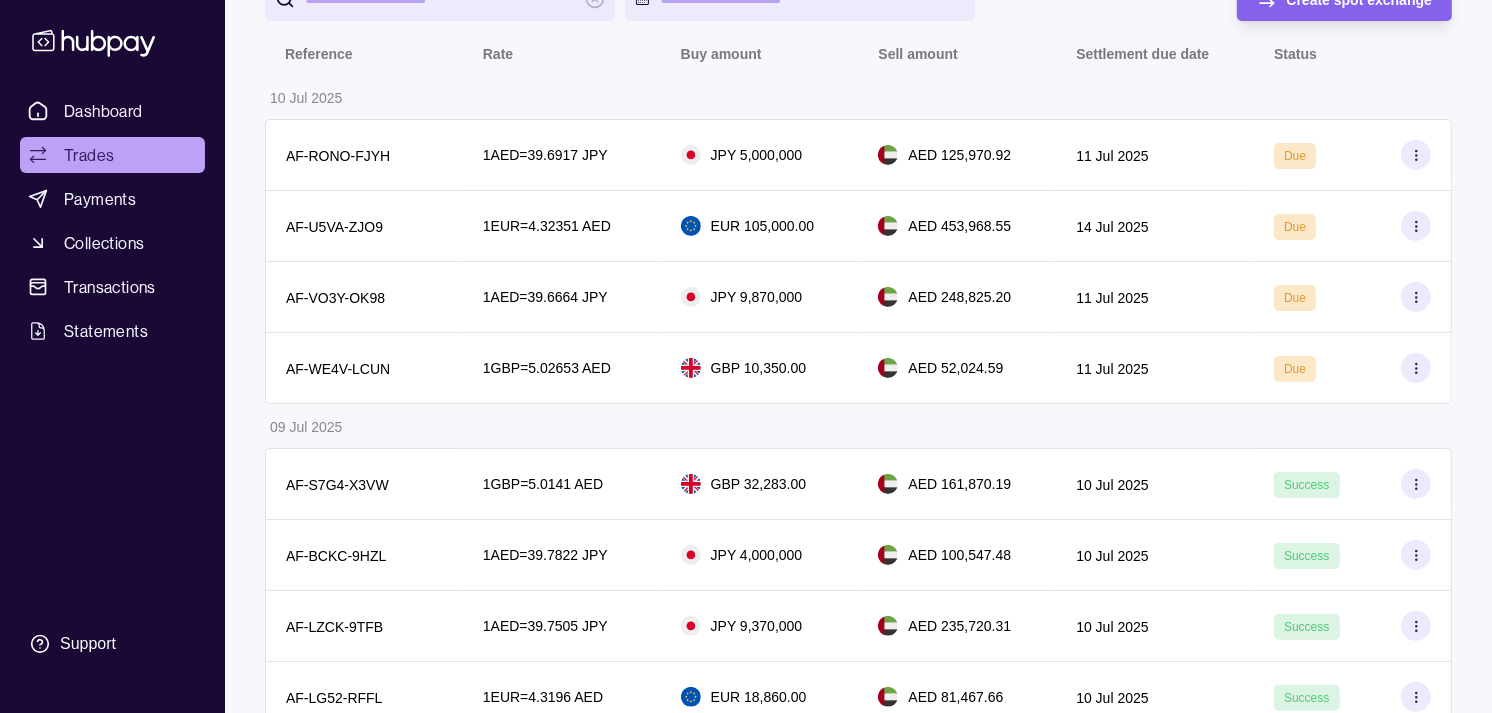 scroll, scrollTop: 281, scrollLeft: 0, axis: vertical 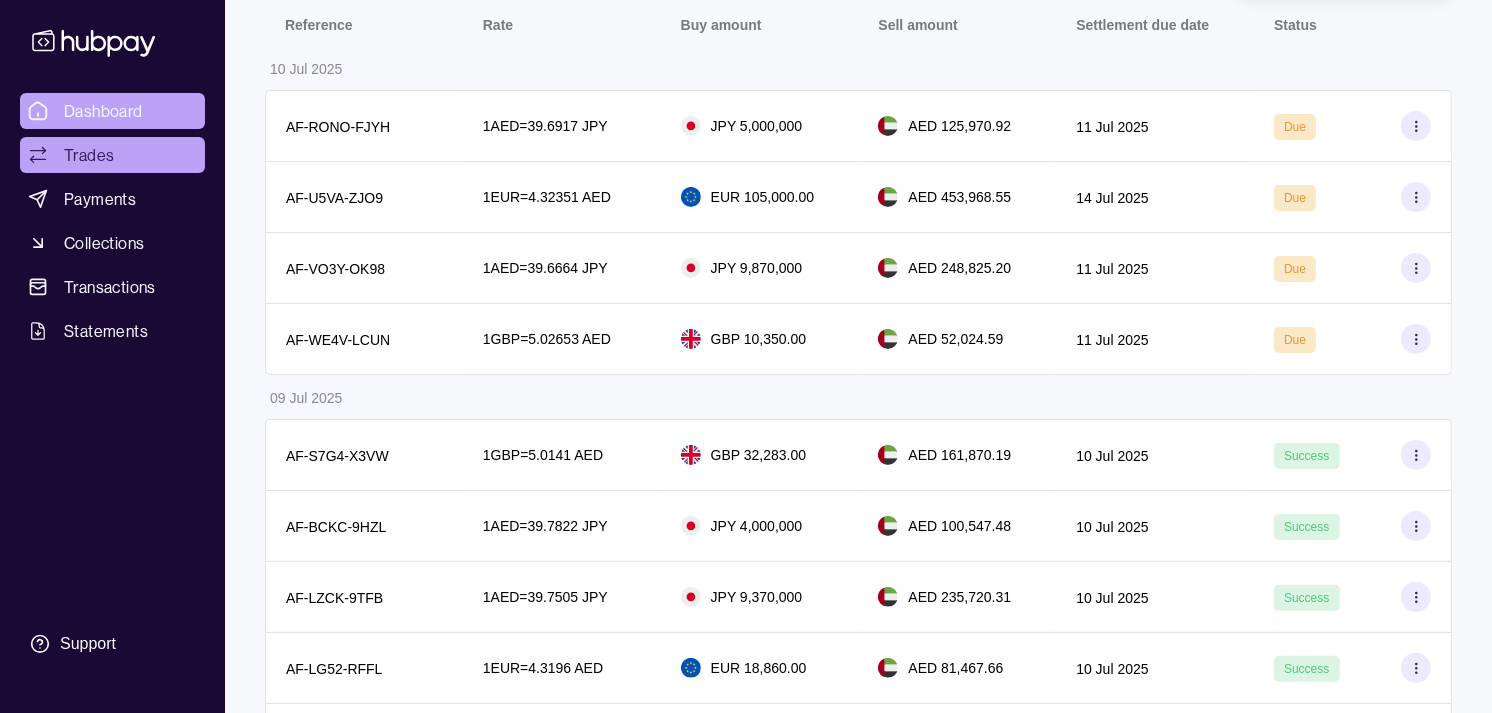 click on "Dashboard" at bounding box center [103, 111] 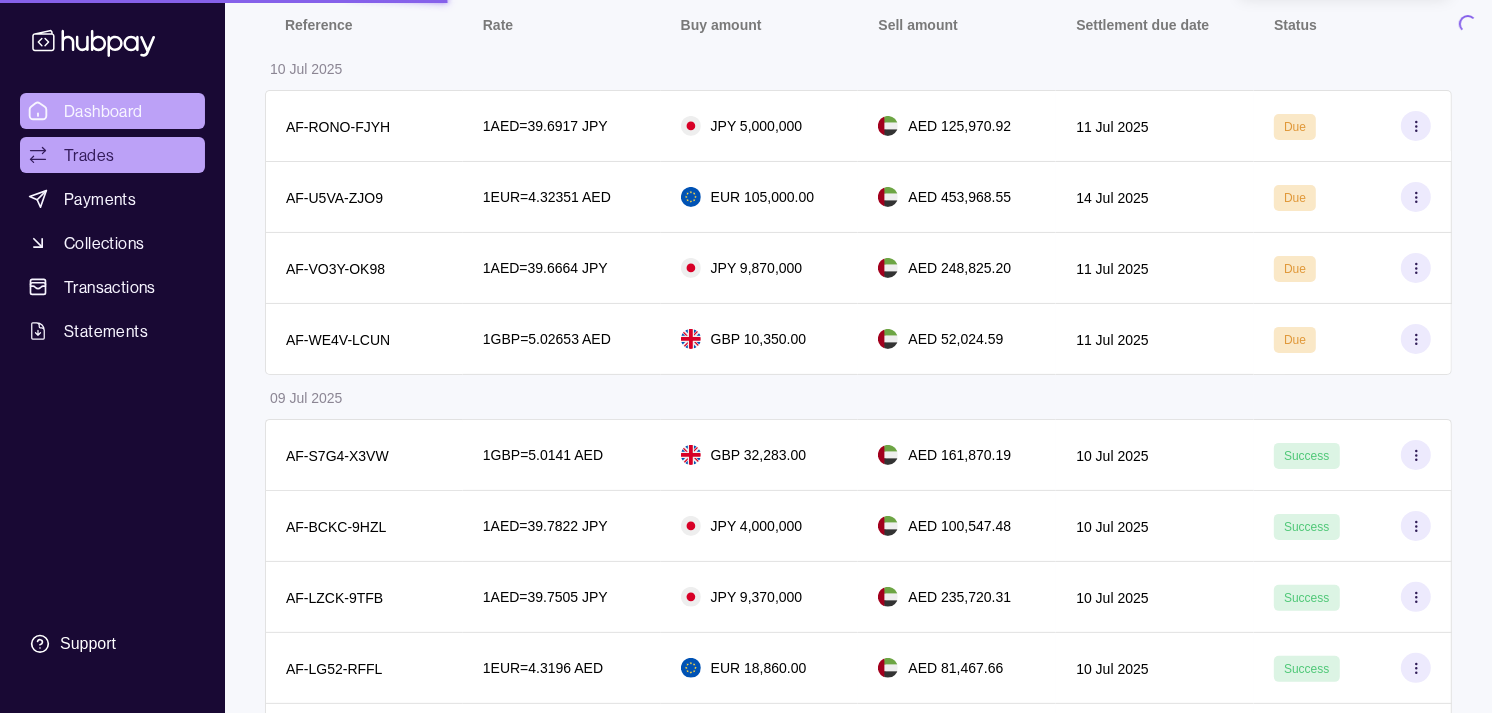 scroll, scrollTop: 0, scrollLeft: 0, axis: both 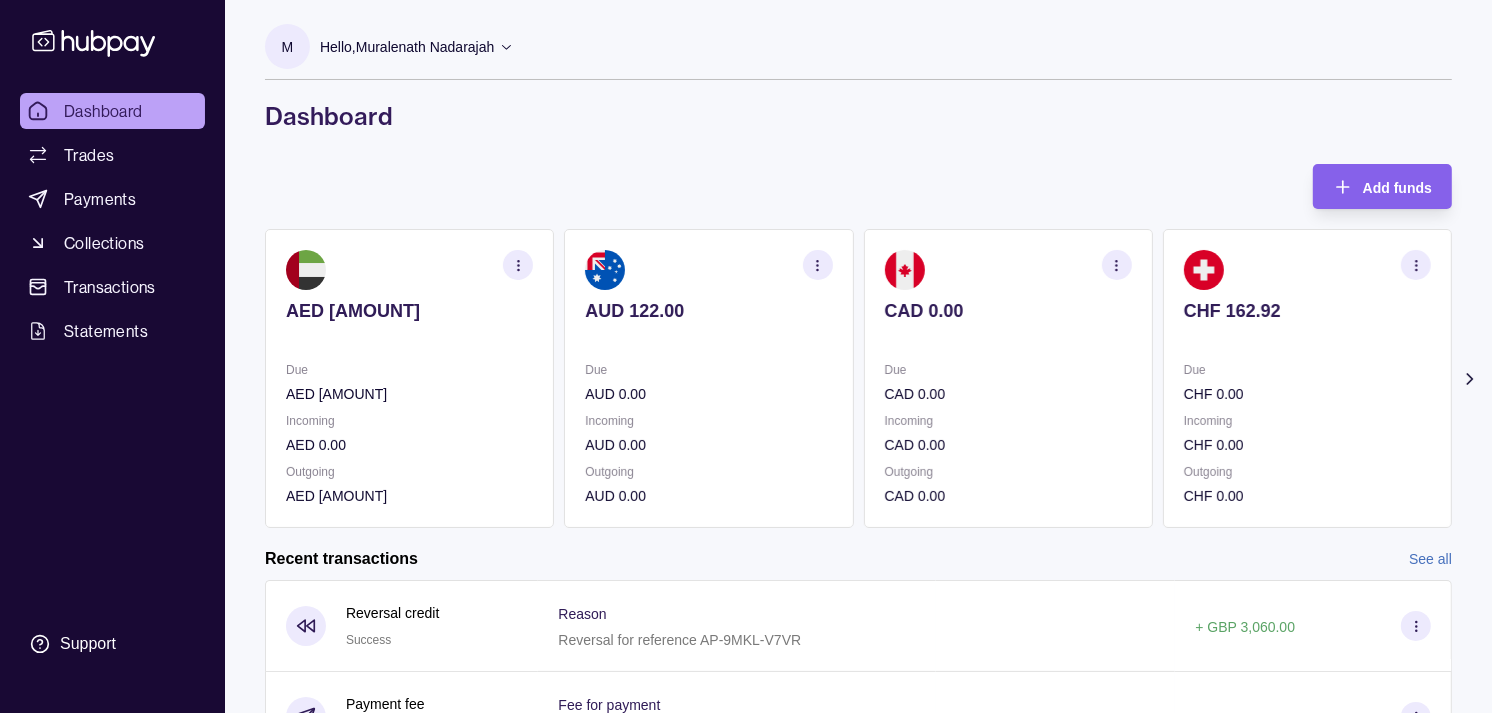 click on "CHF 0.00" at bounding box center [1307, 394] 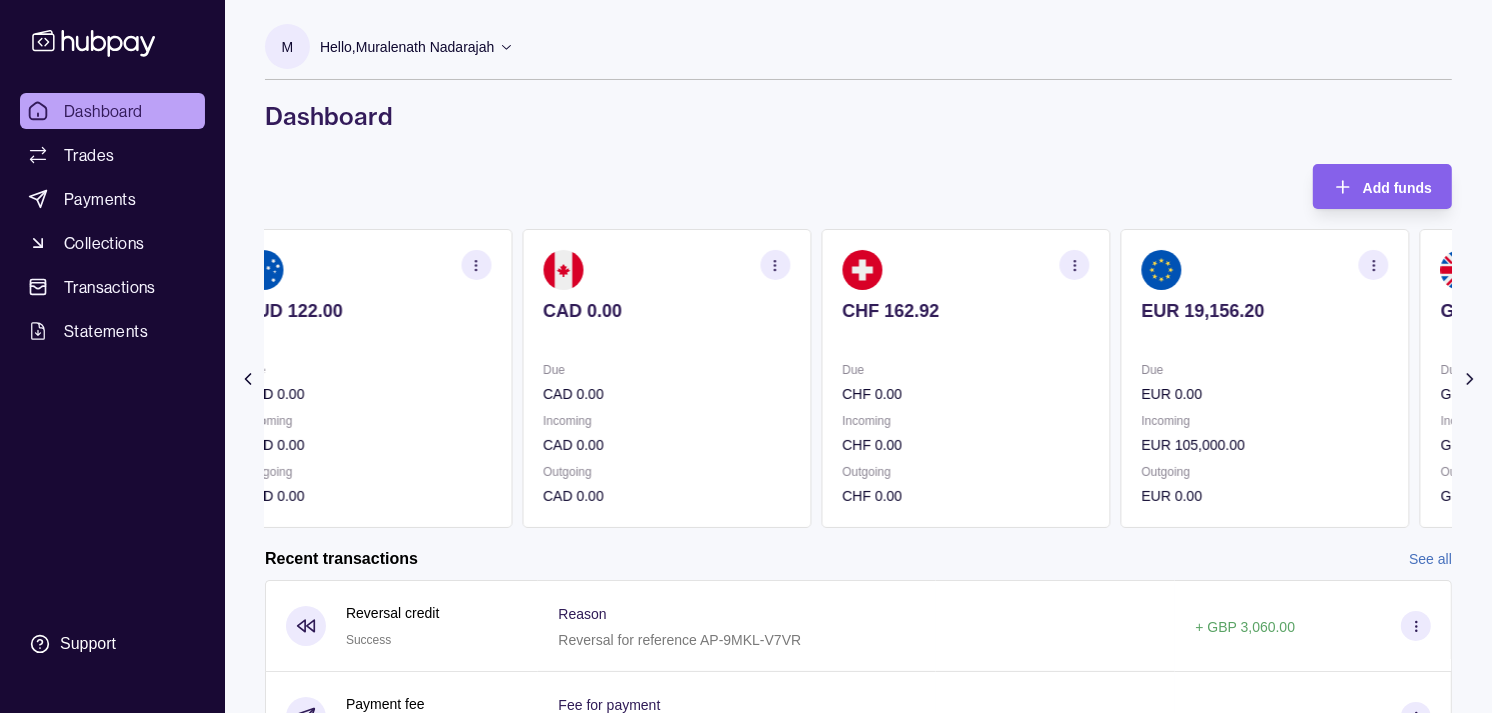 click on "Due EUR 0.00 Incoming EUR 105,000.00 Outgoing EUR 0.00" at bounding box center [1265, 433] 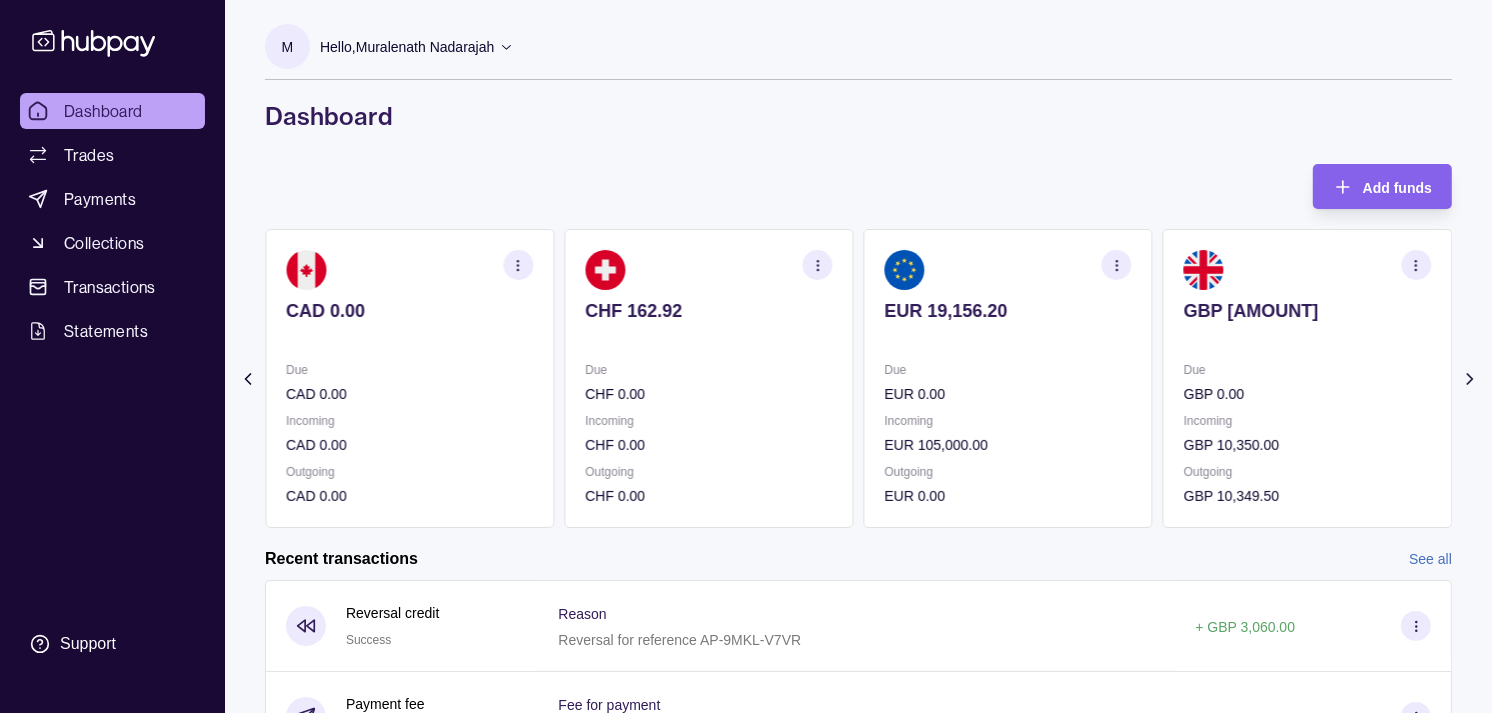 click on "Due GBP 0.00 Incoming GBP 10,350.00 Outgoing GBP 10,349.50" at bounding box center [1307, 433] 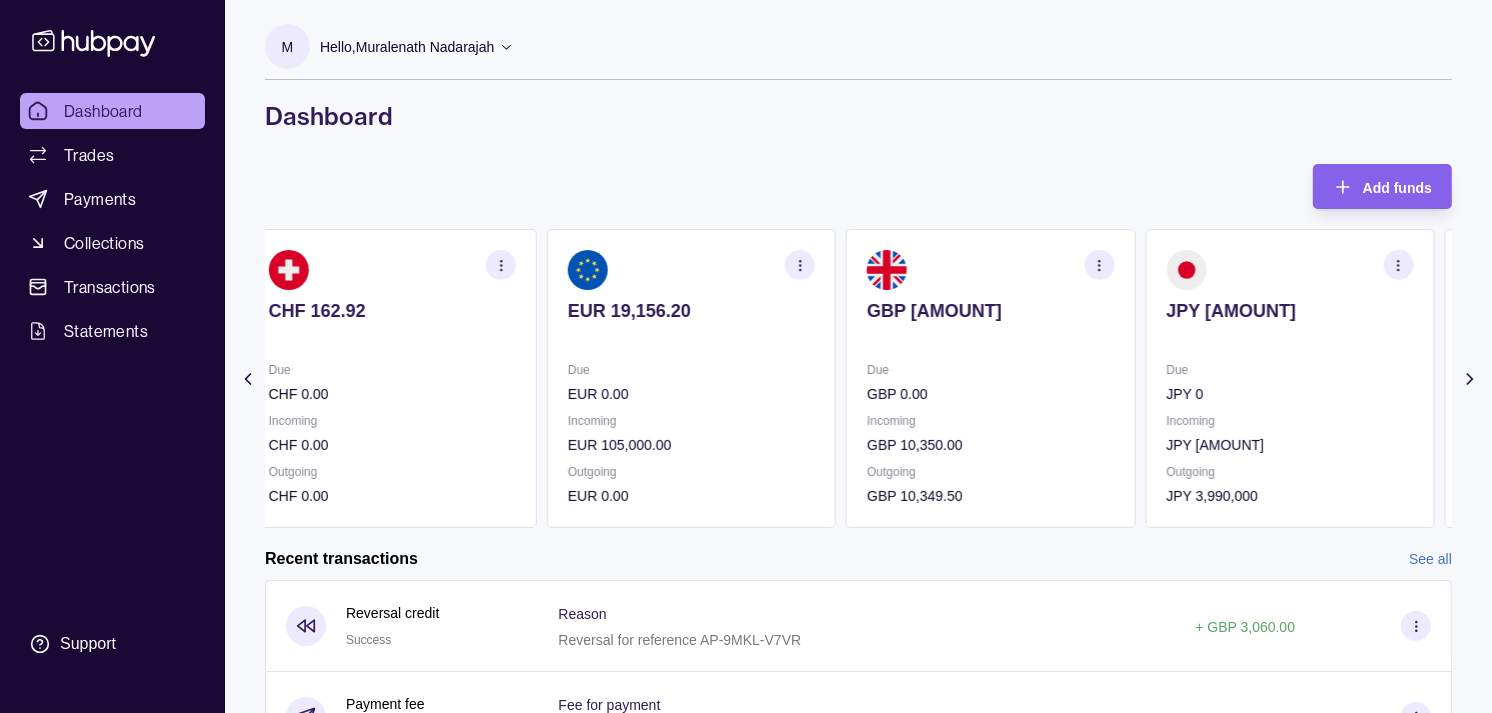 click on "Incoming" at bounding box center (1289, 421) 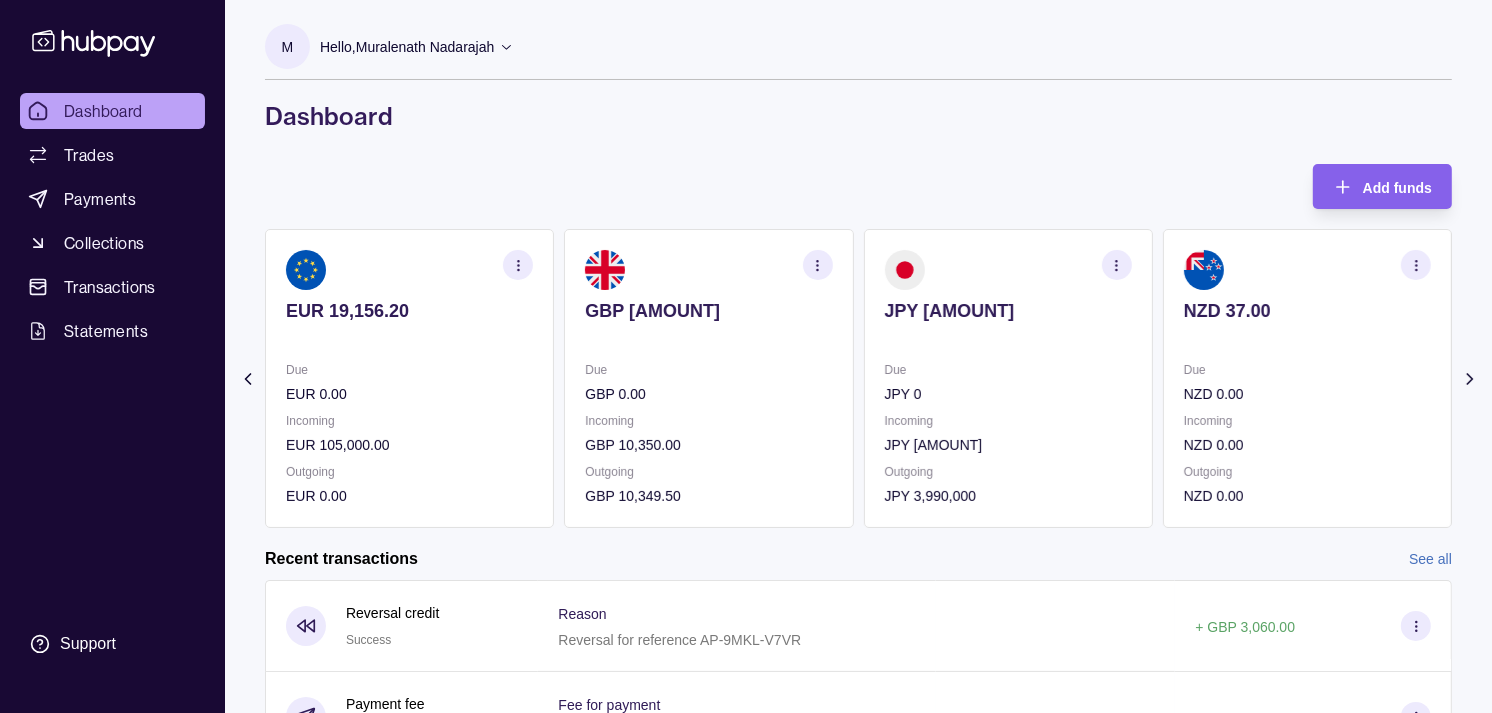 click 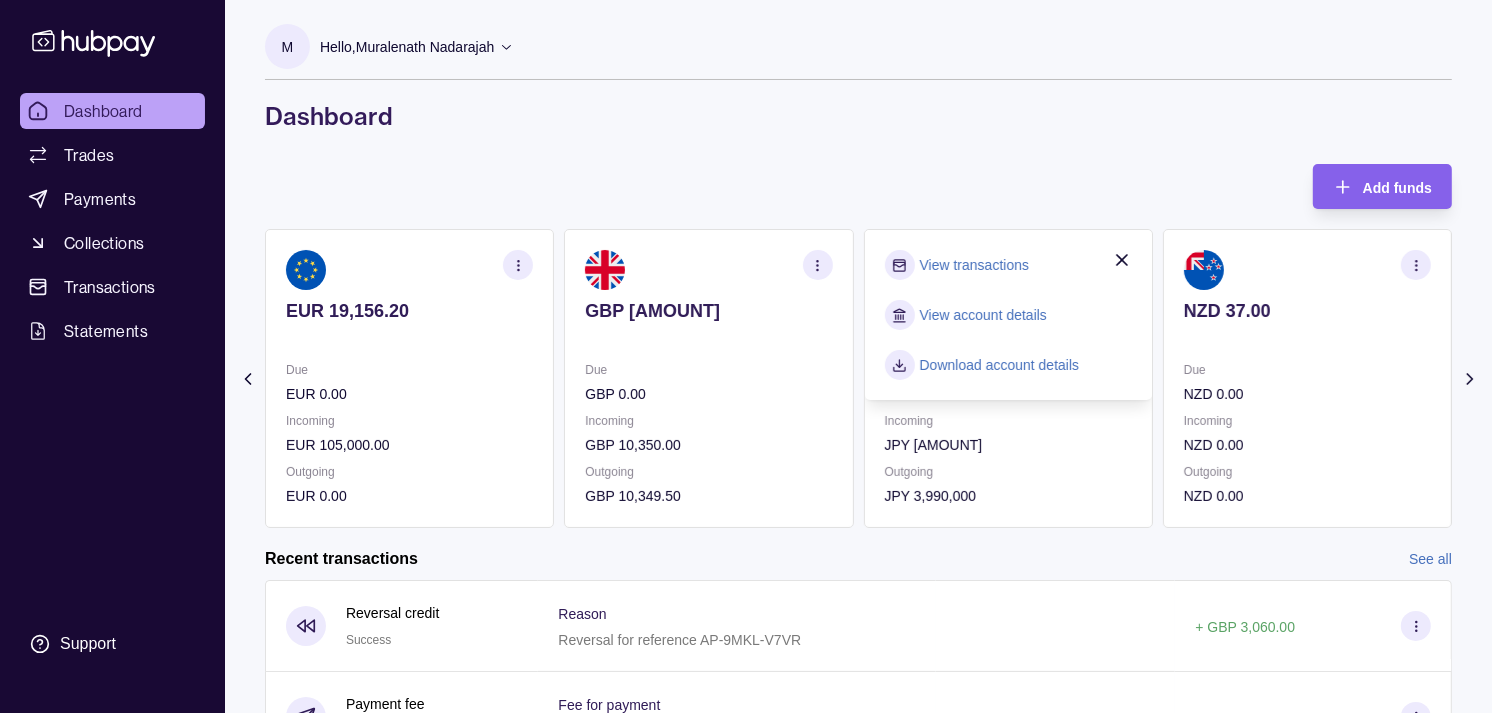 click on "View transactions" at bounding box center (974, 265) 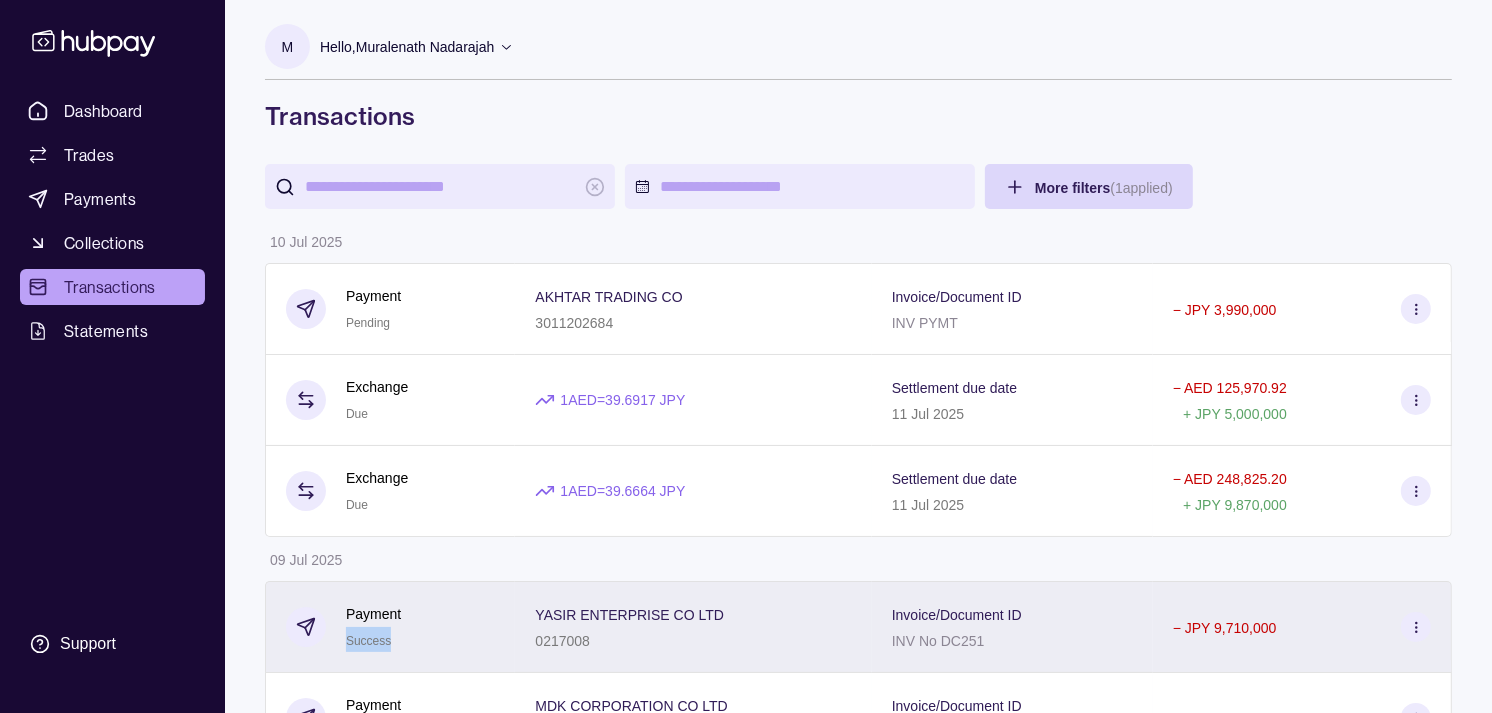 drag, startPoint x: 514, startPoint y: 622, endPoint x: 500, endPoint y: 614, distance: 16.124516 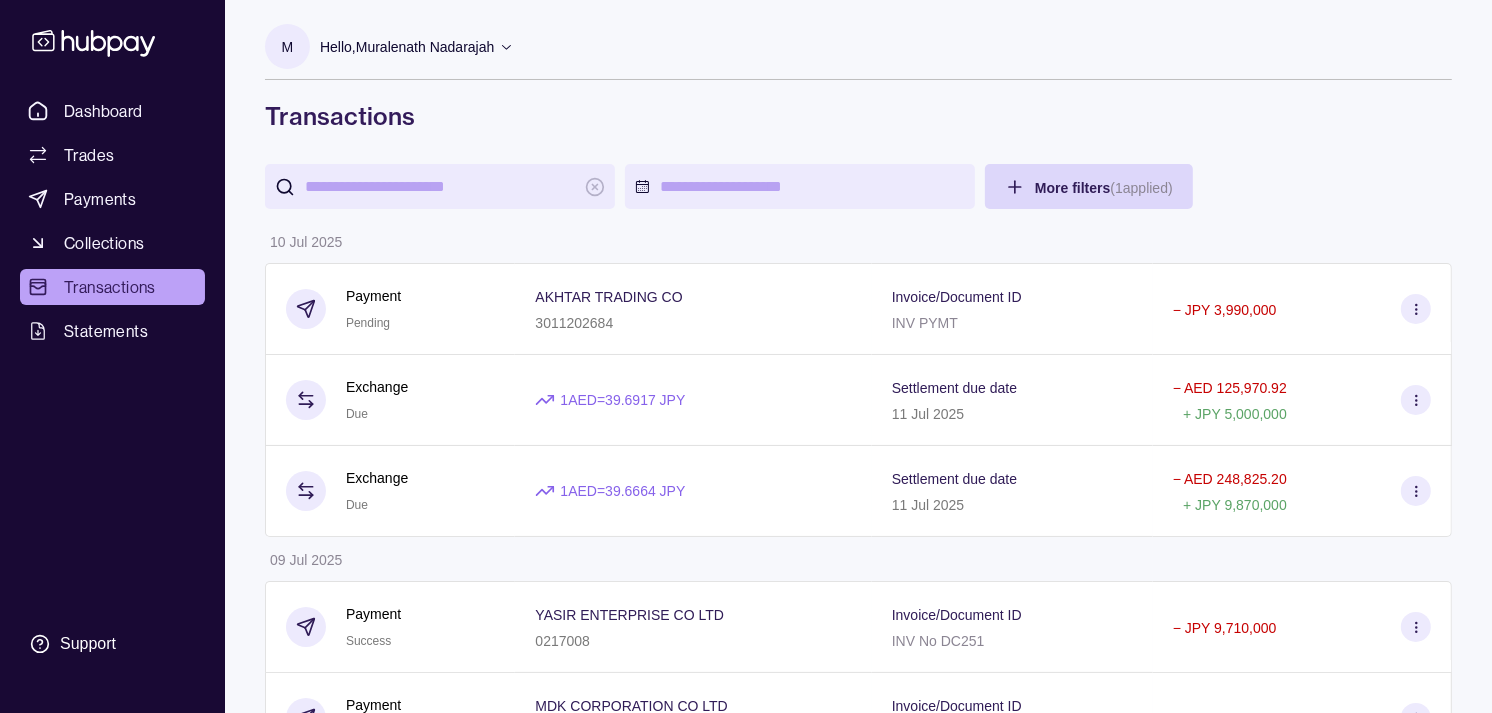 drag, startPoint x: 500, startPoint y: 614, endPoint x: 406, endPoint y: 542, distance: 118.40608 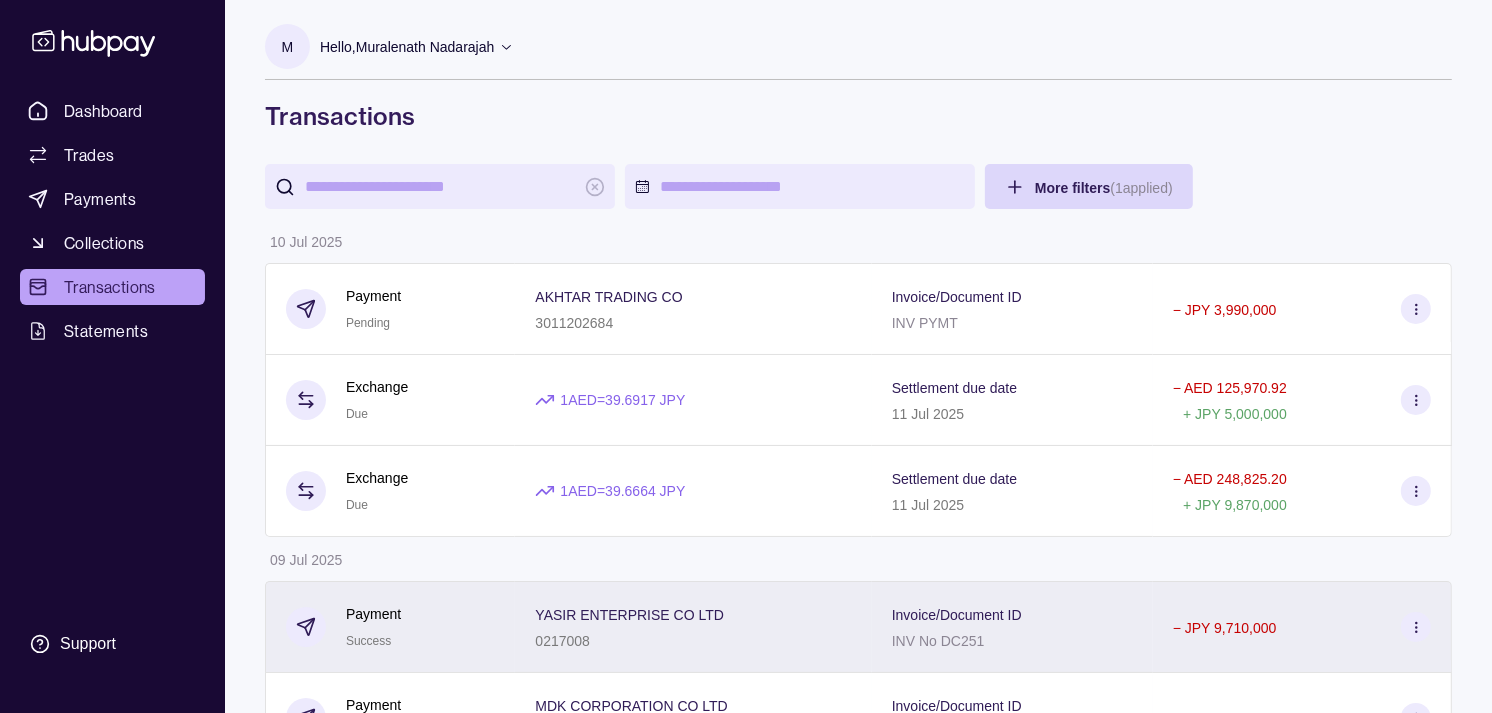 click on "Payment Success" at bounding box center (390, 627) 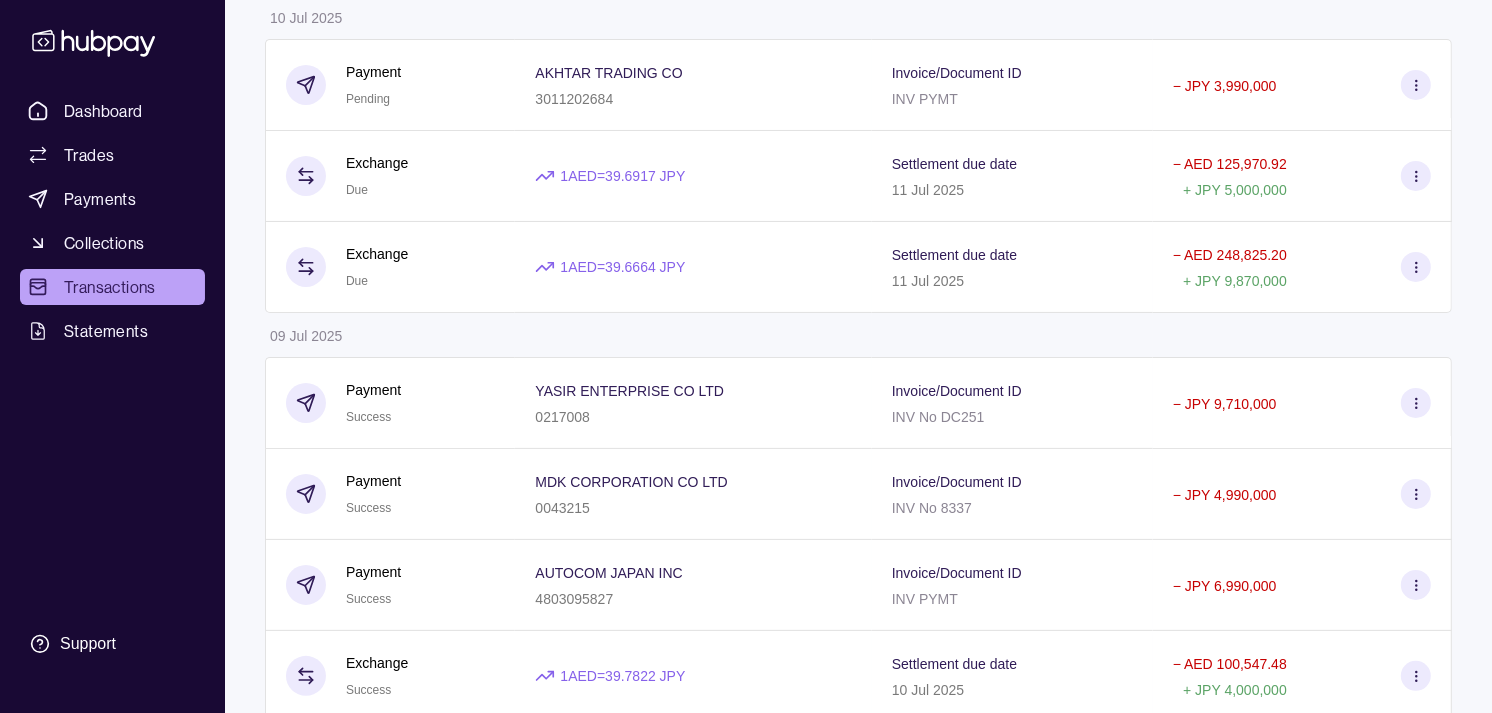 scroll, scrollTop: 247, scrollLeft: 0, axis: vertical 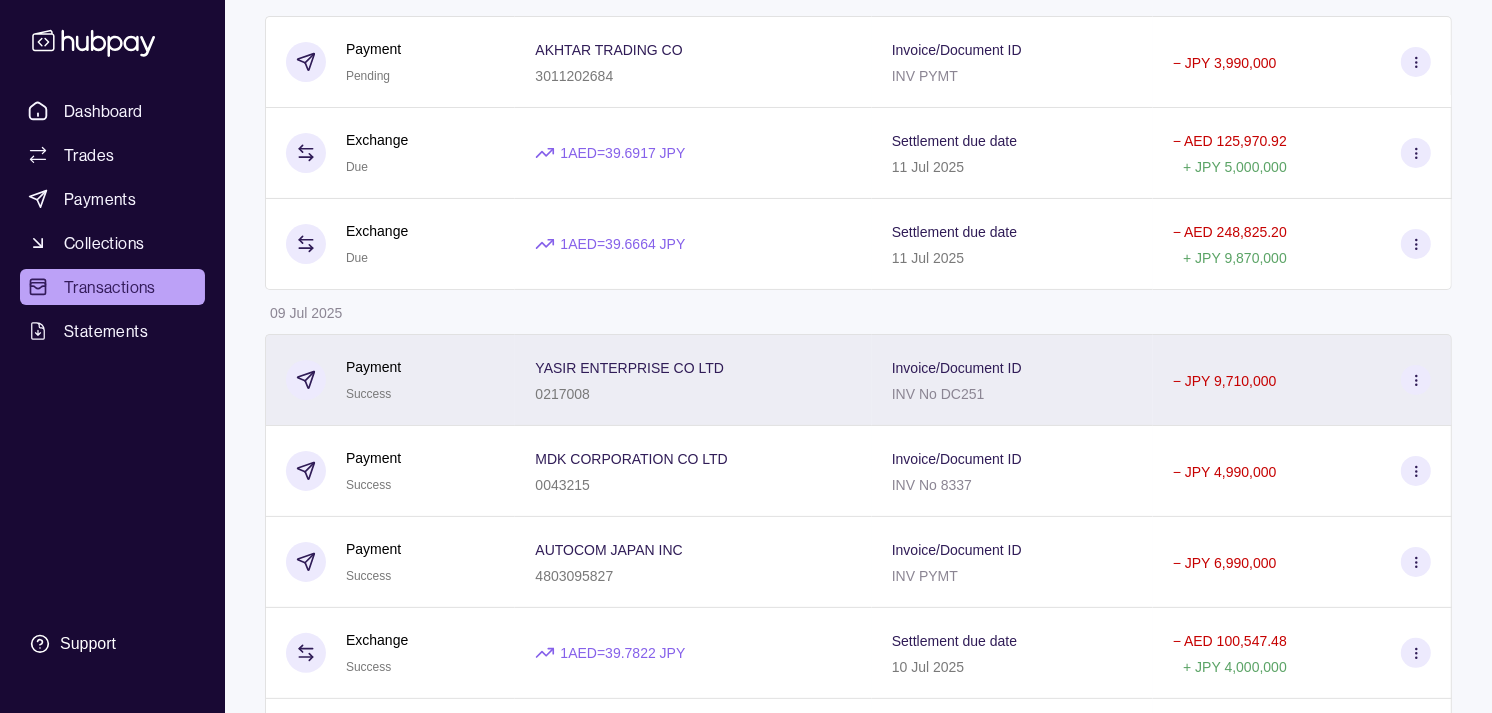 click on "Payment Success" at bounding box center (390, 380) 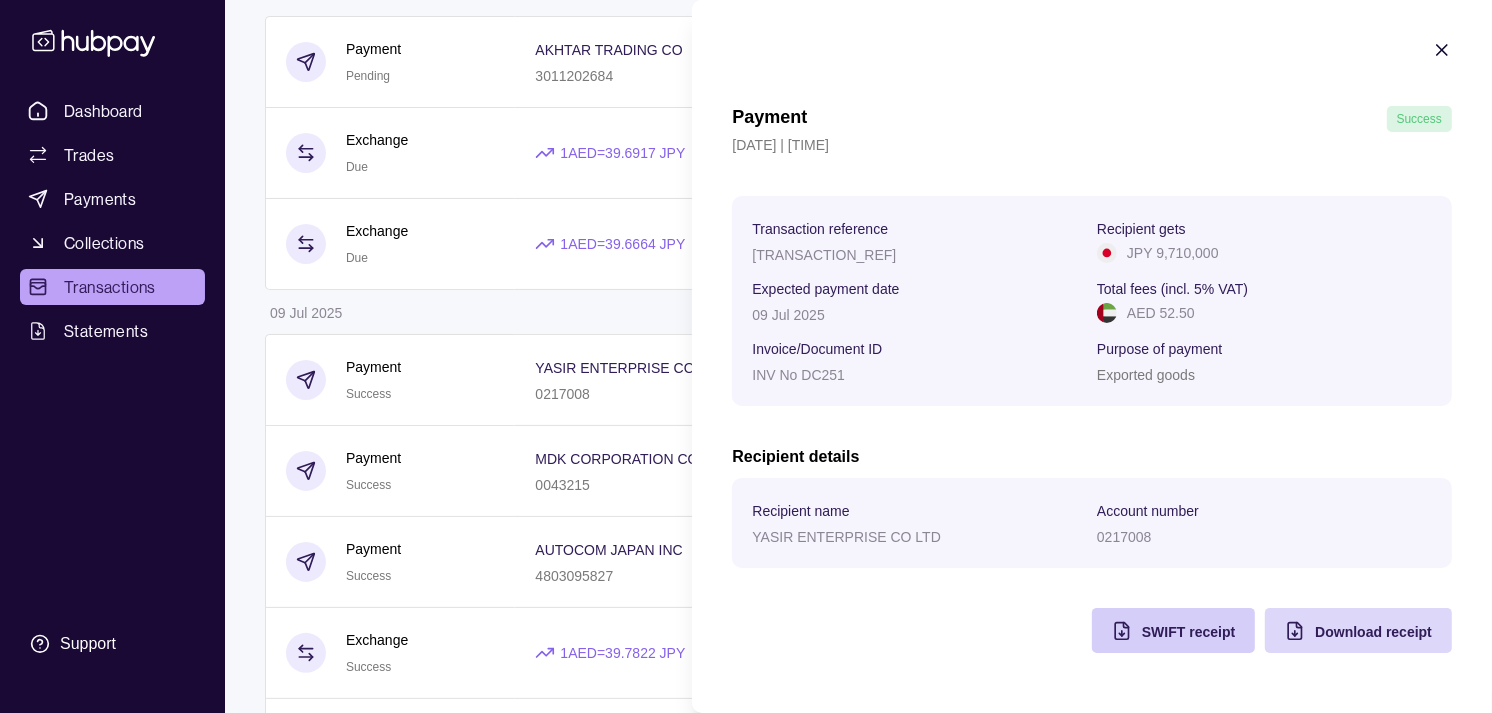 click 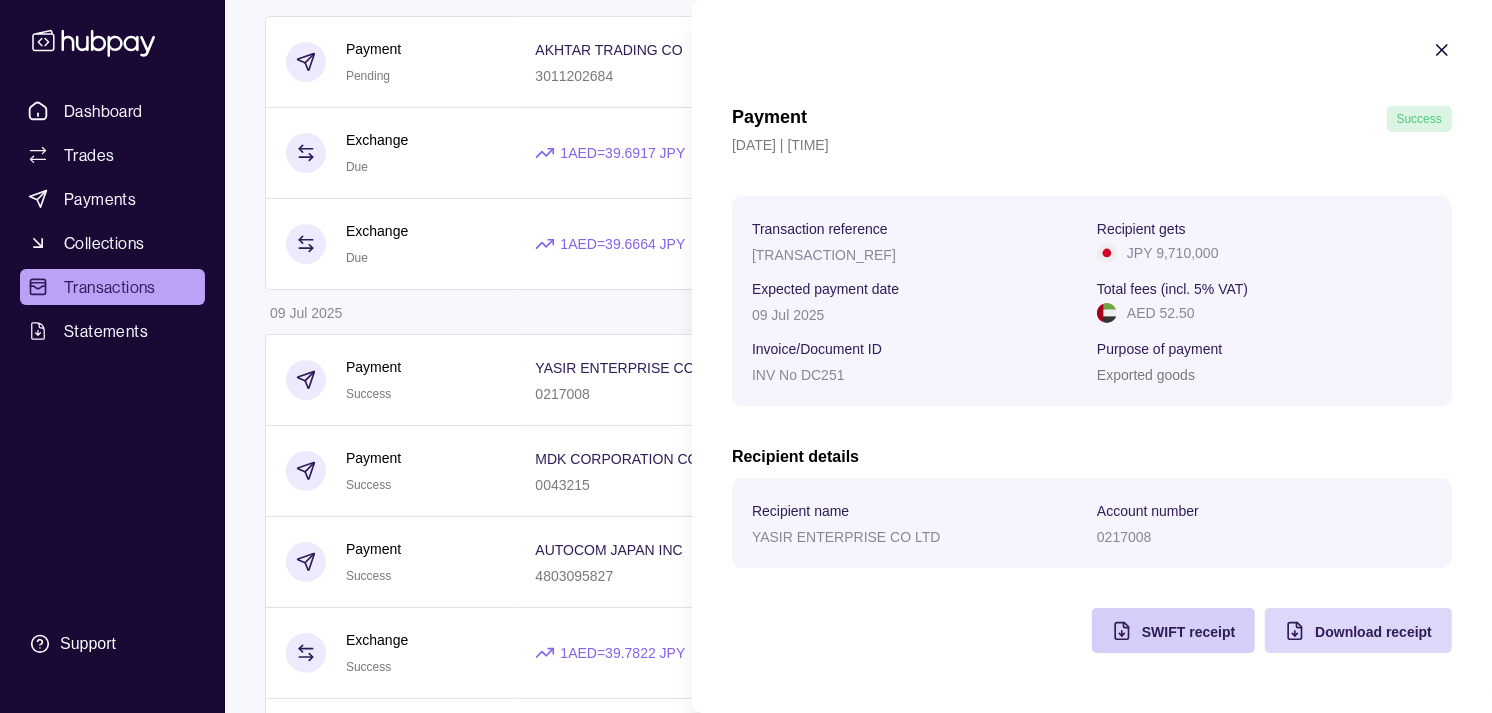 click on "Dashboard Trades Payments Collections Transactions Statements Support M Hello,  Muralenath Nadarajah Strides Trading LLC Account Terms and conditions Privacy policy Sign out Transactions More filters  ( 1  applied) Details Amount 10 Jul 2025 Payment Pending AKHTAR TRADING CO 3011202684 Invoice/Document ID INV PYMT −   JPY 3,990,000 Exchange Due 1  AED  =  39.6917   JPY Settlement due date 11 Jul 2025 −   AED 125,970.92 +   JPY 5,000,000 Exchange Due 1  AED  =  39.6664   JPY Settlement due date 11 Jul 2025 −   AED 248,825.20 +   JPY 9,870,000 09 Jul 2025 Payment Success YASIR ENTERPRISE CO LTD 0217008 Invoice/Document ID INV No DC251 −   JPY 9,710,000 Payment Success MDK CORPORATION CO LTD 0043215 Invoice/Document ID INV No 8337 −   JPY 4,990,000 Payment Success AUTOCOM JAPAN INC 4803095827 Invoice/Document ID INV PYMT −   JPY 6,990,000 Exchange Success 1  AED  =  39.7822   JPY Settlement due date 10 Jul 2025 −   AED 100,547.48 +   JPY 4,000,000 Exchange Success 1  AED  =  39.7505   JPY −   +" at bounding box center (746, 882) 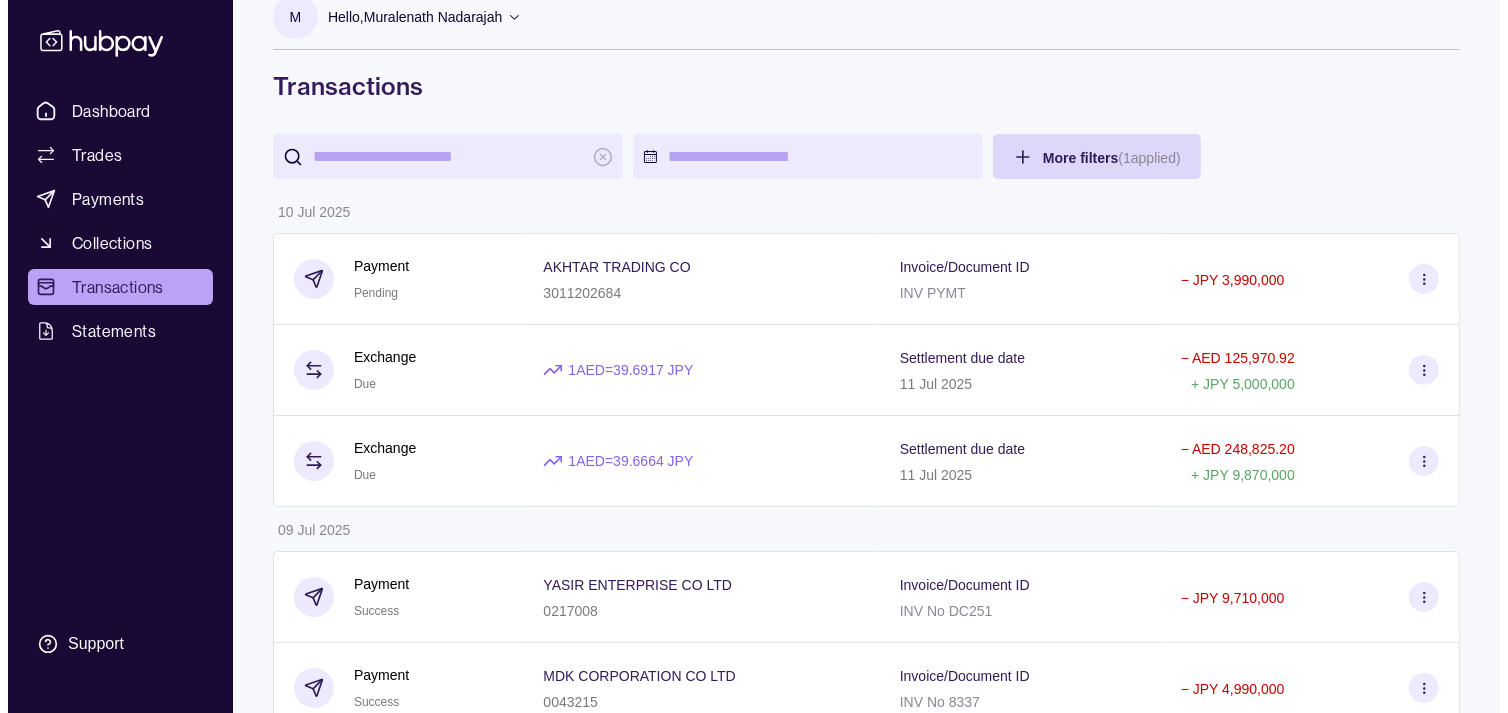 scroll, scrollTop: 0, scrollLeft: 0, axis: both 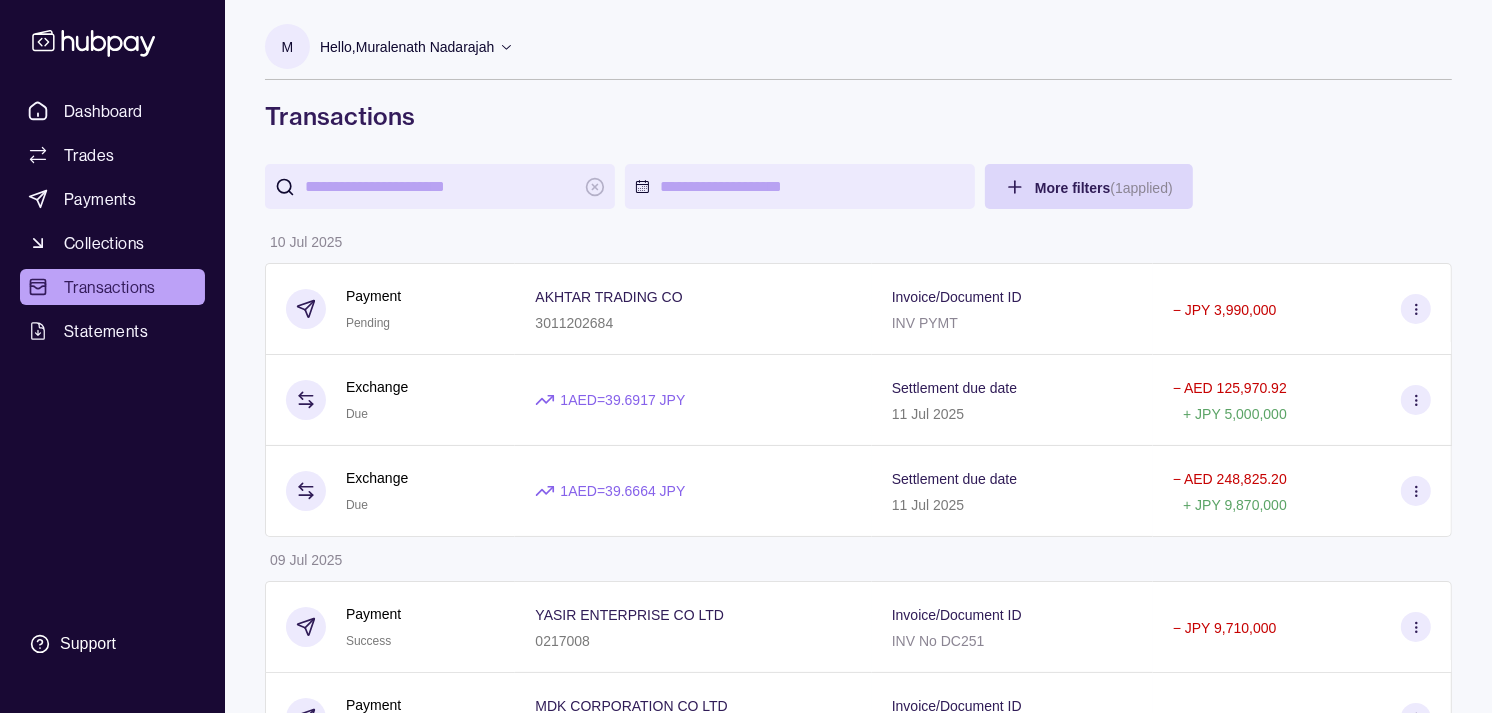 click on "Dashboard Trades Payments Collections Transactions Statements Support" at bounding box center [112, 356] 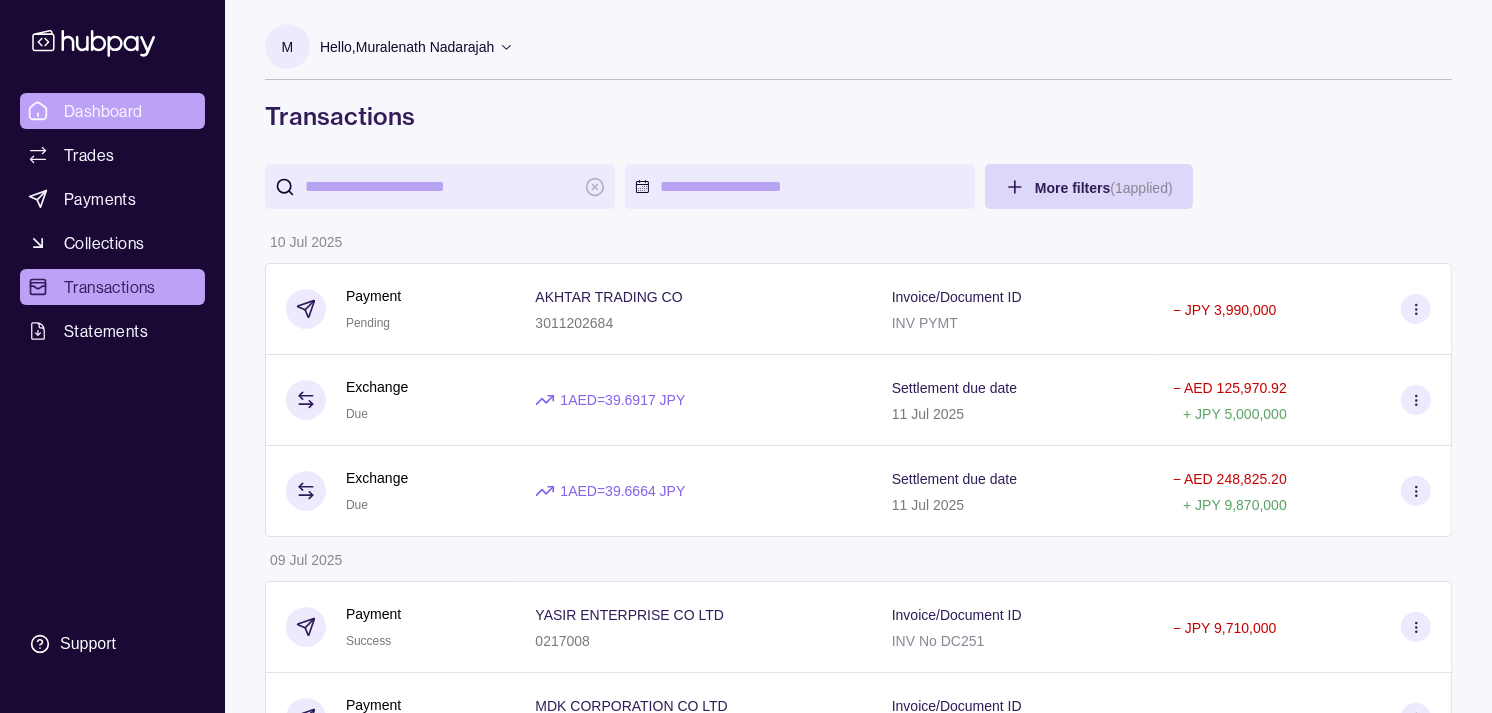 click on "Dashboard" at bounding box center [103, 111] 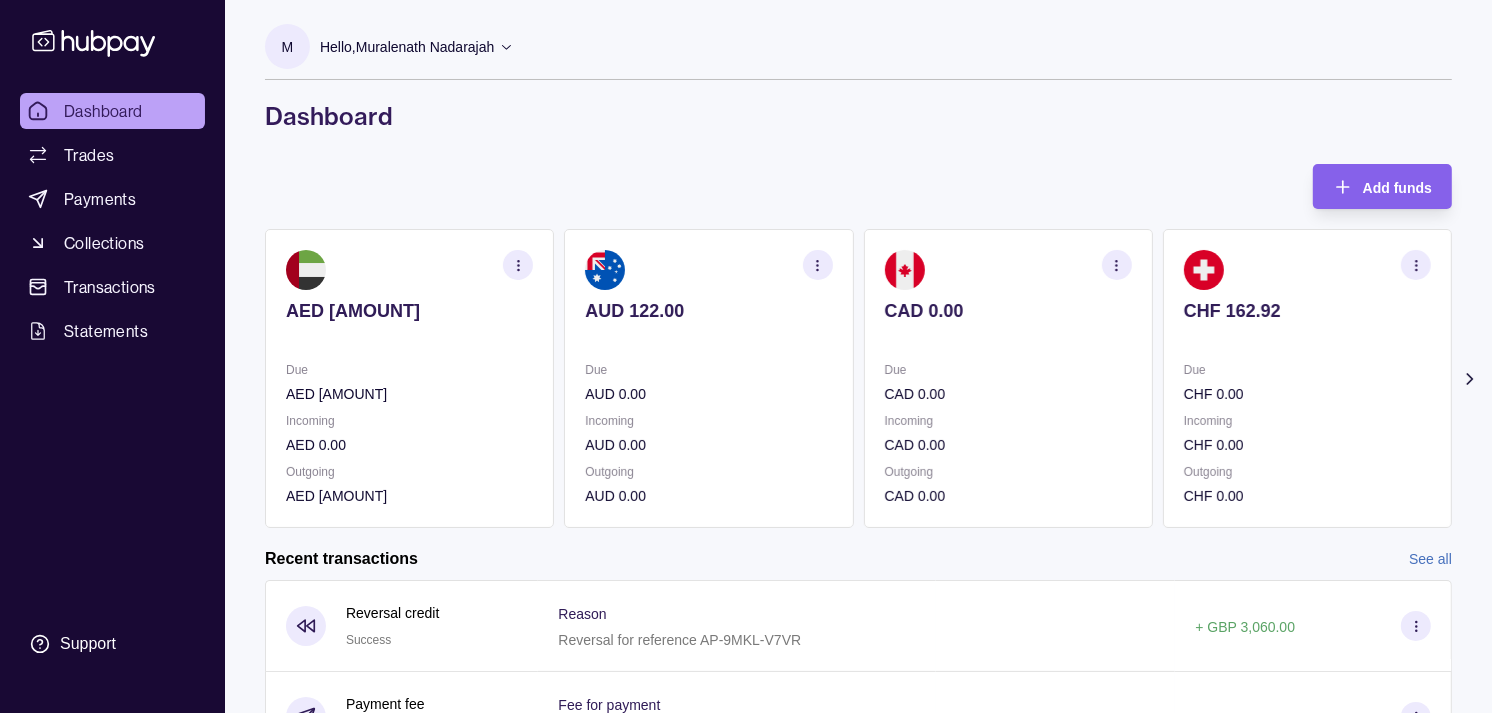 click on "AED 3,303.63                                                                                                               Due AED 877,538.13 Incoming AED 0.00 Outgoing AED 880,789.26 AUD 122.00                                                                                                               Due AUD 0.00 Incoming AUD 0.00 Outgoing AUD 0.00 CAD 0.00                                                                                                               Due CAD 0.00 Incoming CAD 0.00 Outgoing CAD 0.00 CHF 162.92                                                                                                               Due CHF 0.00 Incoming CHF 0.00 Outgoing CHF 0.00 EUR 19,156.20" at bounding box center (858, 378) 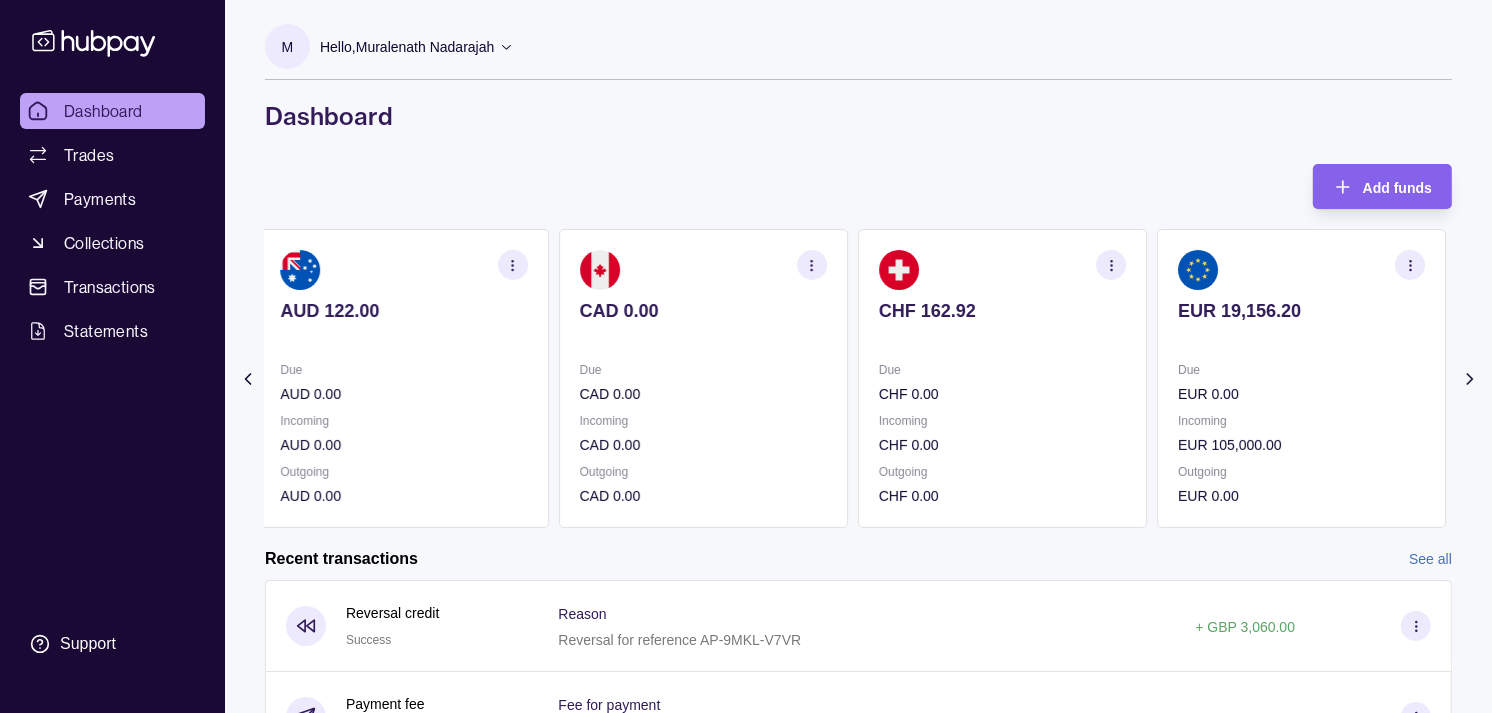 click on "AED 3,303.63                                                                                                               Due AED 877,538.13 Incoming AED 0.00 Outgoing AED 880,789.26 AUD 122.00                                                                                                               Due AUD 0.00 Incoming AUD 0.00 Outgoing AUD 0.00 CAD 0.00                                                                                                               Due CAD 0.00 Incoming CAD 0.00 Outgoing CAD 0.00 CHF 162.92                                                                                                               Due CHF 0.00 Incoming CHF 0.00 Outgoing CHF 0.00 EUR 19,156.20" at bounding box center [858, 378] 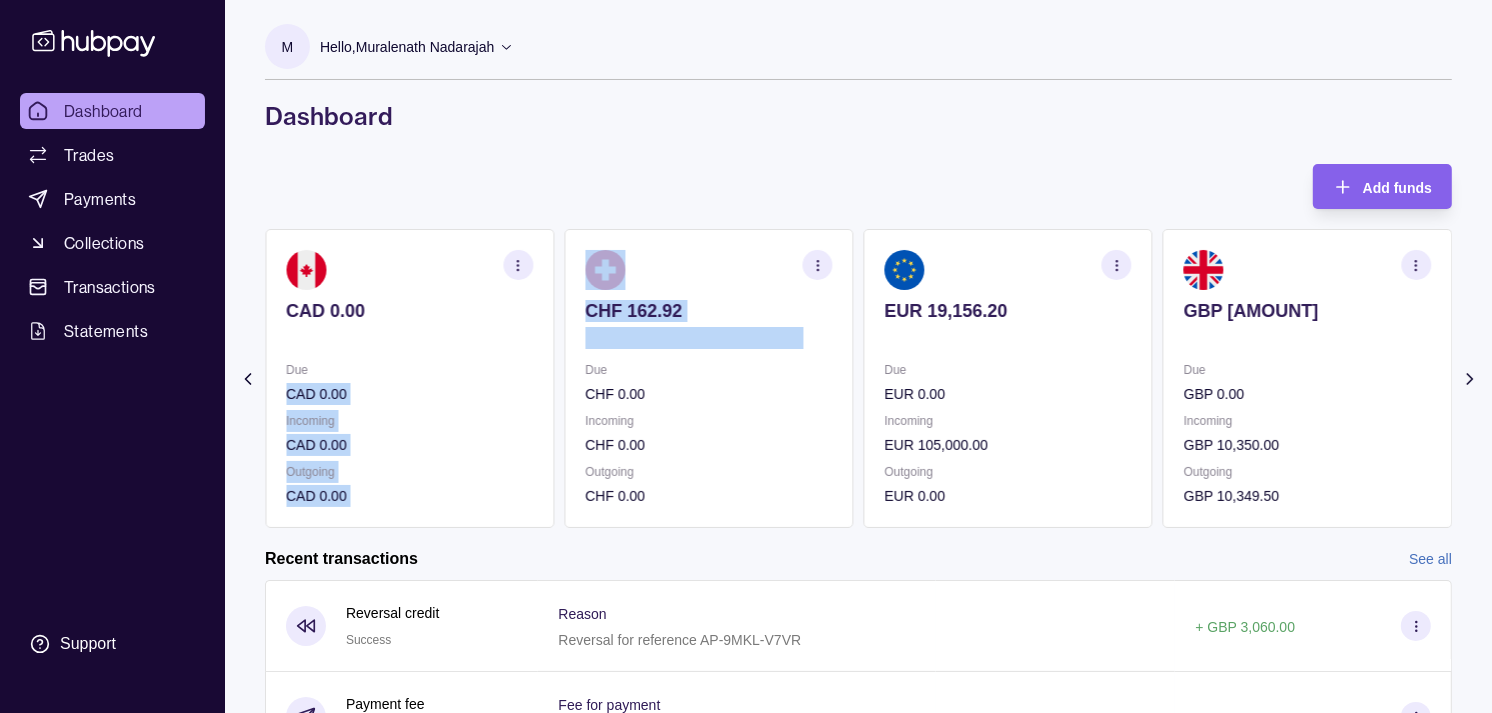drag, startPoint x: 1161, startPoint y: 375, endPoint x: 1145, endPoint y: 376, distance: 16.03122 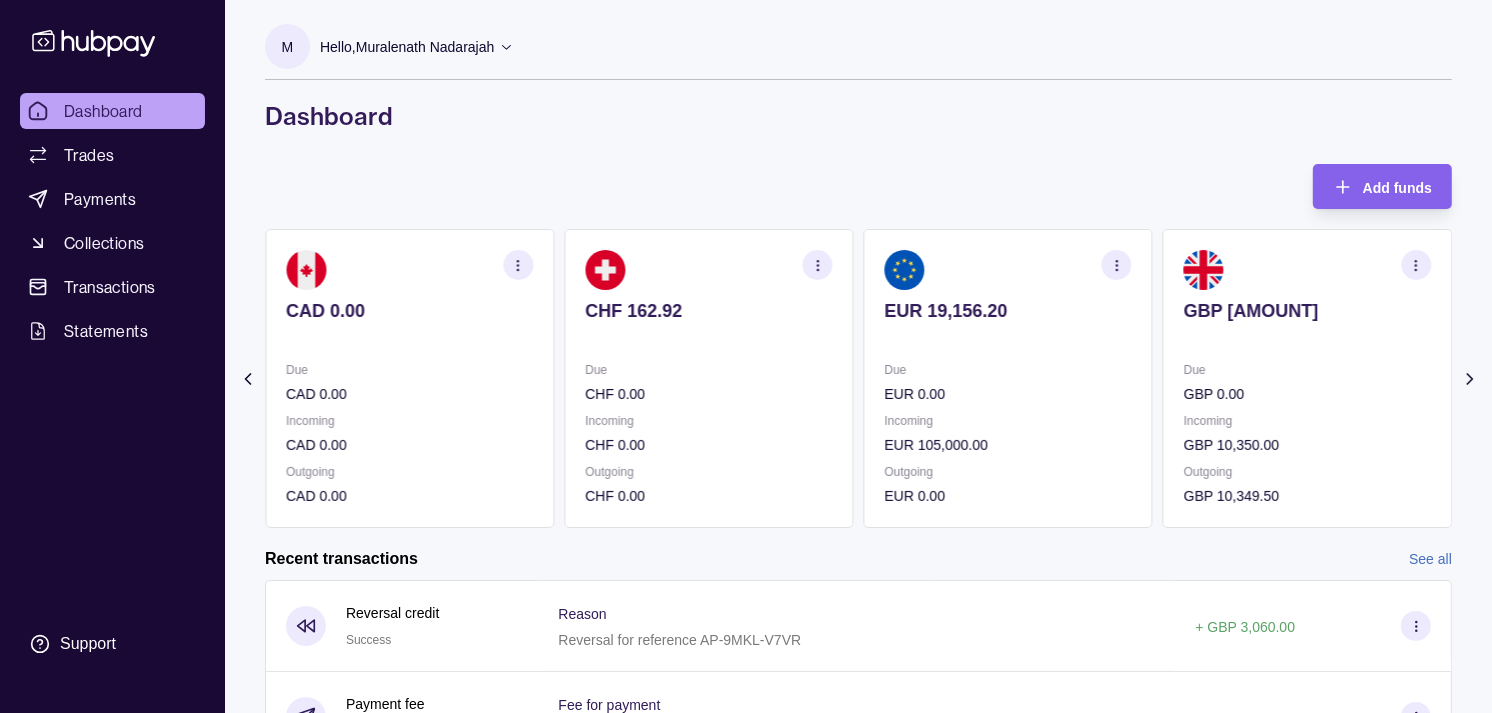 click on "Add funds AED 3,303.63                                                                                                               Due AED 877,538.13 Incoming AED 0.00 Outgoing AED 880,789.26 AUD 122.00                                                                                                               Due AUD 0.00 Incoming AUD 0.00 Outgoing AUD 0.00 CAD 0.00                                                                                                               Due CAD 0.00 Incoming CAD 0.00 Outgoing CAD 0.00 CHF 162.92                                                                                                               Due CHF 0.00 Incoming CHF 0.00 Outgoing CHF 0.00 EUR 19,156.20" at bounding box center [858, 346] 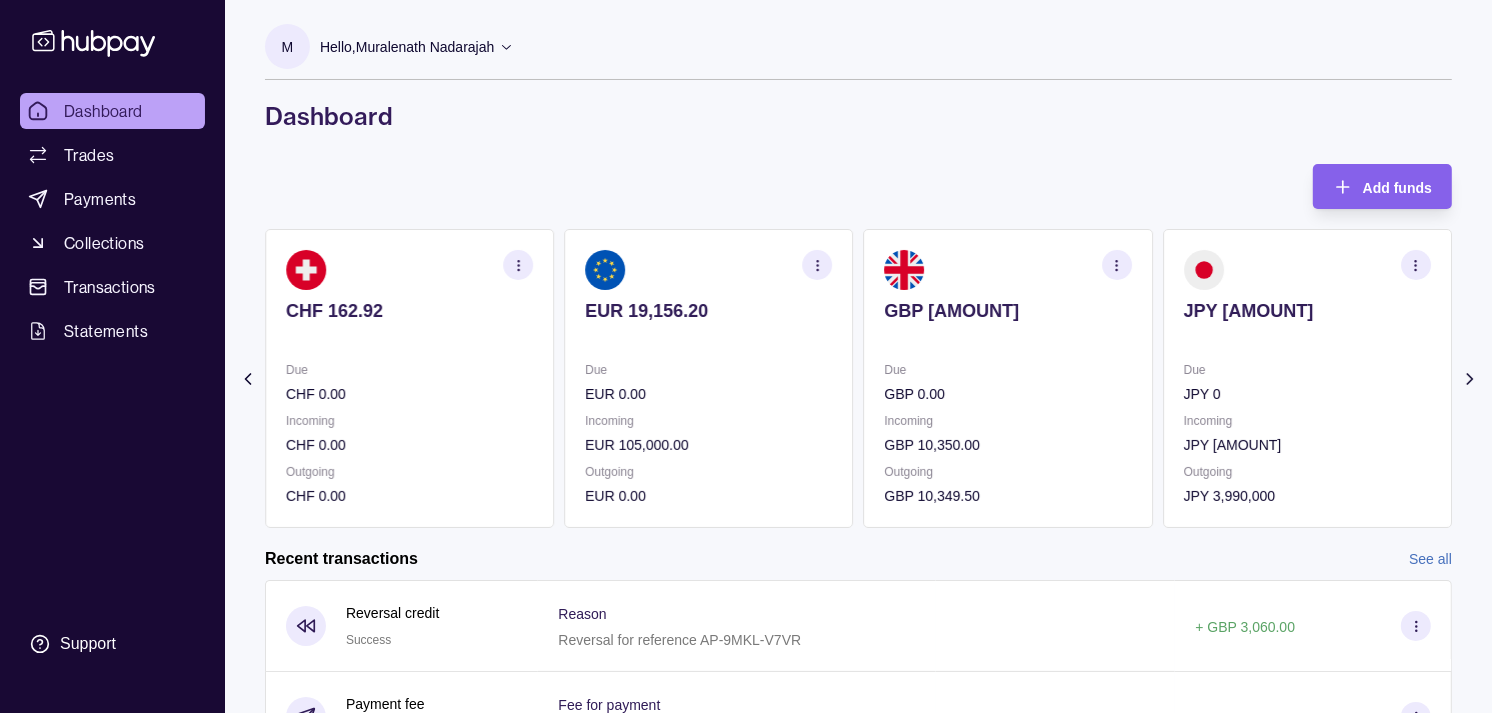 click on "Due" at bounding box center [1307, 370] 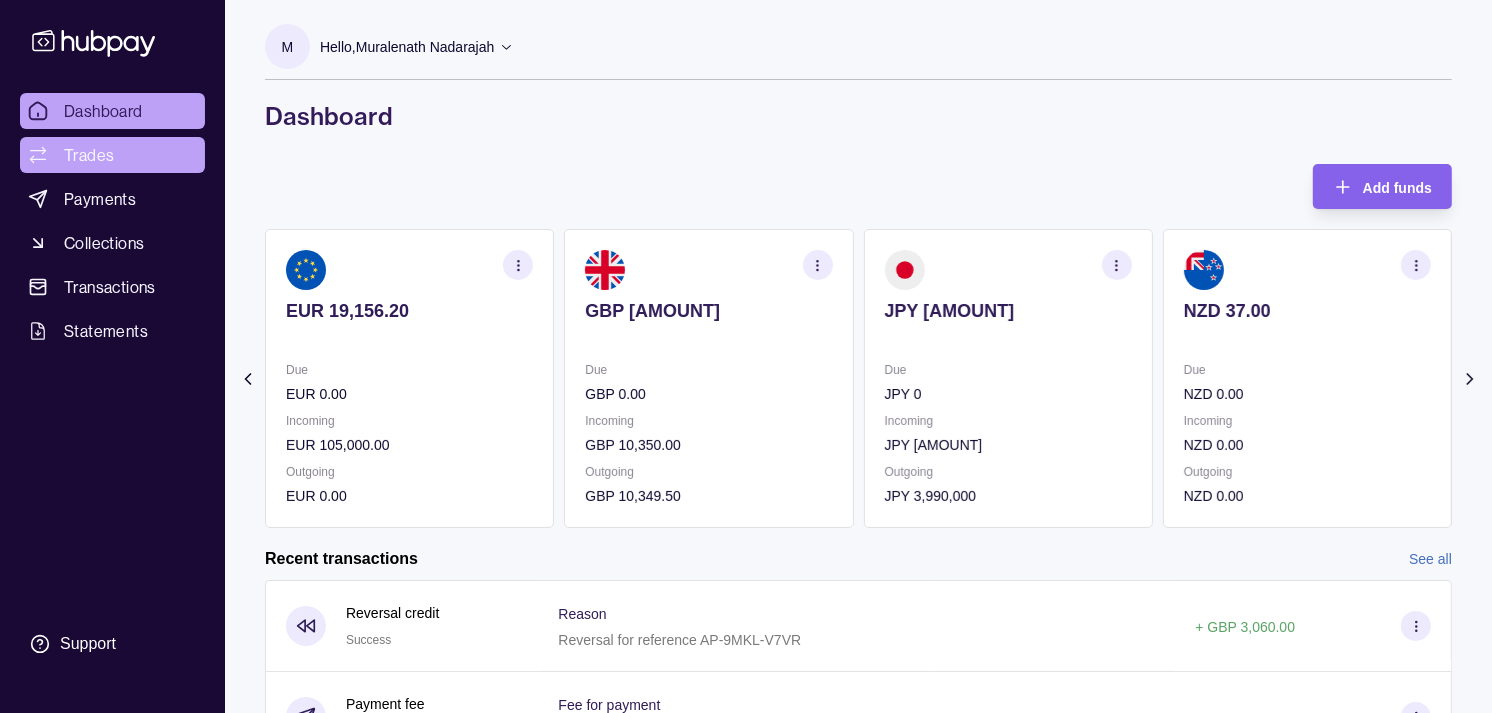 click on "Trades" at bounding box center [89, 155] 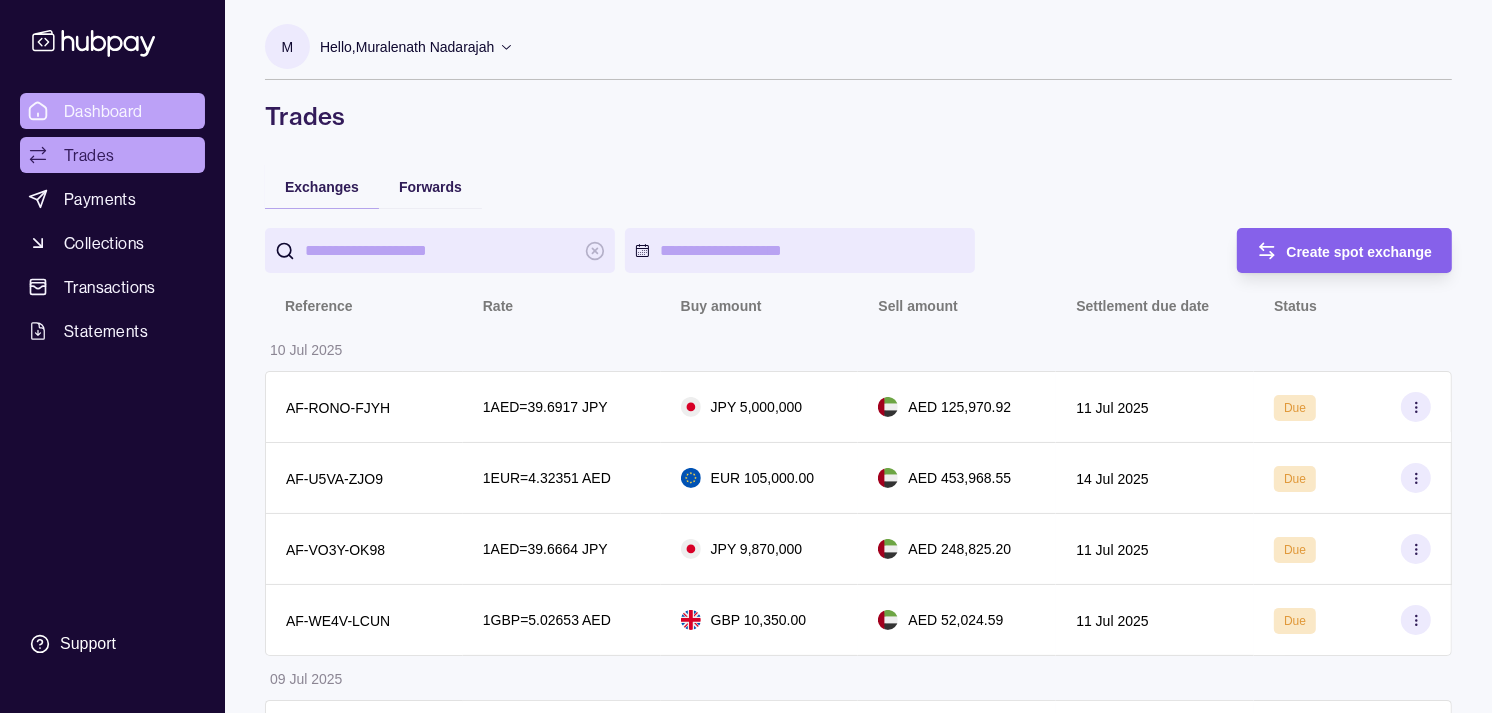 click on "Dashboard" at bounding box center [103, 111] 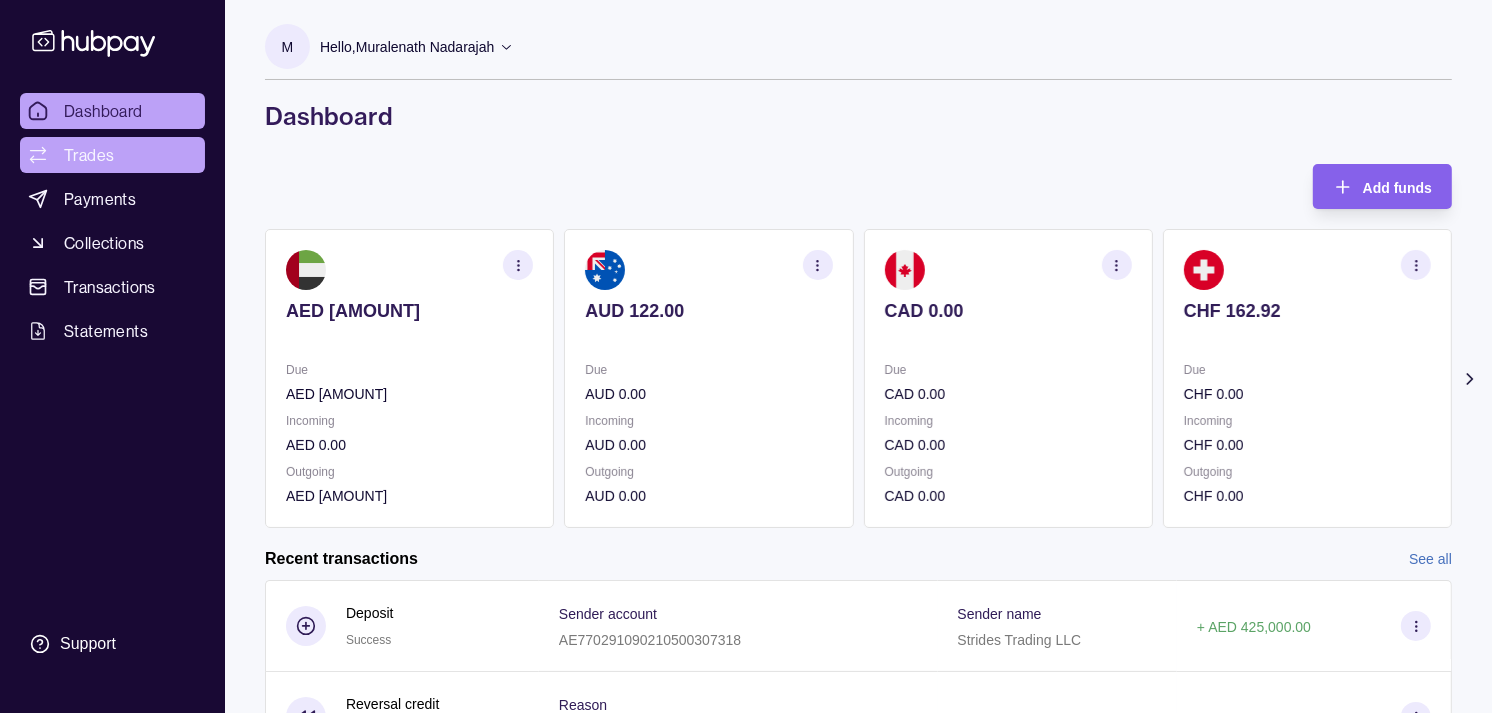 click on "Trades" at bounding box center [89, 155] 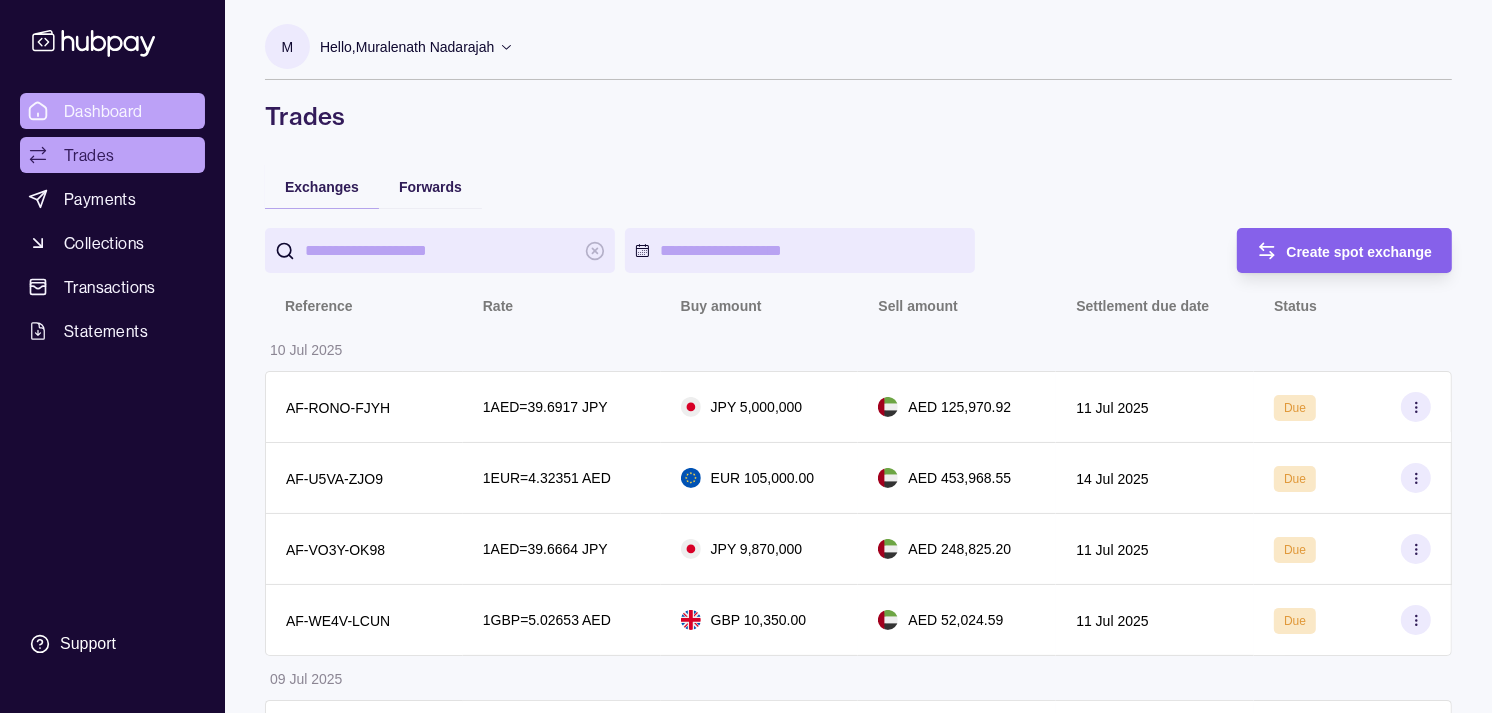 click on "Dashboard" at bounding box center (103, 111) 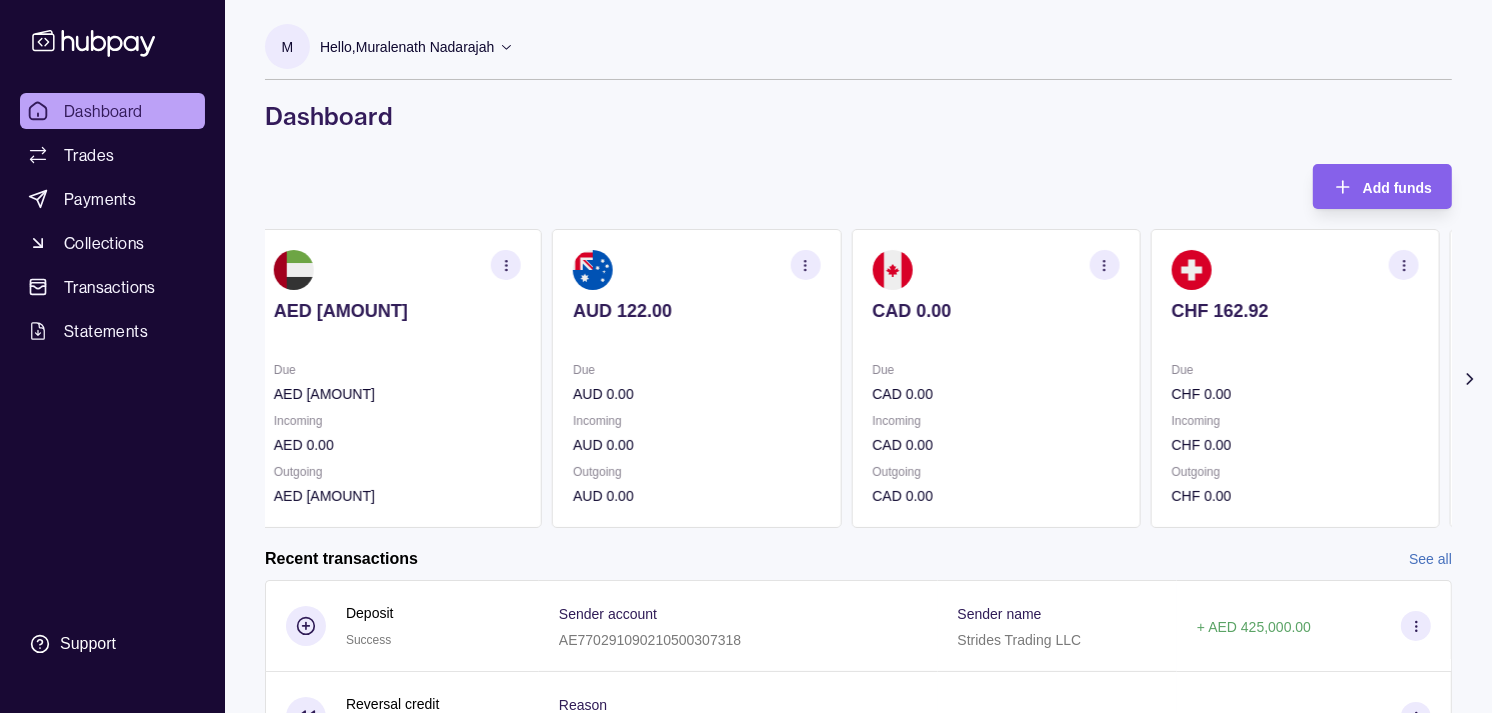 click on "Incoming" at bounding box center (995, 421) 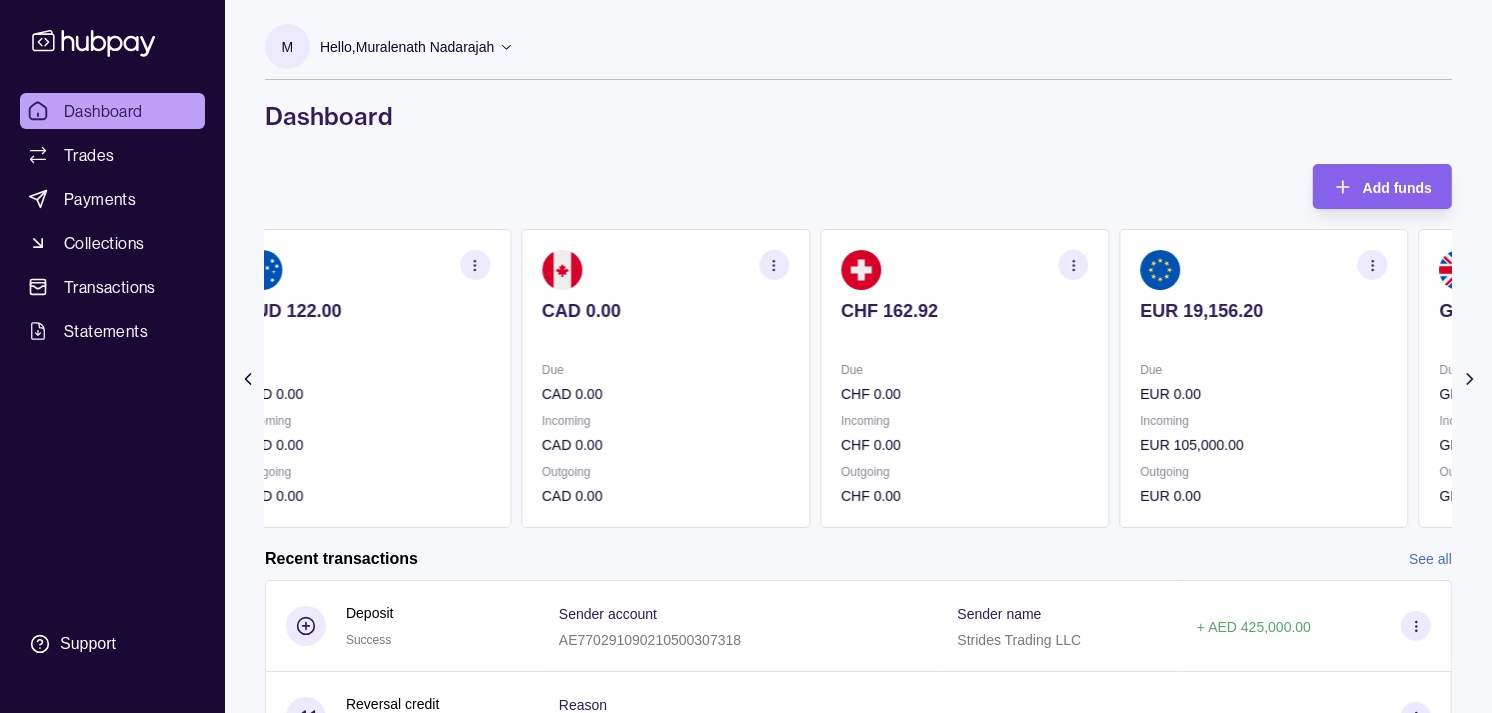 click on "Due CHF 0.00 Incoming CHF 0.00 Outgoing CHF 0.00" at bounding box center (964, 433) 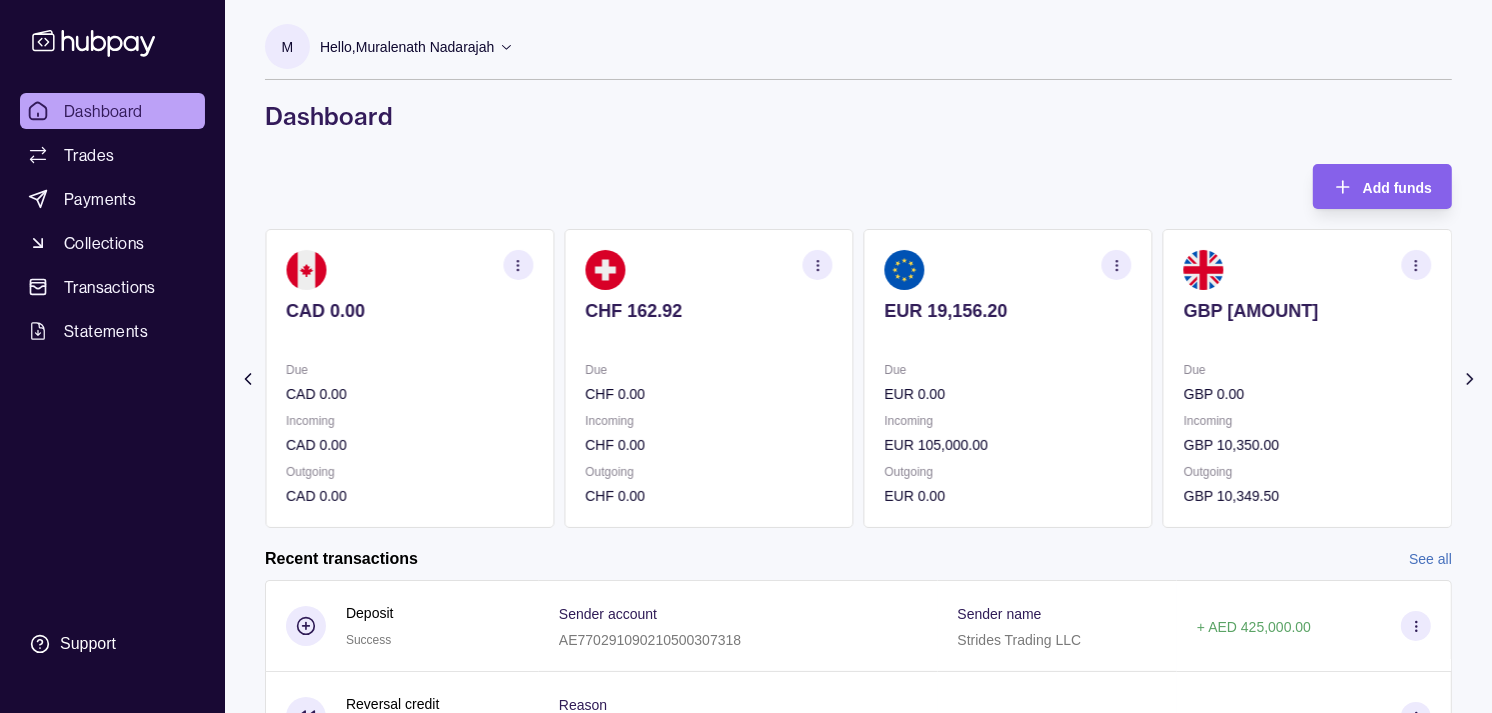 click on "GBP 3,108.81                                                                                                               Due GBP 0.00 Incoming GBP 10,350.00 Outgoing GBP 10,349.50" at bounding box center (1307, 378) 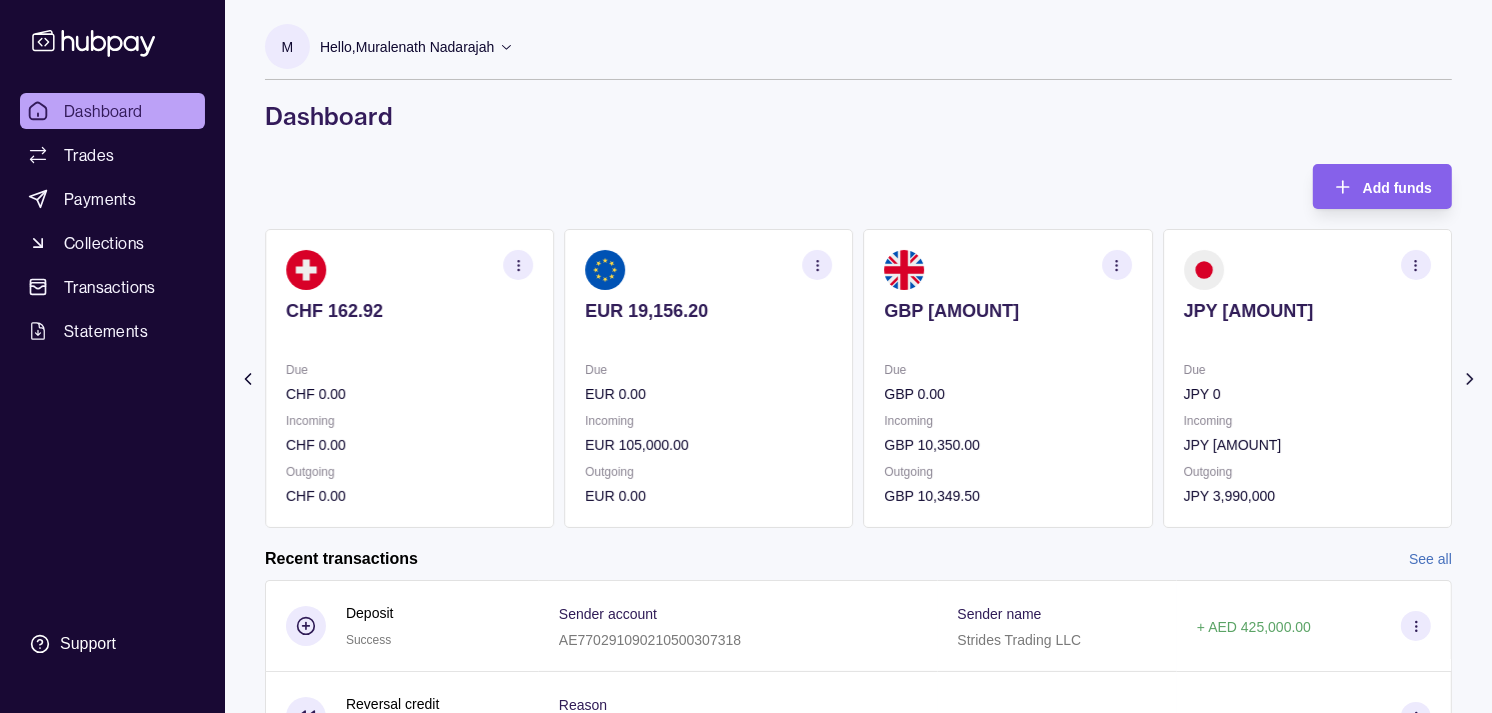 click on "JPY 8,090,919                                                                                                               Due JPY 0 Incoming JPY 14,870,000 Outgoing JPY 3,990,000" at bounding box center (1307, 378) 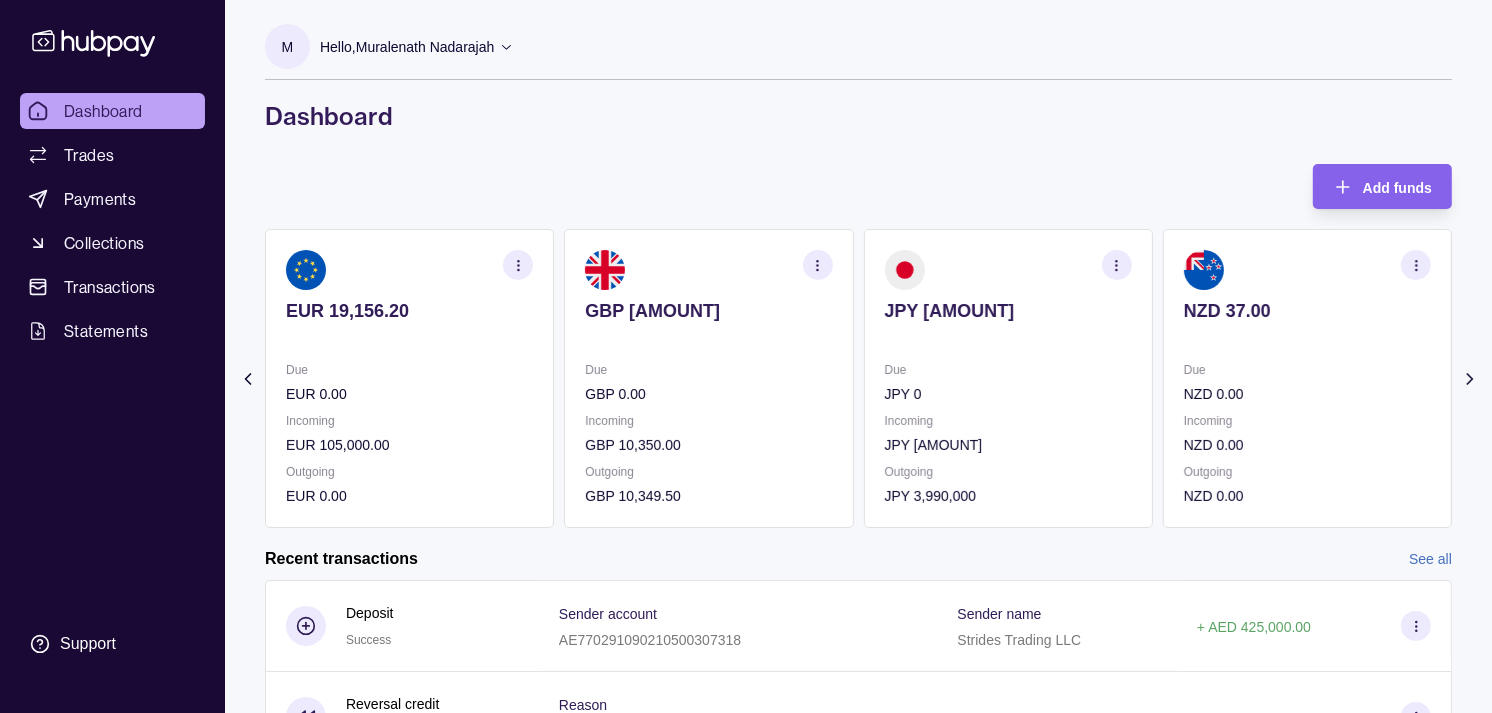 click on "JPY 8,090,919                                                                                                               Due JPY 0 Incoming JPY 14,870,000 Outgoing JPY 3,990,000" at bounding box center [1008, 378] 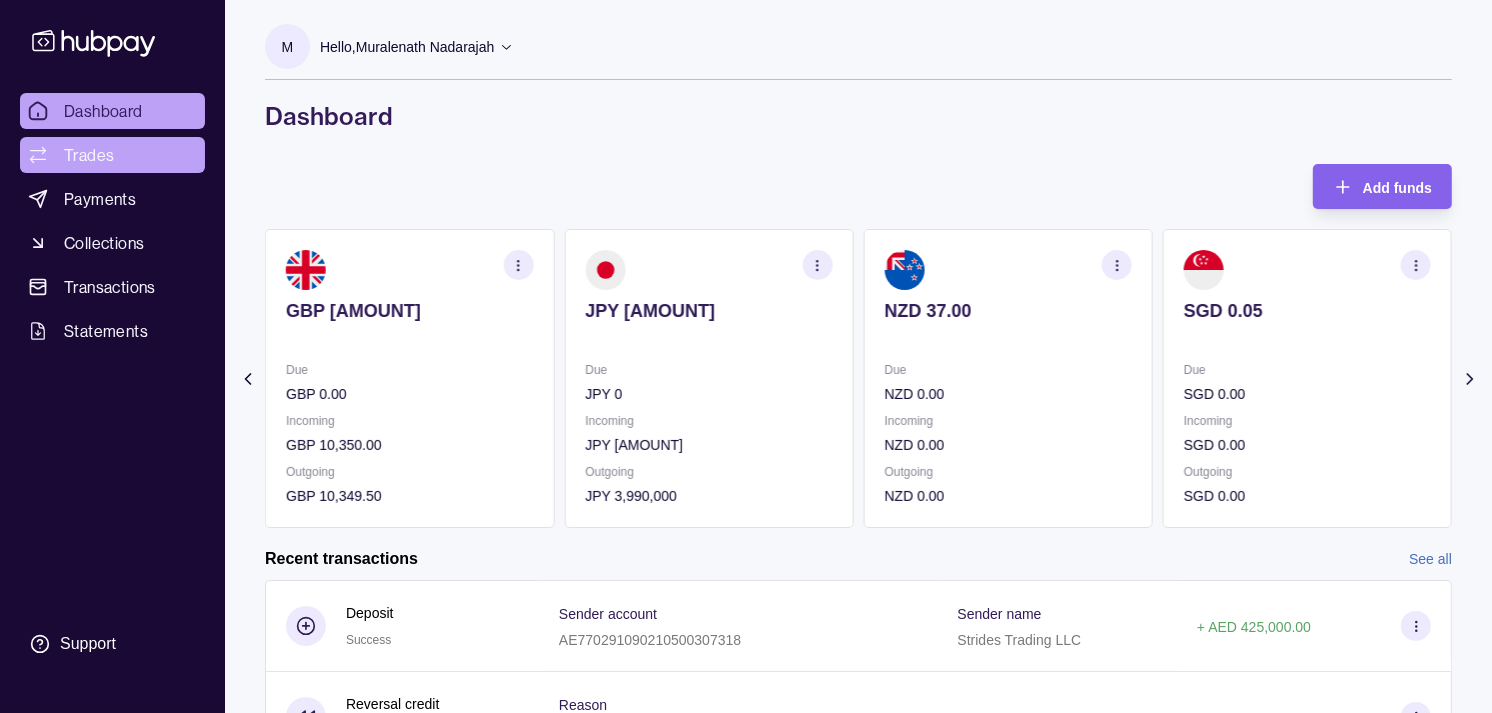 click on "Trades" at bounding box center (112, 155) 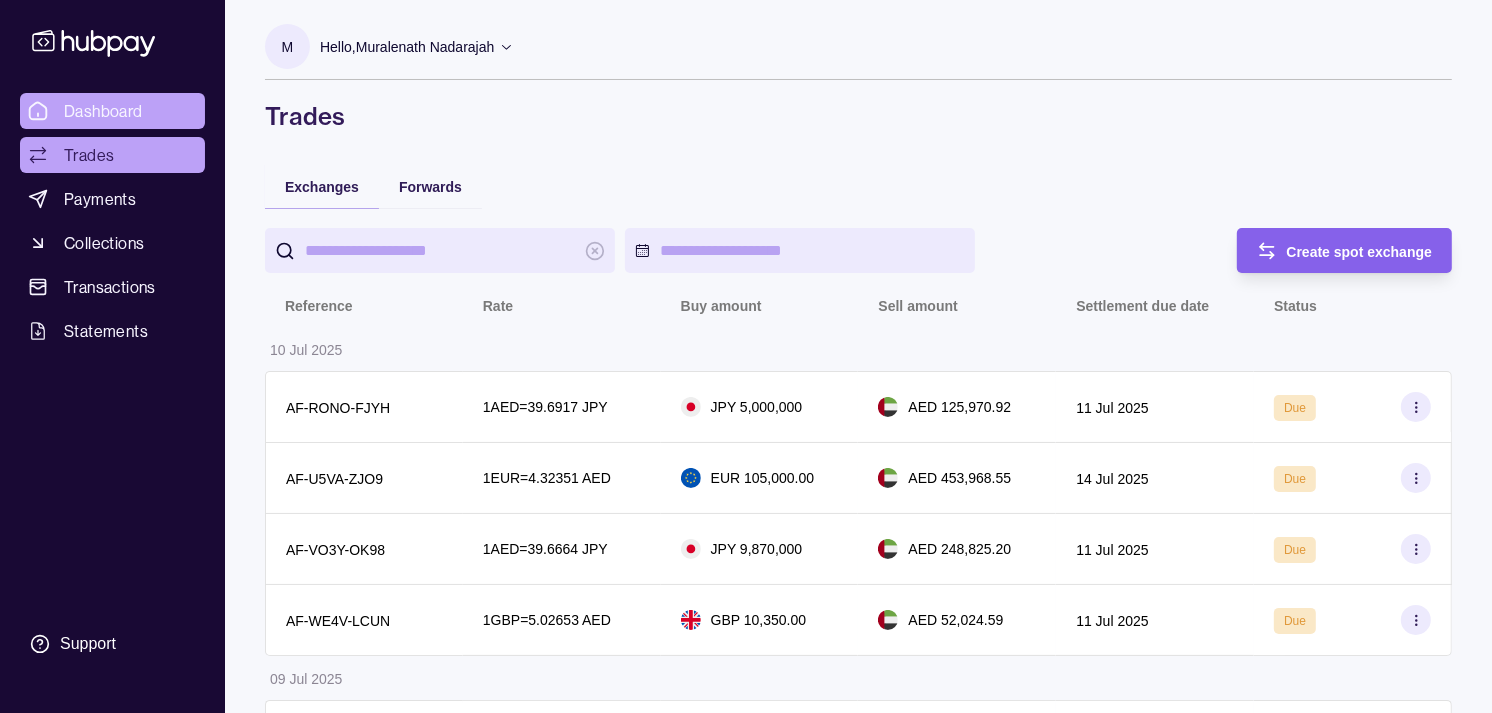 click on "Dashboard" at bounding box center [103, 111] 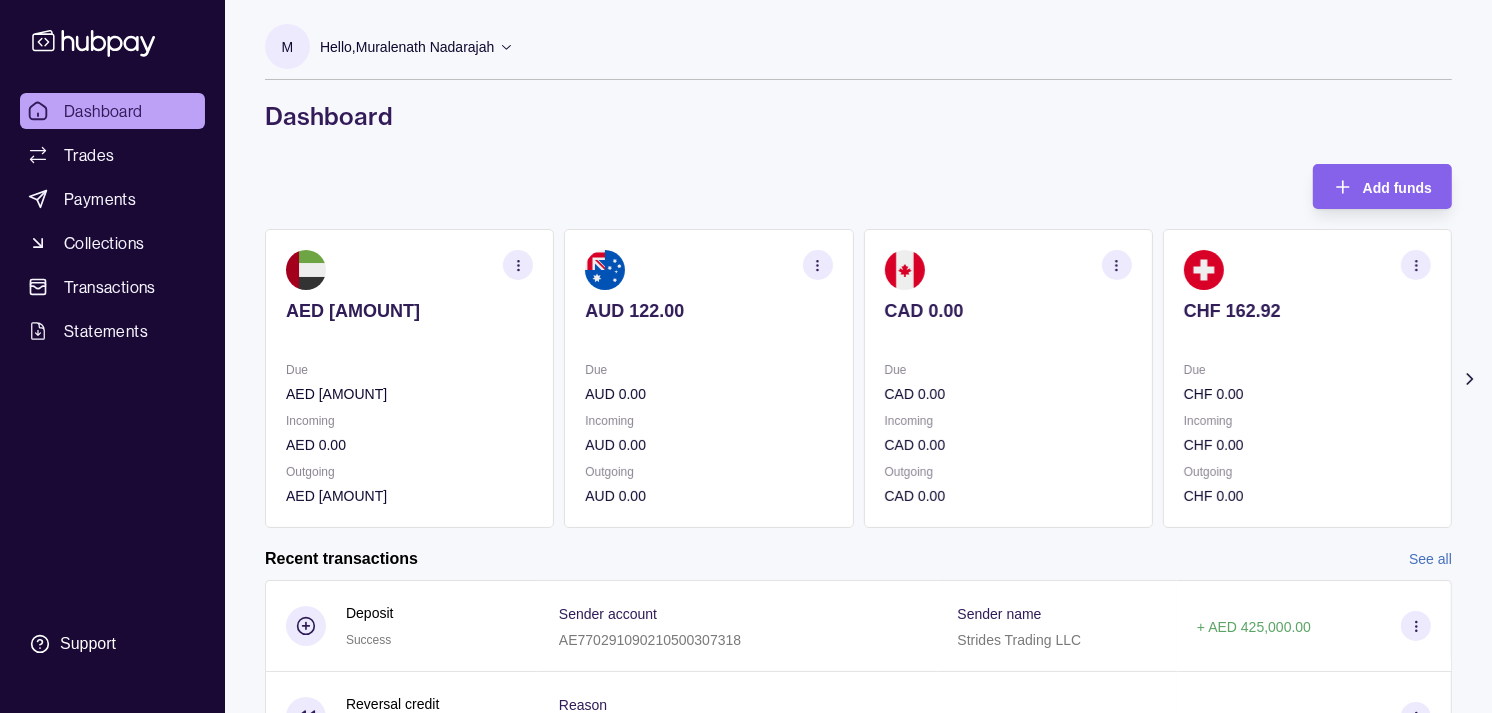 click on "CAD 0.00" at bounding box center (1008, 324) 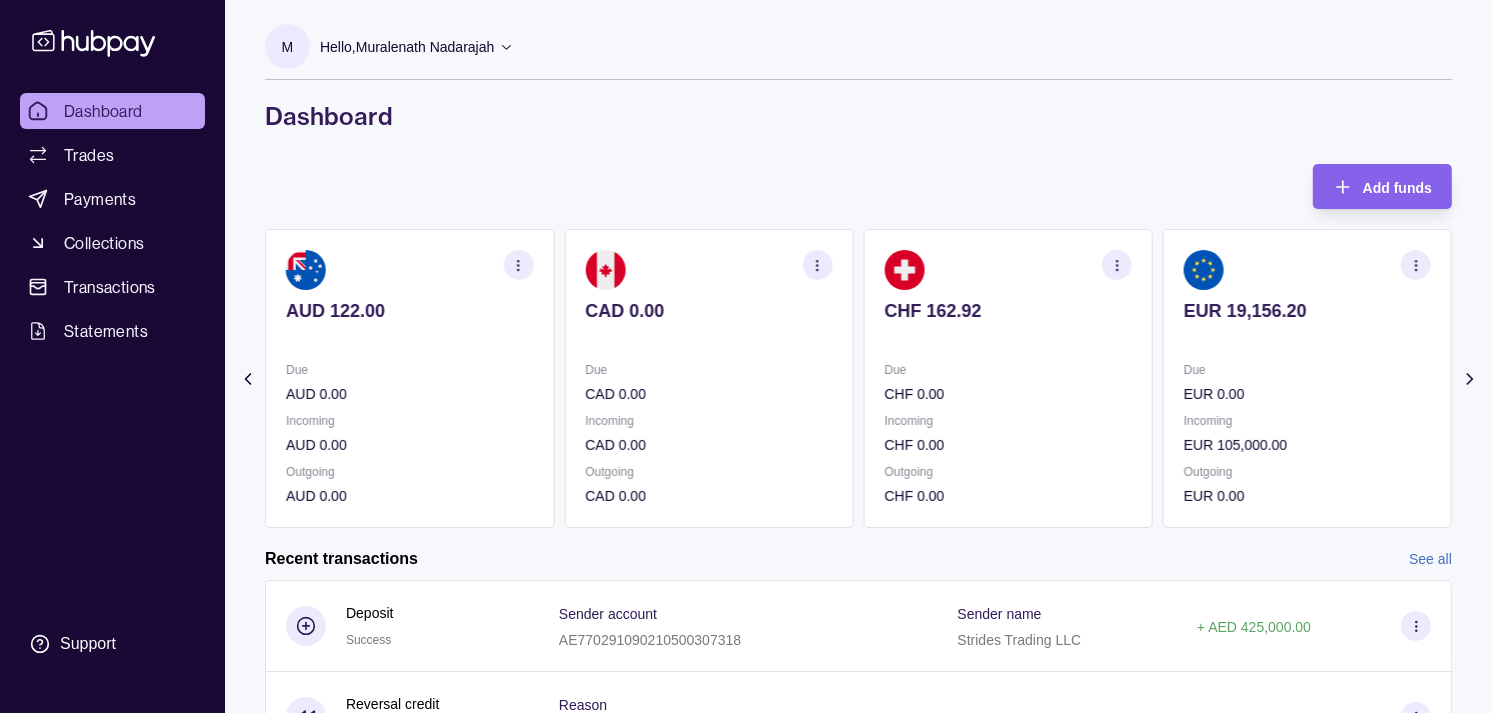 click on "CAD 0.00" at bounding box center [708, 311] 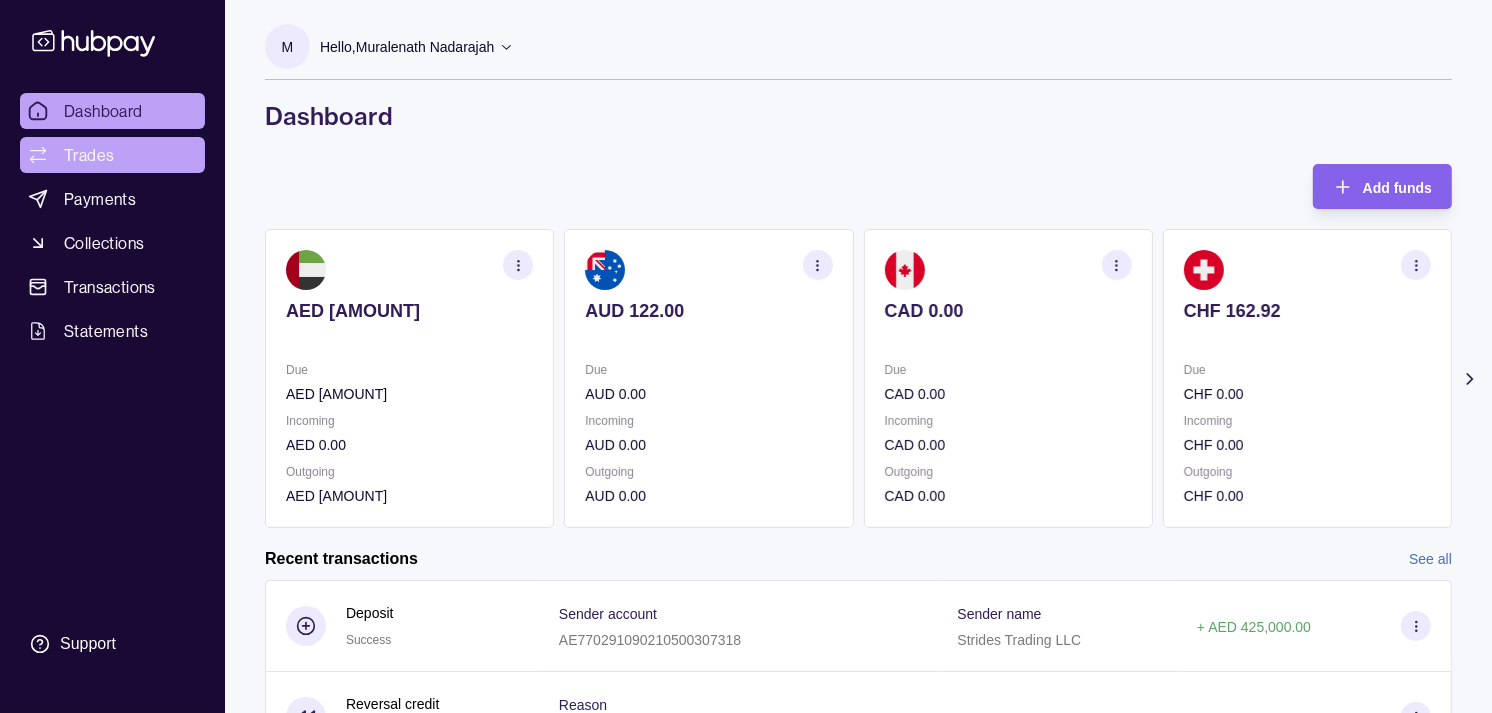 click on "Trades" at bounding box center [89, 155] 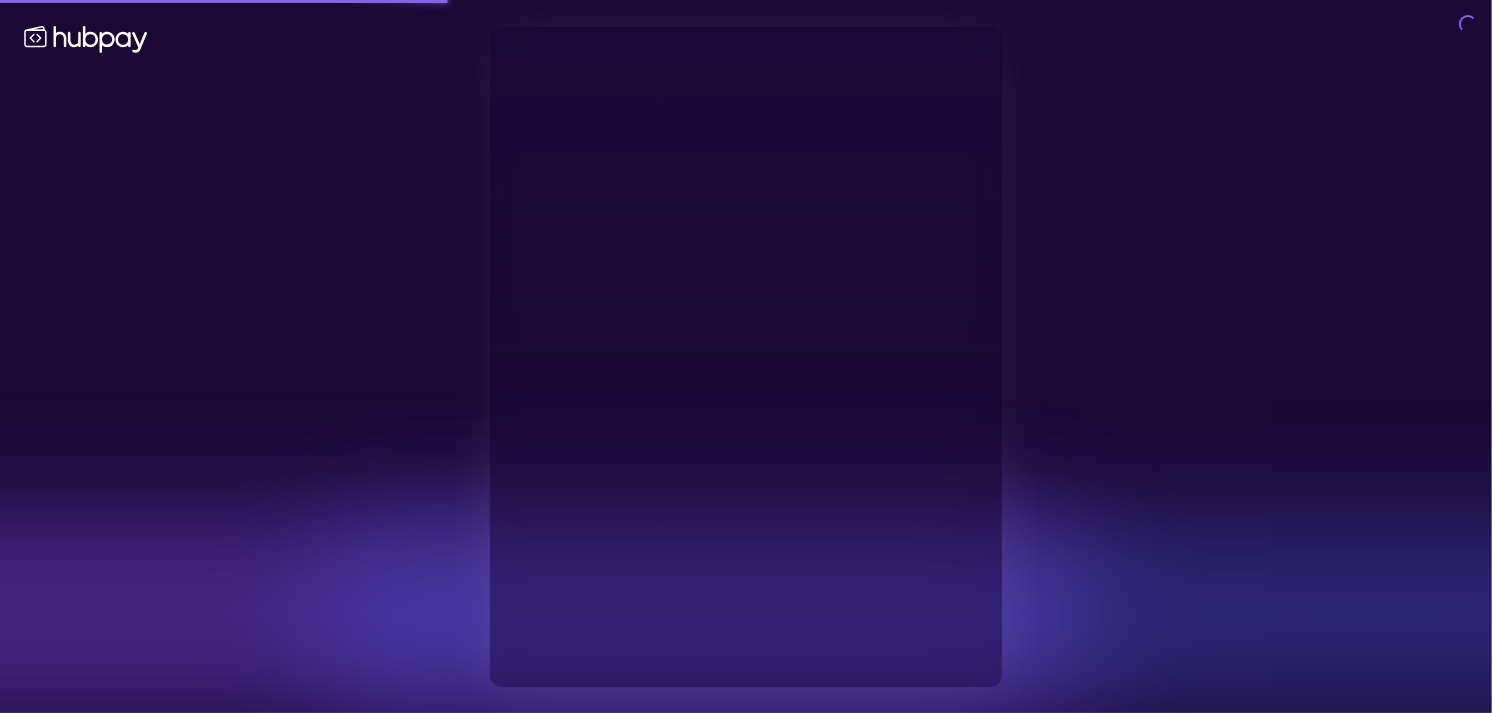 type on "**********" 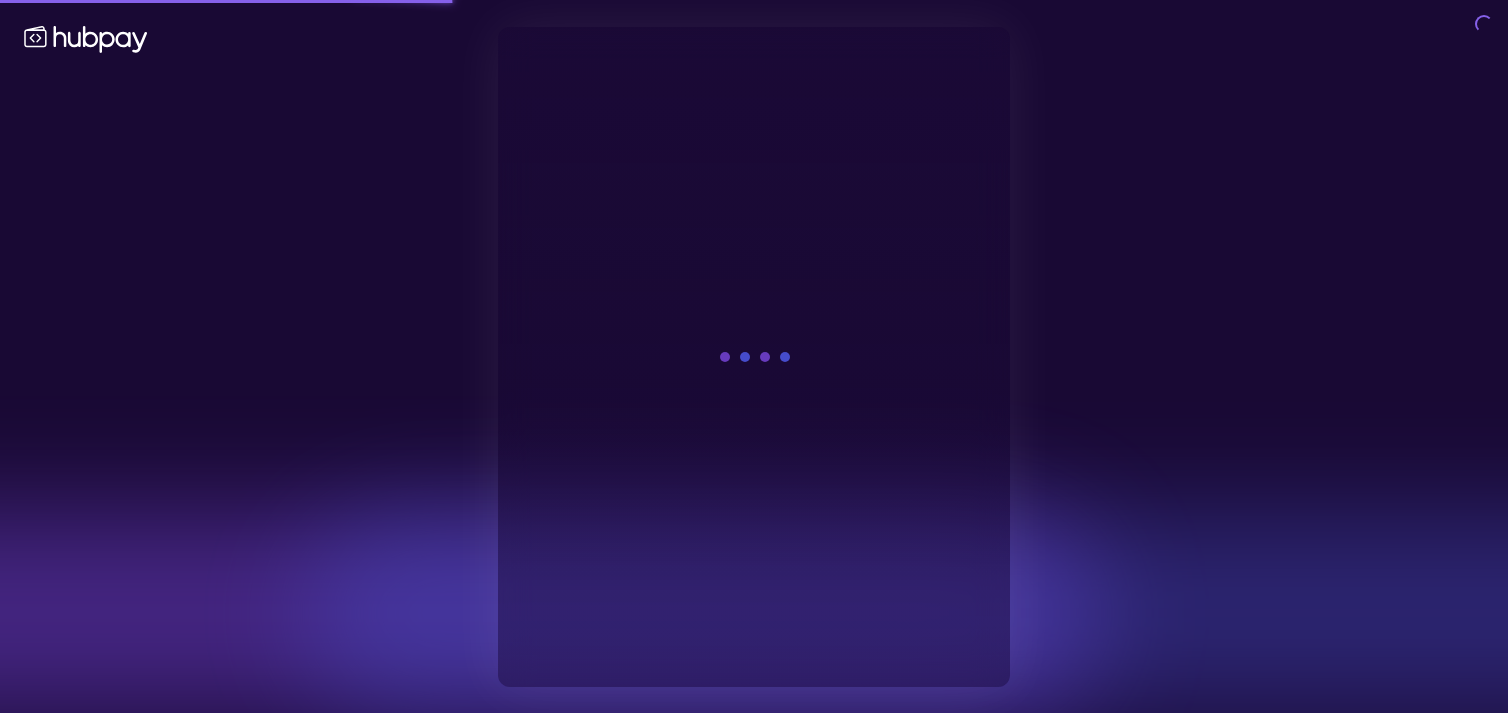 scroll, scrollTop: 0, scrollLeft: 0, axis: both 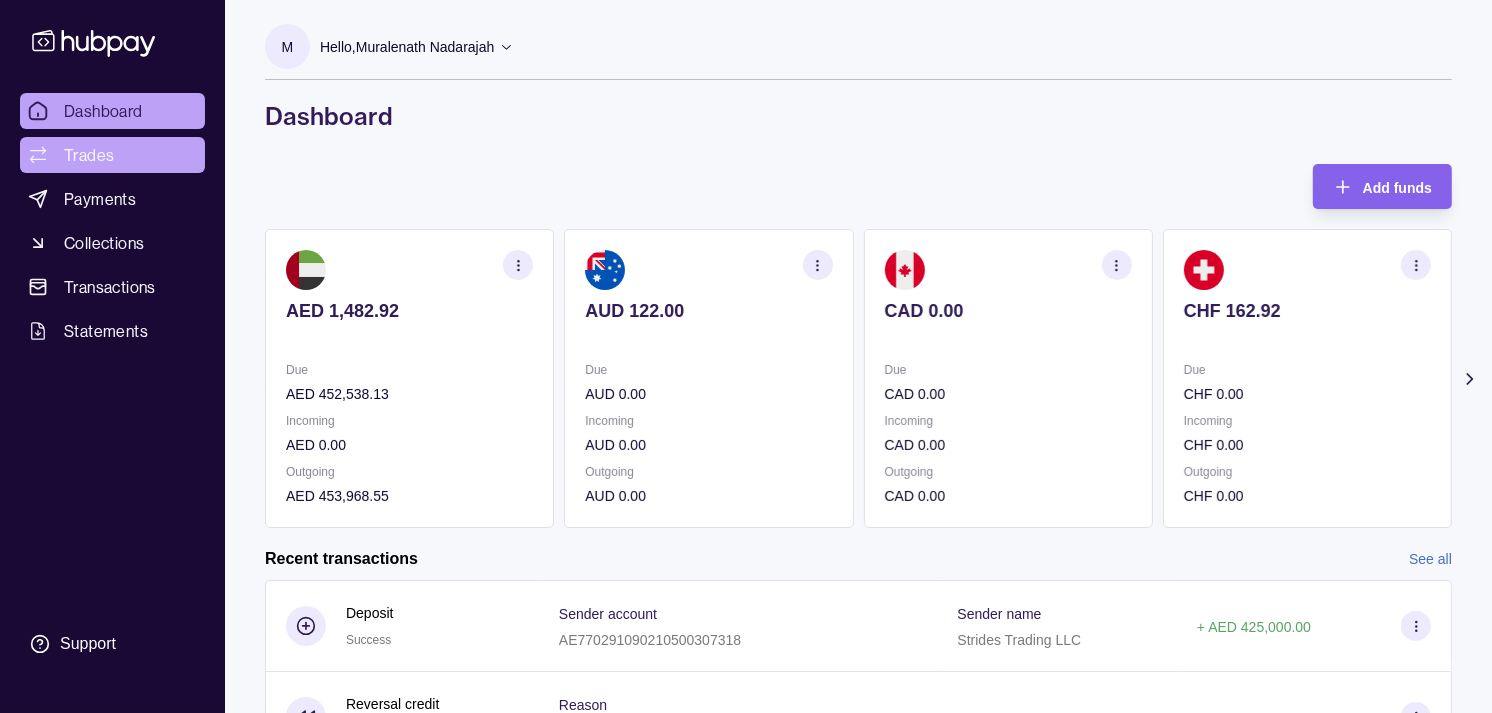 click on "Trades" at bounding box center (89, 155) 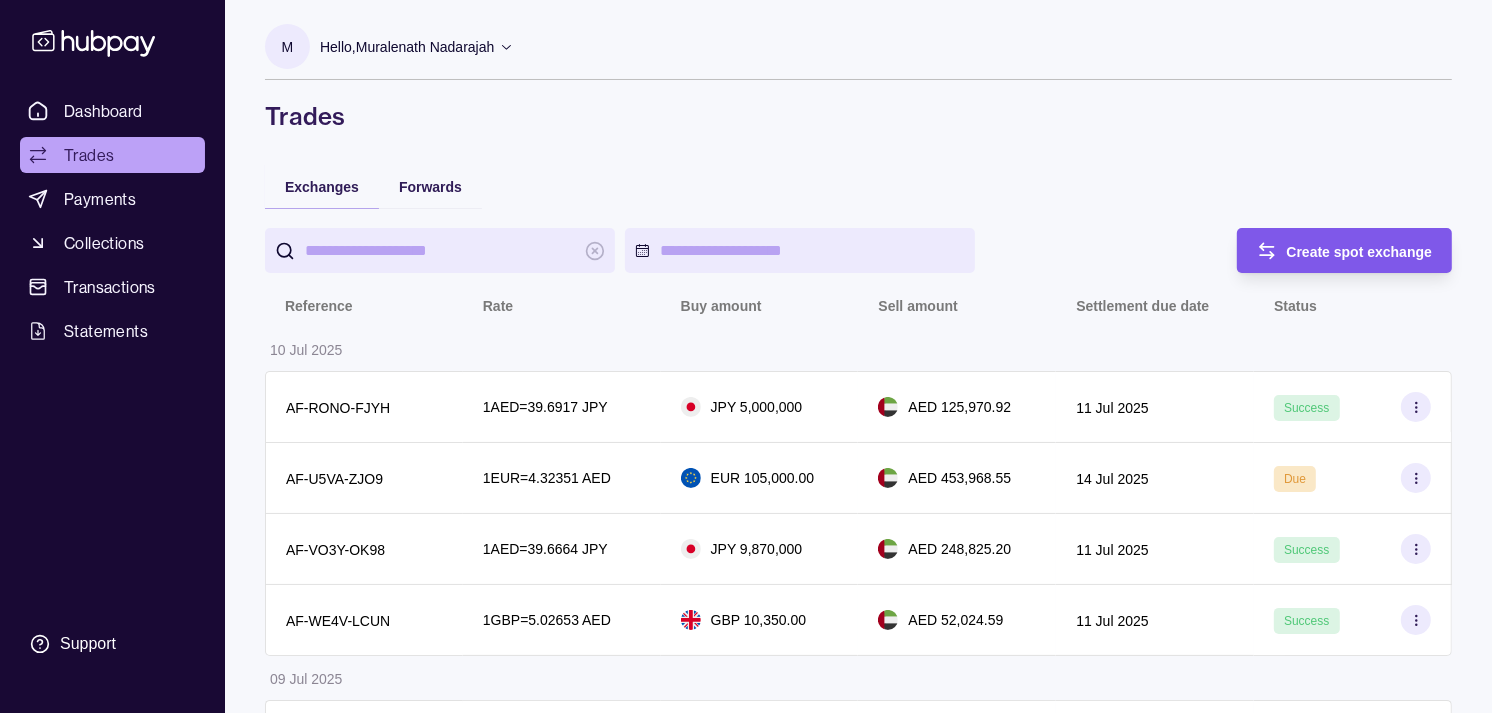 click on "Create spot exchange" at bounding box center (1360, 252) 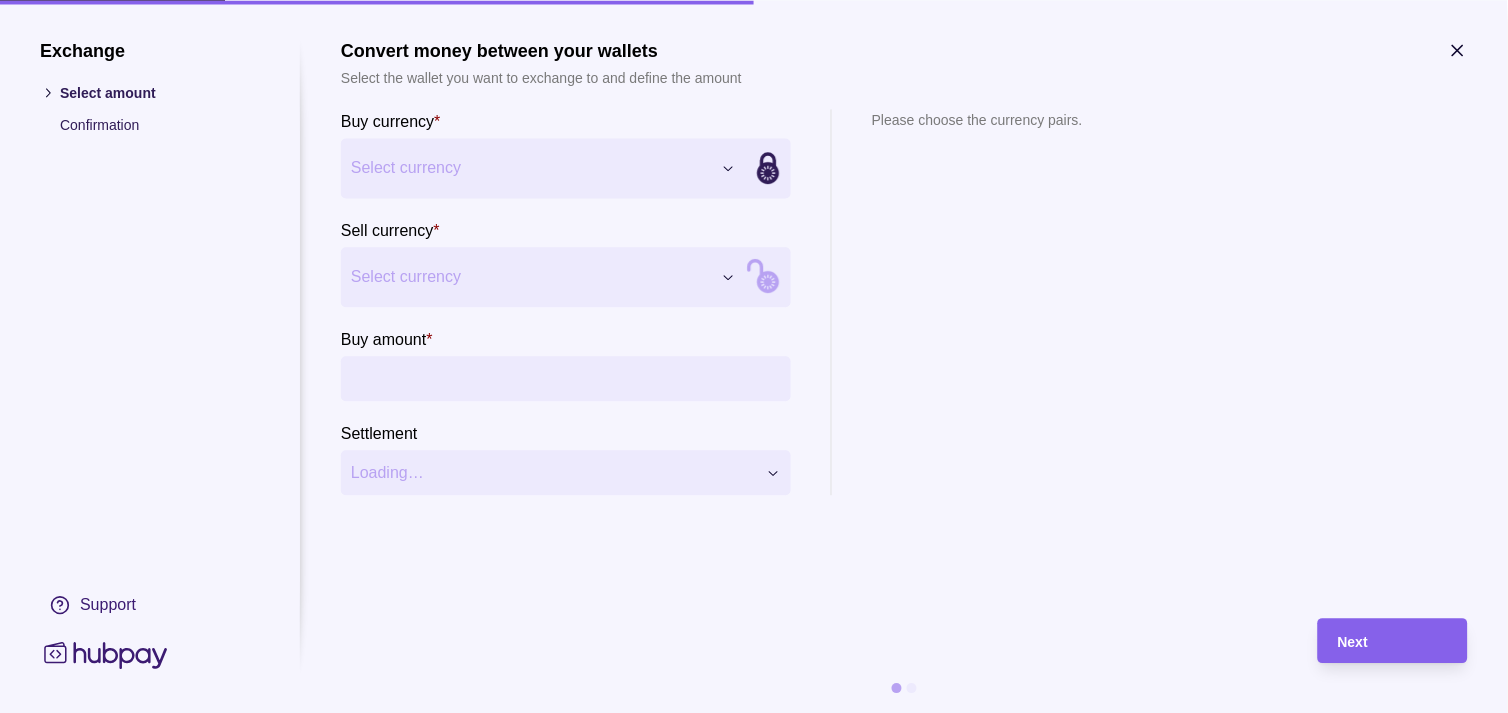 click on "Dashboard Trades Payments Collections Transactions Statements Support M Hello,  Muralenath Nadarajah Strides Trading LLC Account Terms and conditions Privacy policy Sign out Trades Exchanges Forwards Create spot exchange Reference Rate Buy amount Sell amount Settlement due date Status 10 Jul 2025 AF-RONO-FJYH 1  AED  =  39.6917   JPY JPY 5,000,000 AED 125,970.92 11 Jul 2025 Success AF-U5VA-ZJO9 1  EUR  =  4.32351   AED EUR 105,000.00 AED 453,968.55 14 Jul 2025 Due AF-VO3Y-OK98 1  AED  =  39.6664   JPY JPY 9,870,000 AED 248,825.20 11 Jul 2025 Success AF-WE4V-LCUN 1  GBP  =  5.02653   AED GBP 10,350.00 AED 52,024.59 11 Jul 2025 Success 09 Jul 2025 AF-S7G4-X3VW 1  GBP  =  5.0141   AED GBP 32,283.00 AED 161,870.19 10 Jul 2025 Success AF-BCKC-9HZL 1  AED  =  39.7822   JPY JPY 4,000,000 AED 100,547.48 10 Jul 2025 Success AF-LZCK-9TFB 1  AED  =  39.7505   JPY JPY 9,370,000 AED 235,720.31 10 Jul 2025 Success AF-LG52-RFFL 1  EUR  =  4.3196   AED EUR 18,860.00 AED 81,467.66 10 Jul 2025 Success AF-GIJI-EWGD 1  AED  =" at bounding box center (754, 973) 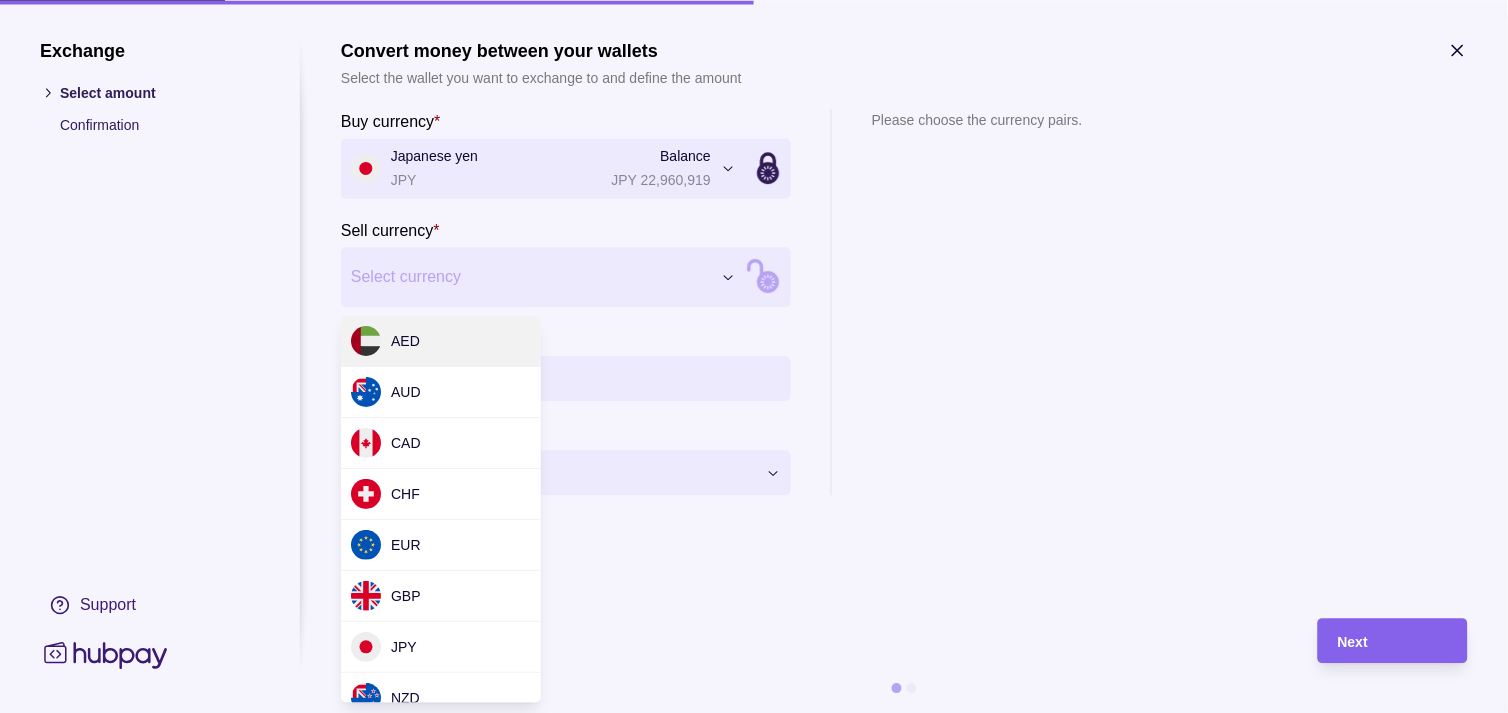 click on "Dashboard Trades Payments Collections Transactions Statements Support M Hello,  Muralenath Nadarajah Strides Trading LLC Account Terms and conditions Privacy policy Sign out Trades Exchanges Forwards Create spot exchange Reference Rate Buy amount Sell amount Settlement due date Status 10 Jul 2025 AF-RONO-FJYH 1  AED  =  39.6917   JPY JPY 5,000,000 AED 125,970.92 11 Jul 2025 Success AF-U5VA-ZJO9 1  EUR  =  4.32351   AED EUR 105,000.00 AED 453,968.55 14 Jul 2025 Due AF-VO3Y-OK98 1  AED  =  39.6664   JPY JPY 9,870,000 AED 248,825.20 11 Jul 2025 Success AF-WE4V-LCUN 1  GBP  =  5.02653   AED GBP 10,350.00 AED 52,024.59 11 Jul 2025 Success 09 Jul 2025 AF-S7G4-X3VW 1  GBP  =  5.0141   AED GBP 32,283.00 AED 161,870.19 10 Jul 2025 Success AF-BCKC-9HZL 1  AED  =  39.7822   JPY JPY 4,000,000 AED 100,547.48 10 Jul 2025 Success AF-LZCK-9TFB 1  AED  =  39.7505   JPY JPY 9,370,000 AED 235,720.31 10 Jul 2025 Success AF-LG52-RFFL 1  EUR  =  4.3196   AED EUR 18,860.00 AED 81,467.66 10 Jul 2025 Success AF-GIJI-EWGD 1  AED  =" at bounding box center (754, 973) 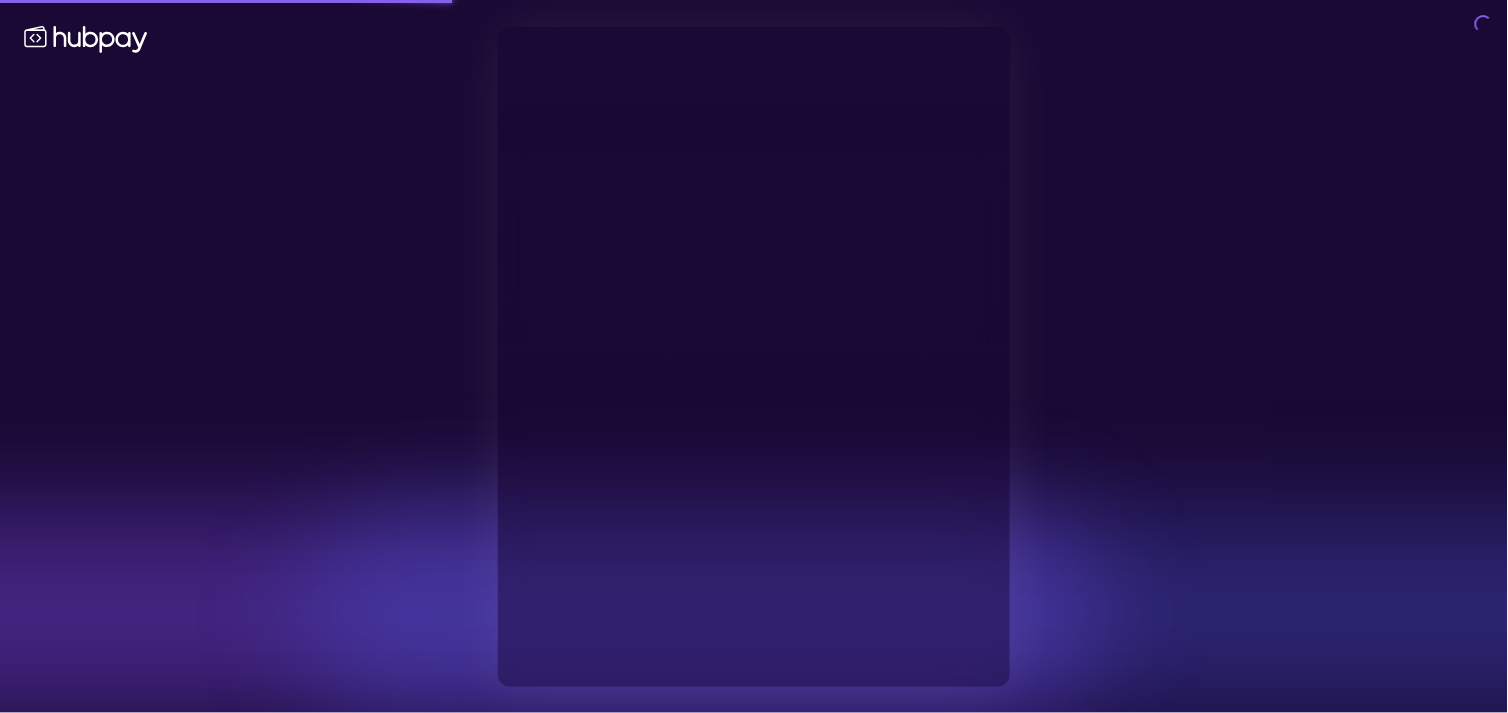 type on "**********" 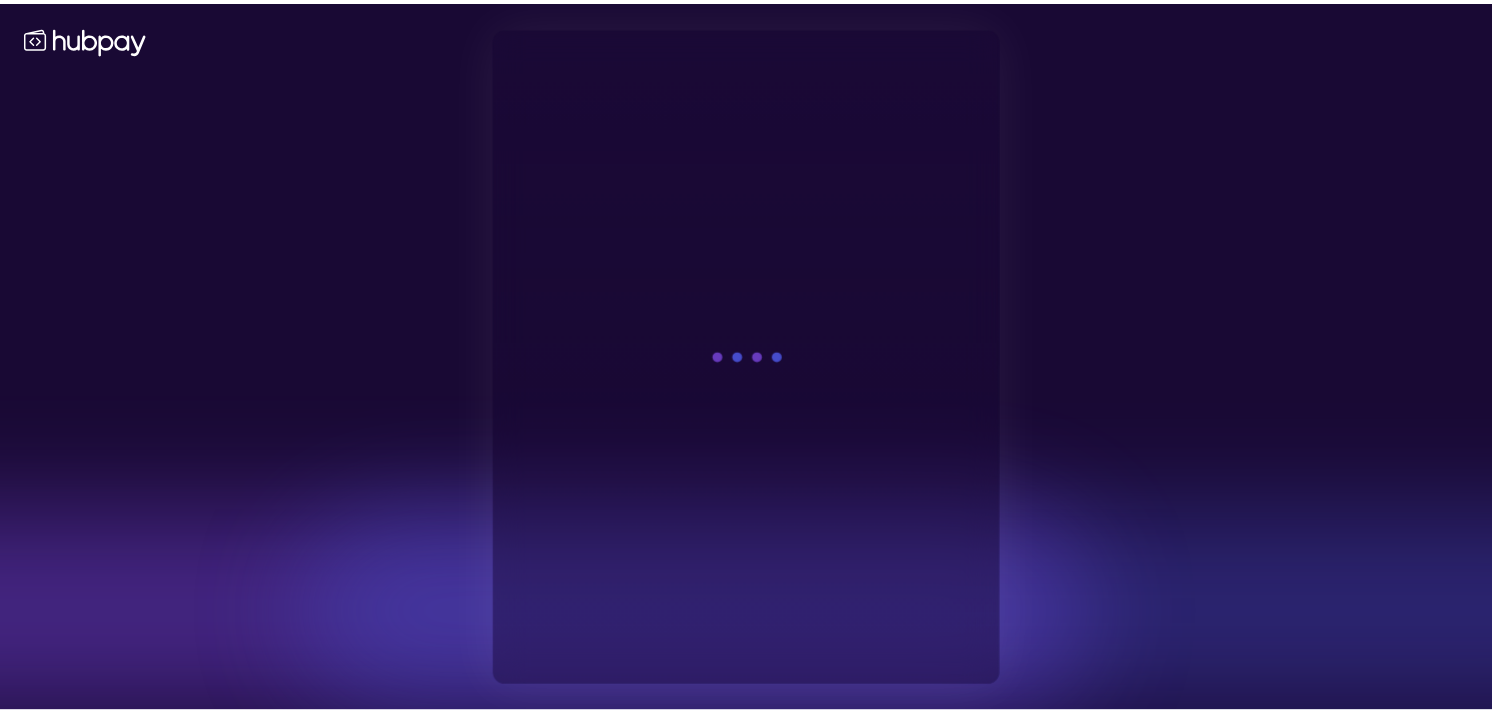 scroll, scrollTop: 0, scrollLeft: 0, axis: both 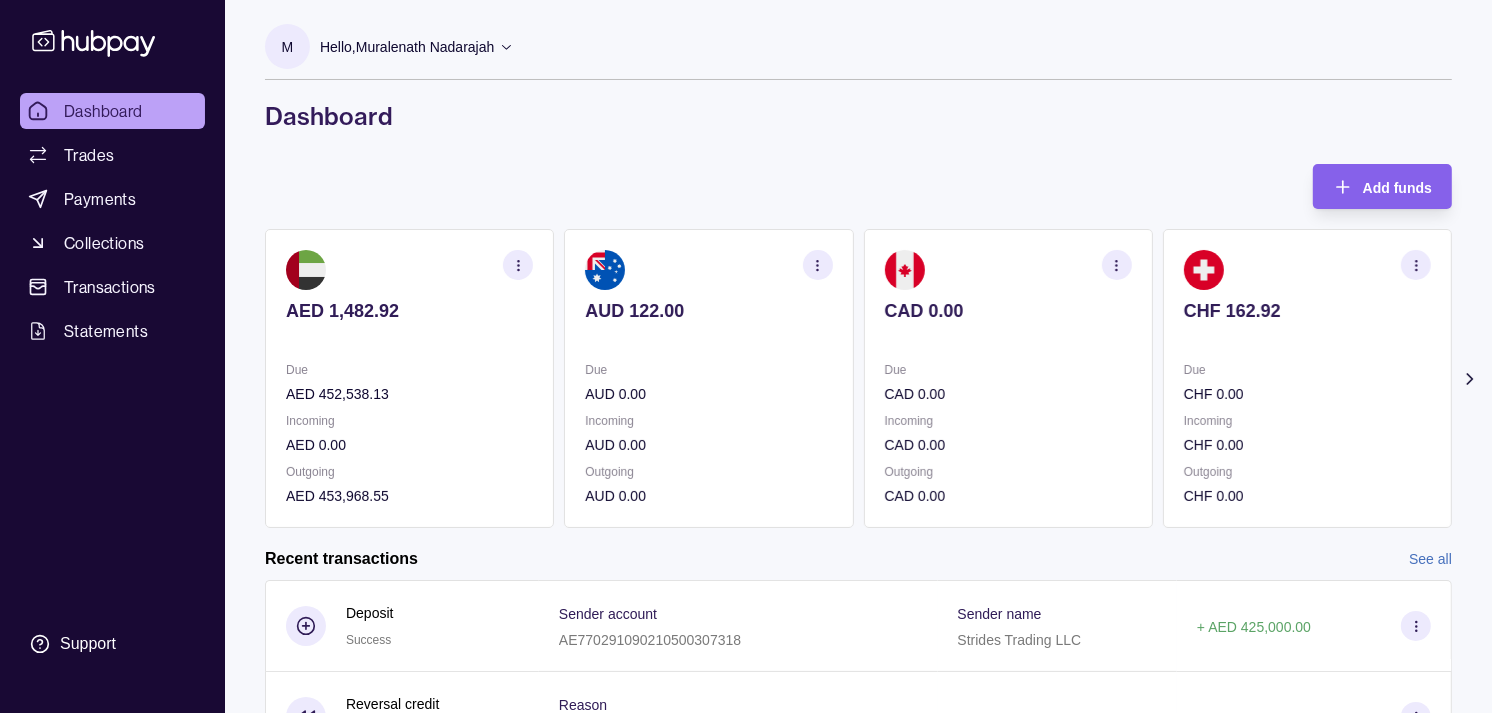 click on "Due" at bounding box center (1008, 370) 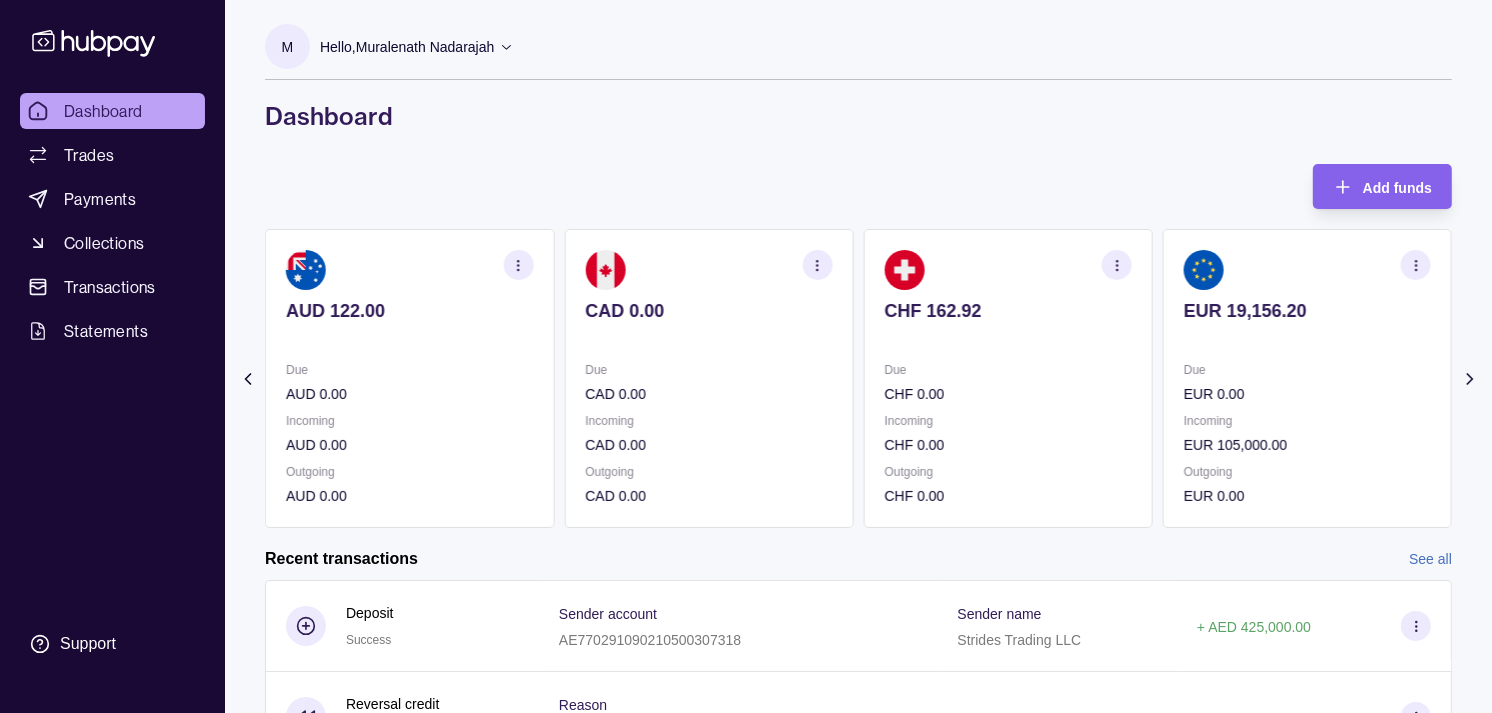 click on "CHF 0.00" at bounding box center (1008, 394) 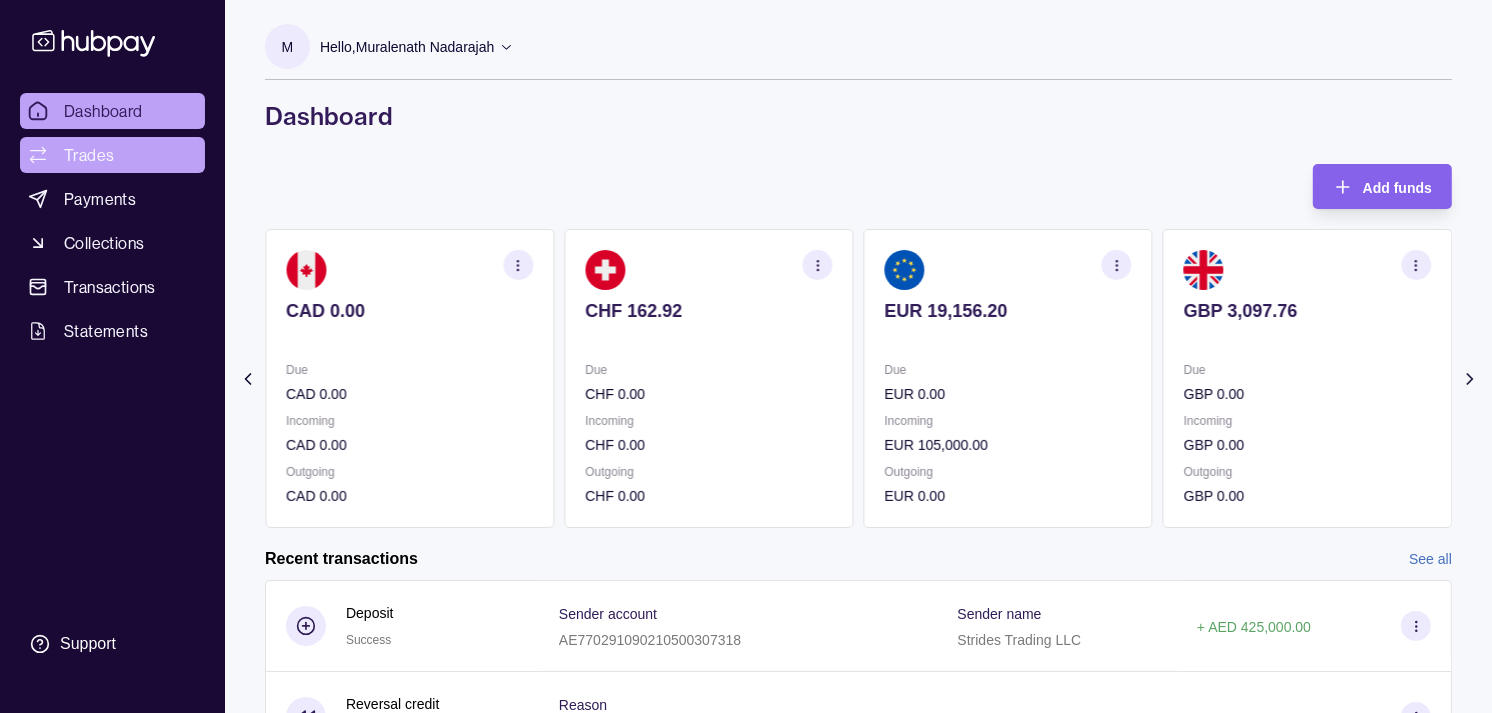 click on "Trades" at bounding box center [112, 155] 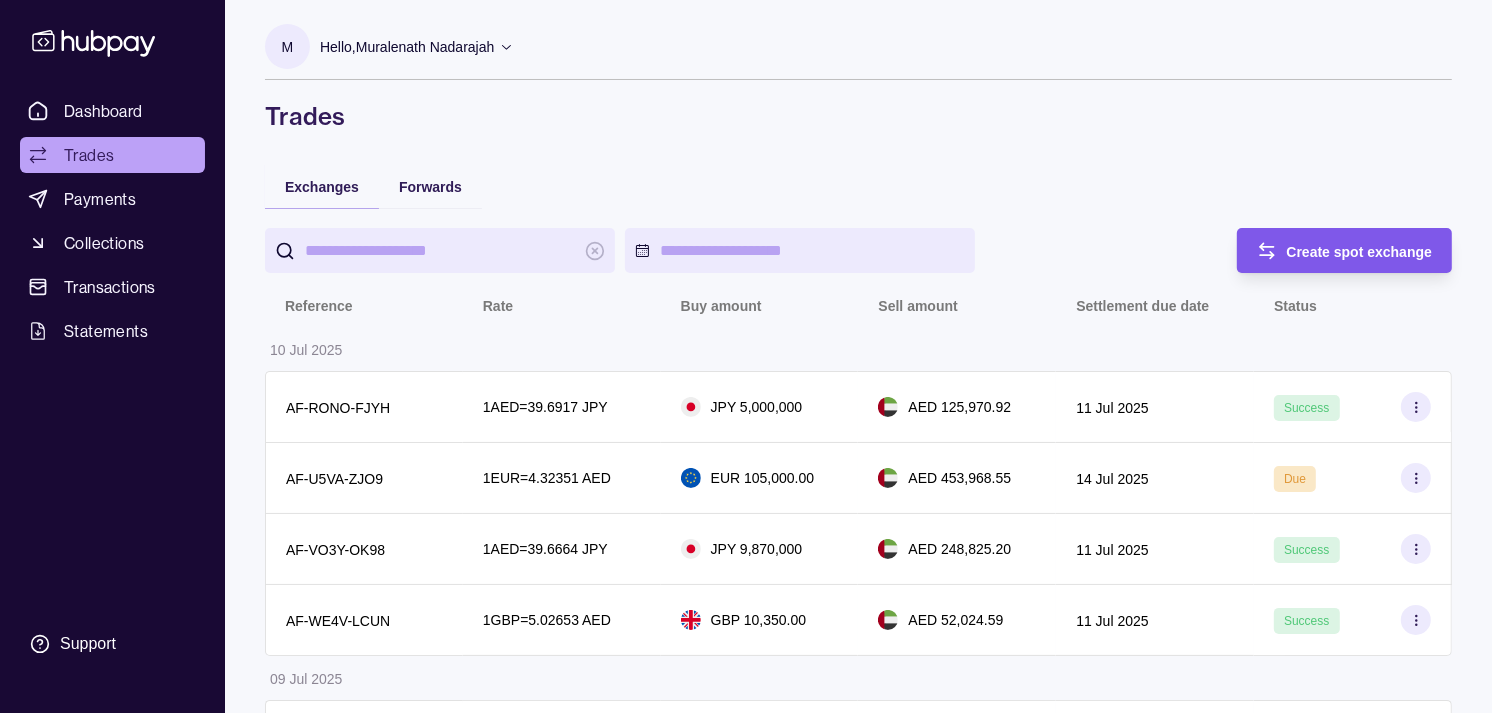 click 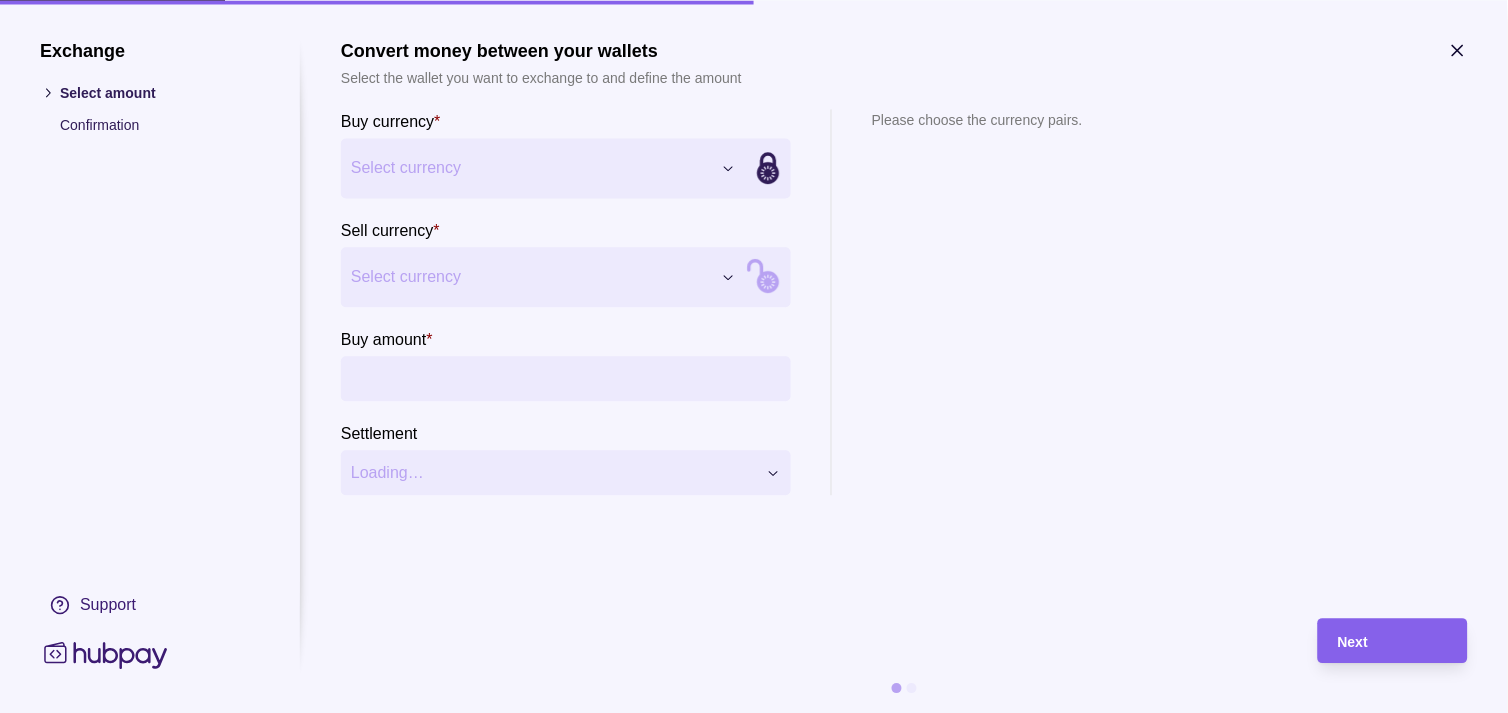 click on "Select currency" at bounding box center (531, 168) 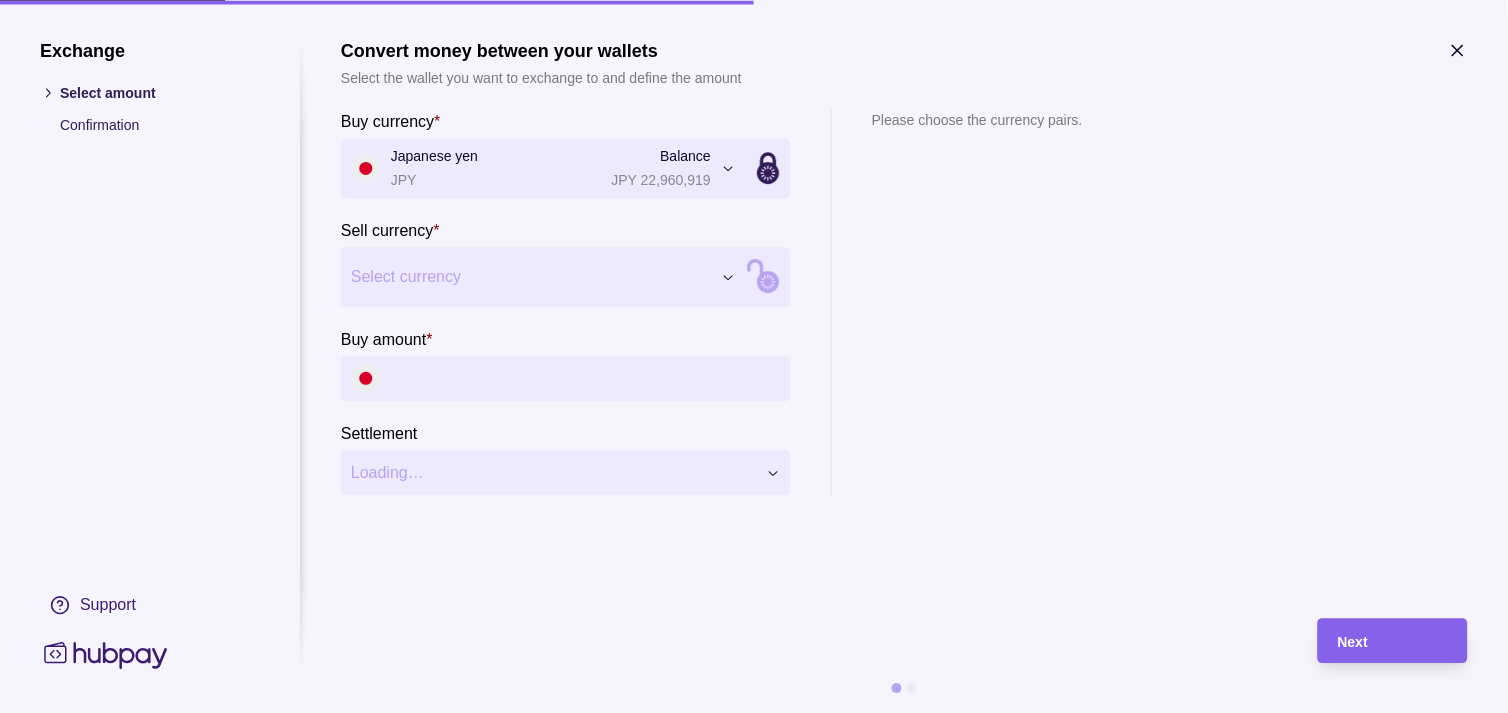 click on "Dashboard Trades Payments Collections Transactions Statements Support M Hello,  Muralenath Nadarajah Strides Trading LLC Account Terms and conditions Privacy policy Sign out Trades Exchanges Forwards Create spot exchange Reference Rate Buy amount Sell amount Settlement due date Status 10 Jul 2025 AF-RONO-FJYH 1  AED  =  39.6917   JPY JPY 5,000,000 AED 125,970.92 11 Jul 2025 Success AF-U5VA-ZJO9 1  EUR  =  4.32351   AED EUR 105,000.00 AED 453,968.55 14 Jul 2025 Due AF-VO3Y-OK98 1  AED  =  39.6664   JPY JPY 9,870,000 AED 248,825.20 11 Jul 2025 Success AF-WE4V-LCUN 1  GBP  =  5.02653   AED GBP 10,350.00 AED 52,024.59 11 Jul 2025 Success 09 Jul 2025 AF-S7G4-X3VW 1  GBP  =  5.0141   AED GBP 32,283.00 AED 161,870.19 10 Jul 2025 Success AF-BCKC-9HZL 1  AED  =  39.7822   JPY JPY 4,000,000 AED 100,547.48 10 Jul 2025 Success AF-LZCK-9TFB 1  AED  =  39.7505   JPY JPY 9,370,000 AED 235,720.31 10 Jul 2025 Success AF-LG52-RFFL 1  EUR  =  4.3196   AED EUR 18,860.00 AED 81,467.66 10 Jul 2025 Success AF-GIJI-EWGD 1  AED  =" at bounding box center (754, 973) 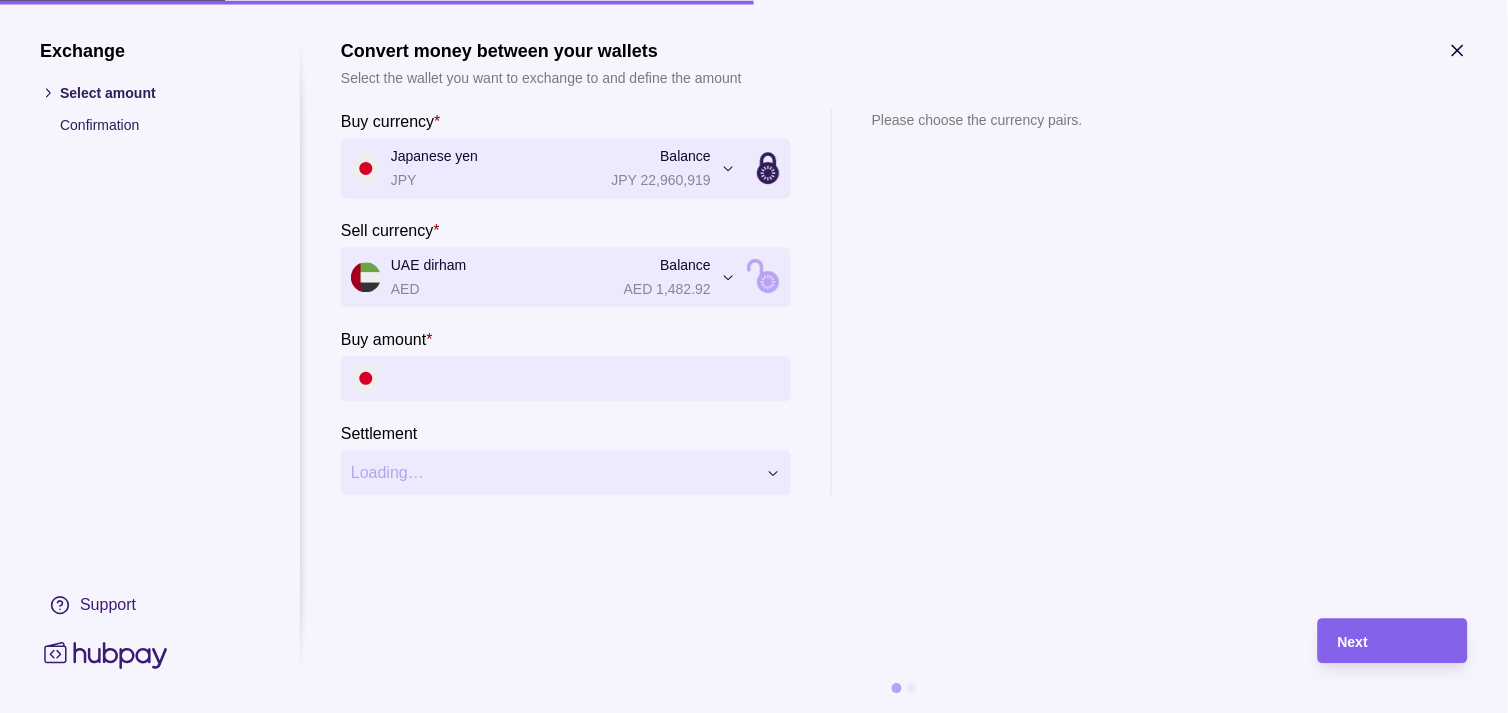 click on "Buy amount  *" at bounding box center (586, 378) 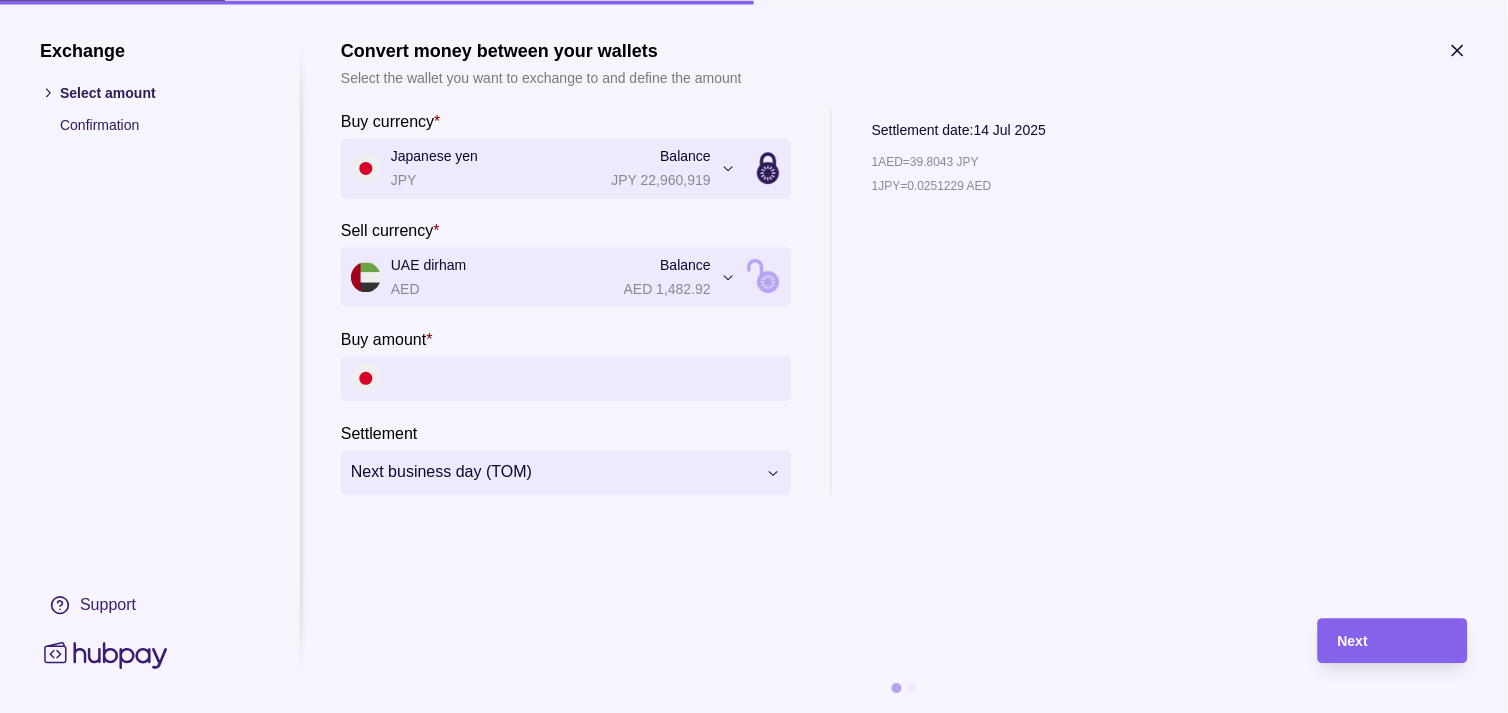 click 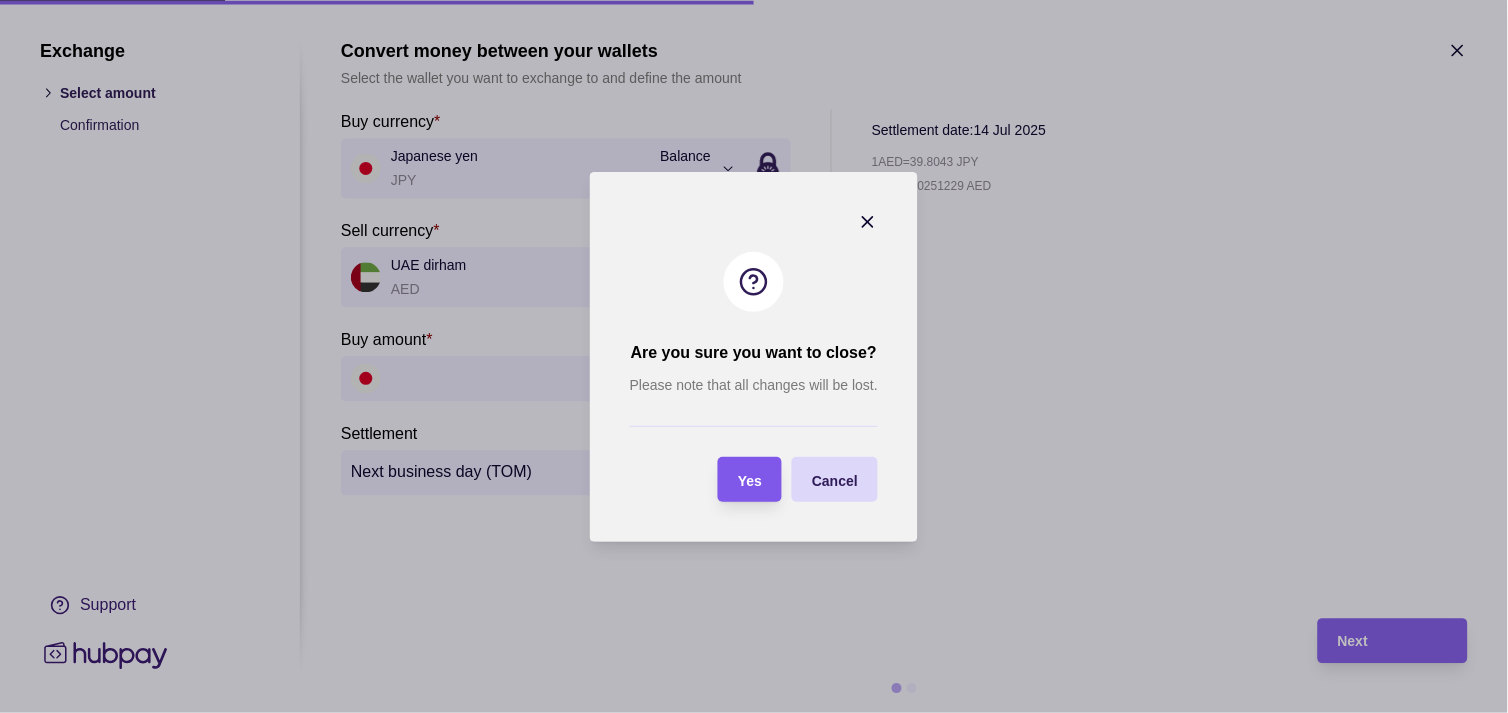 click on "Yes" at bounding box center (750, 480) 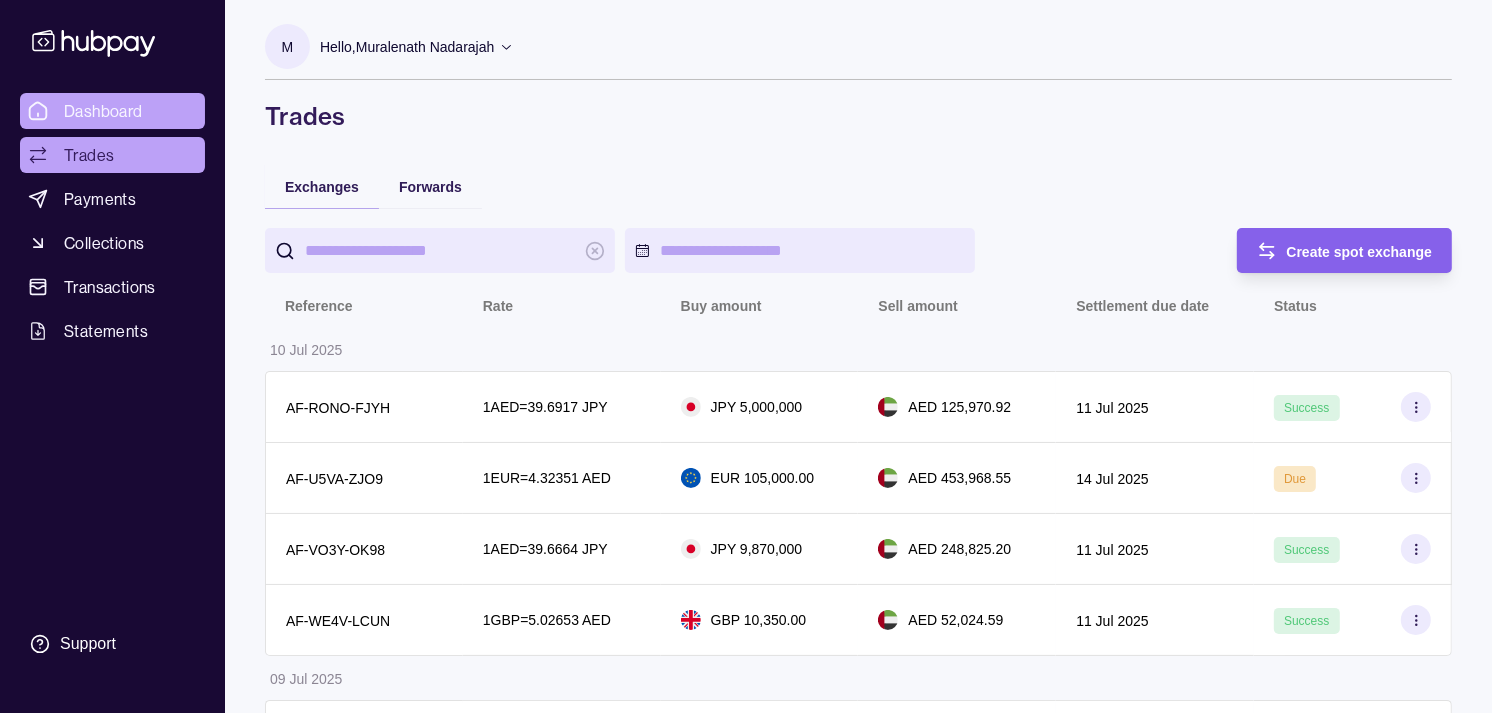 click on "Dashboard" at bounding box center [112, 111] 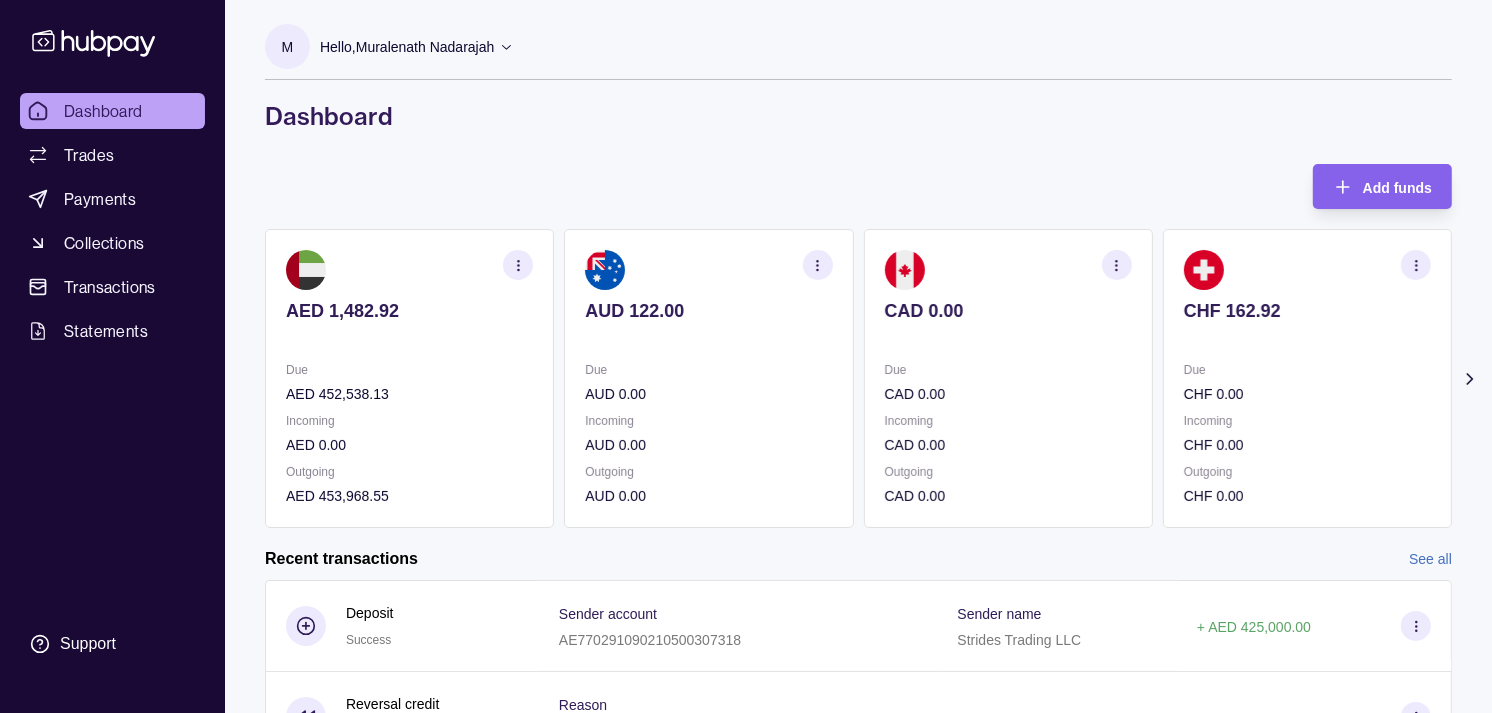 click on "CHF 0.00" at bounding box center [1307, 394] 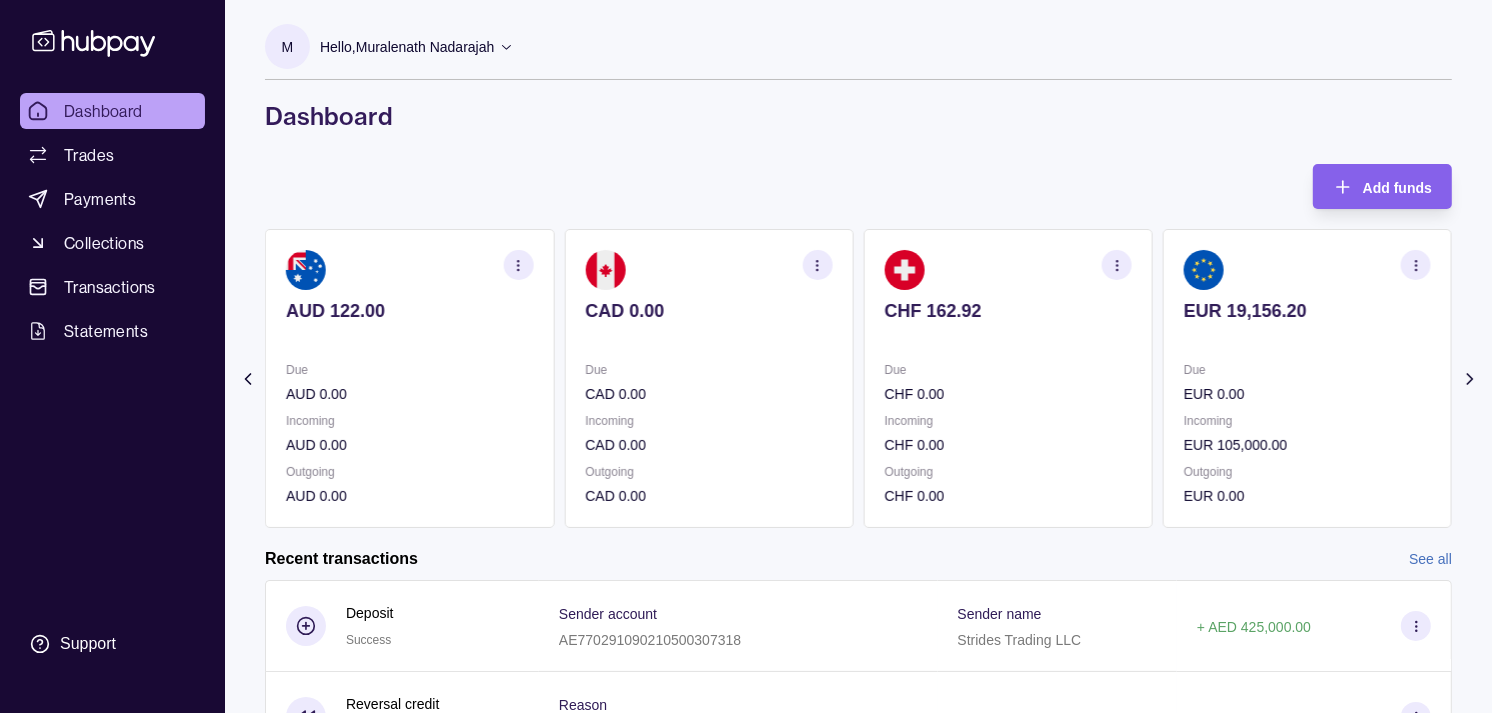 click on "EUR 0.00" at bounding box center [1307, 394] 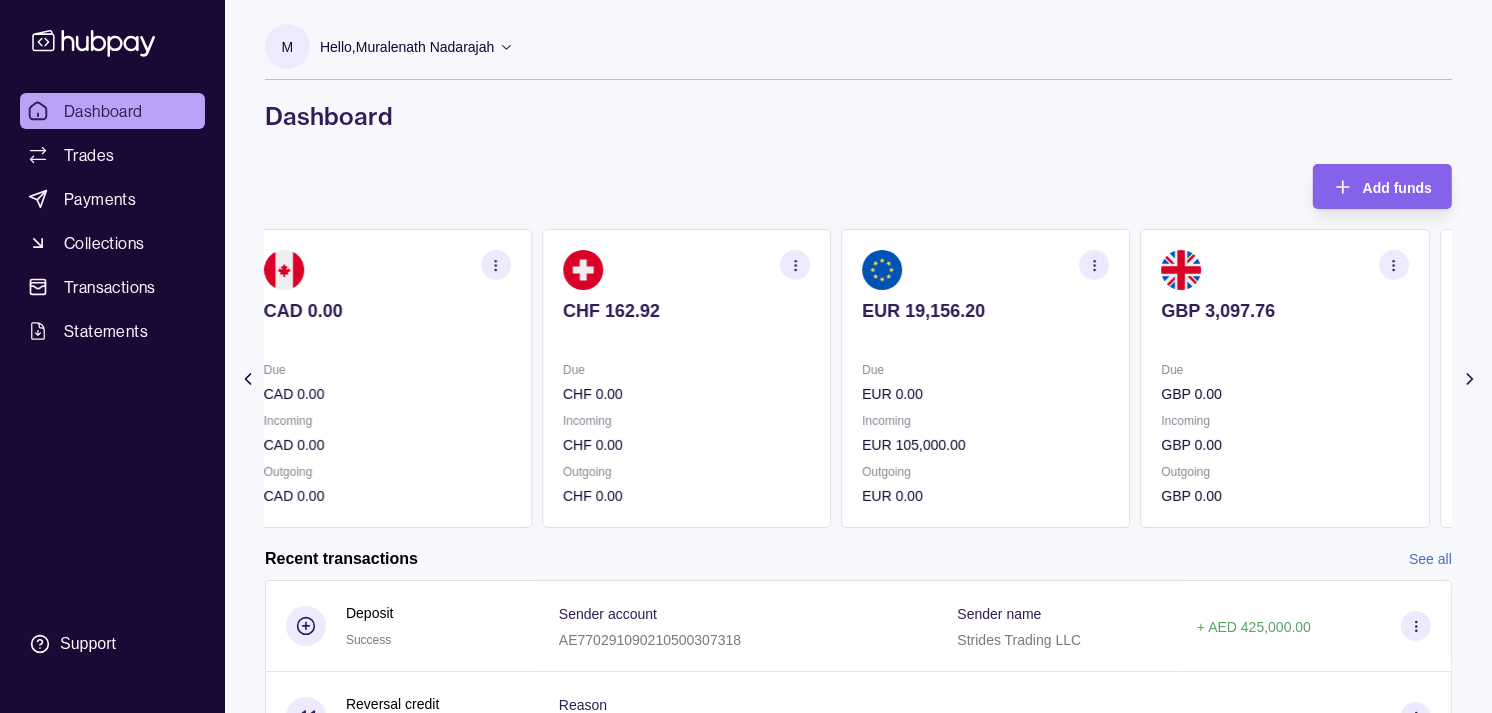 click on "GBP 0.00" at bounding box center (1285, 394) 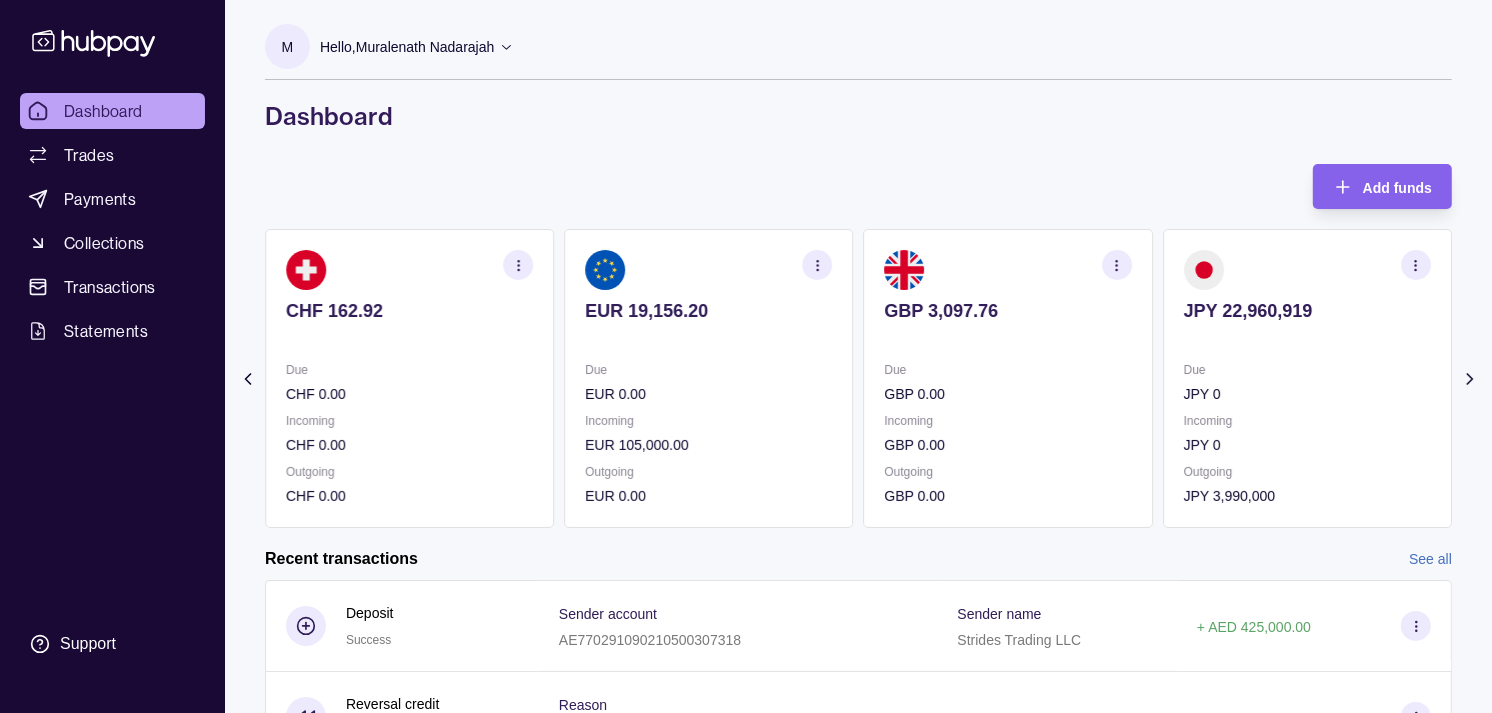 click 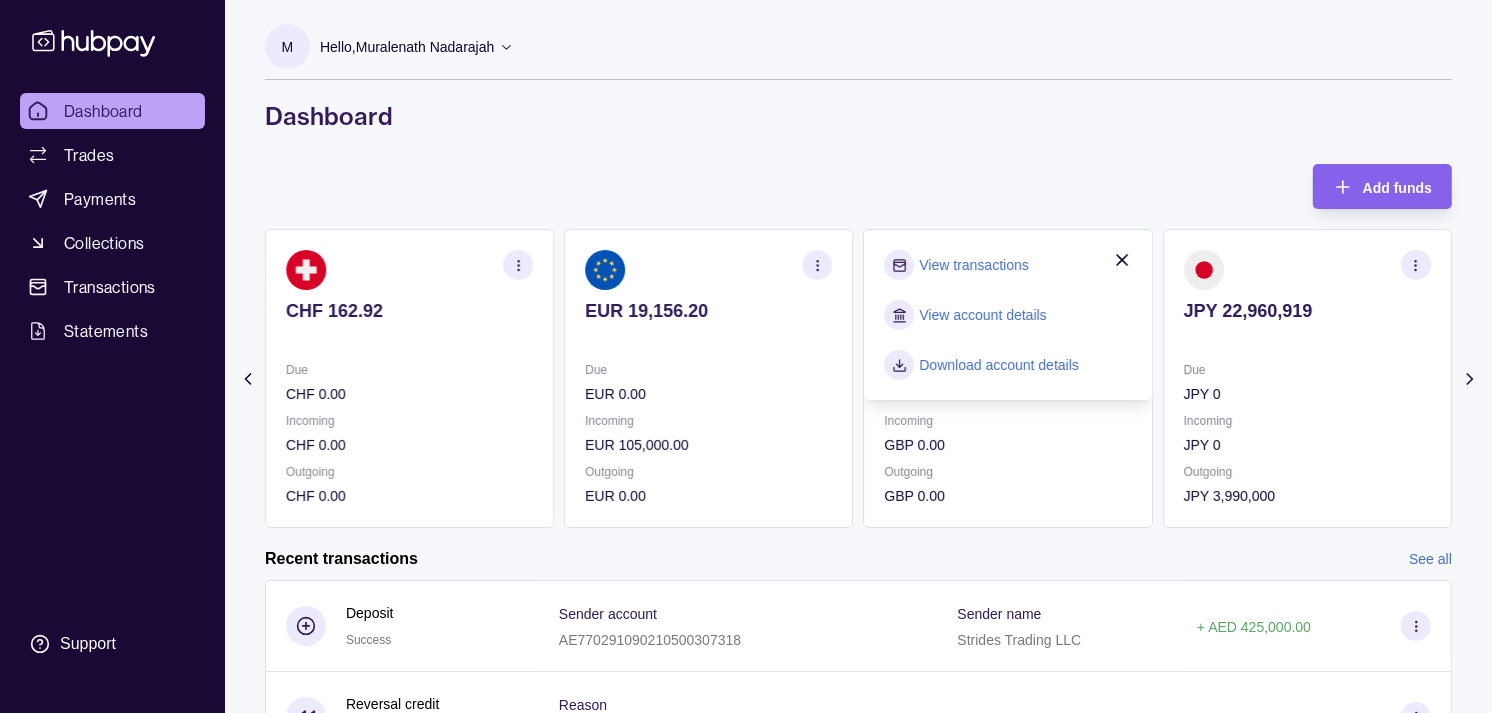 click on "View transactions" at bounding box center [974, 265] 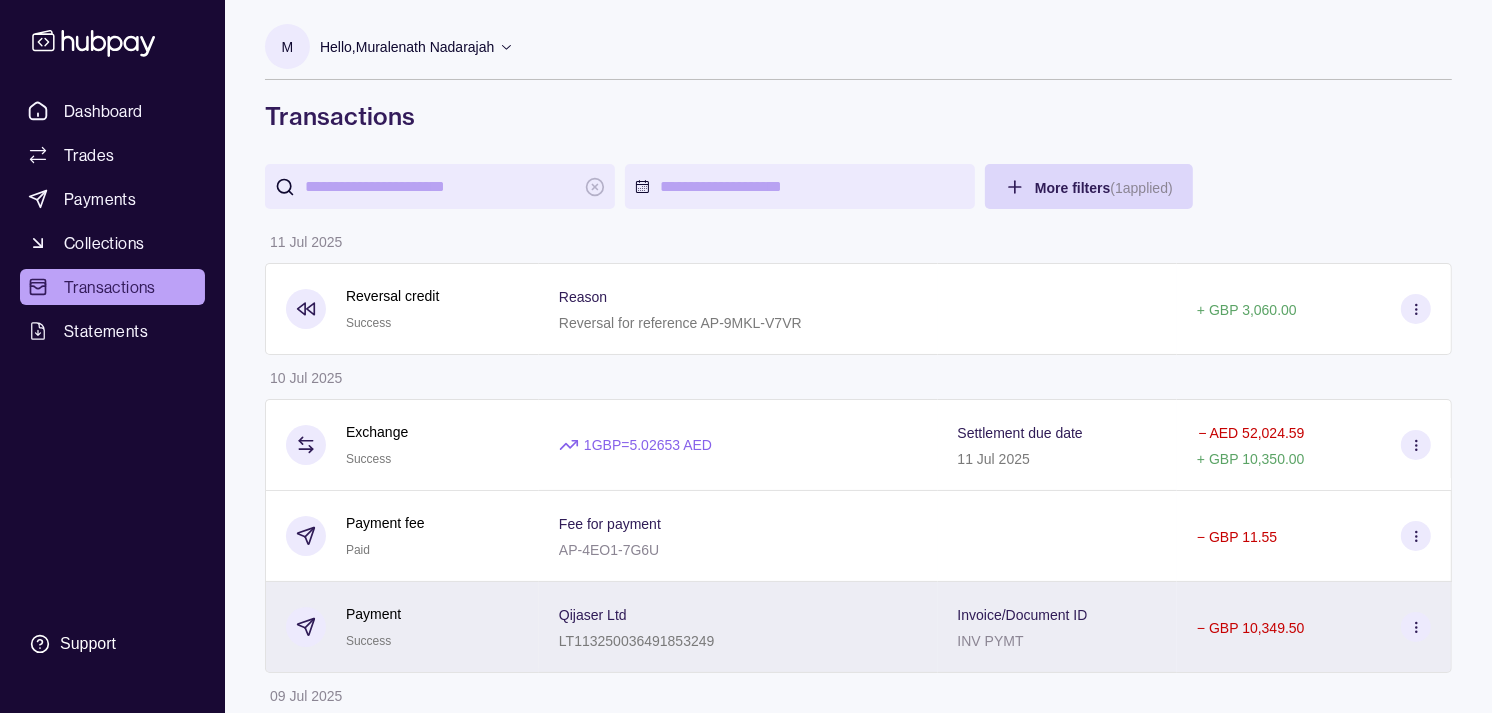 click on "Payment Success" at bounding box center [402, 627] 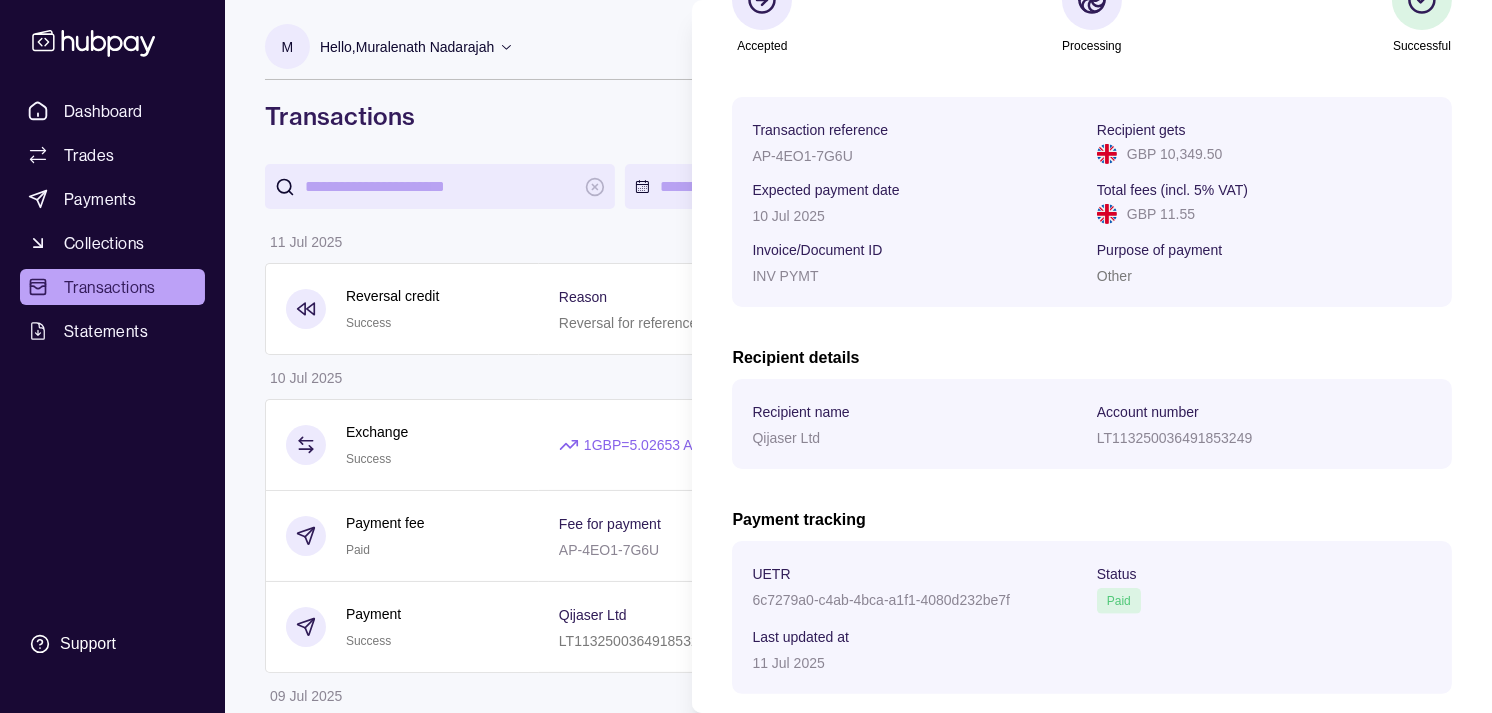 scroll, scrollTop: 244, scrollLeft: 0, axis: vertical 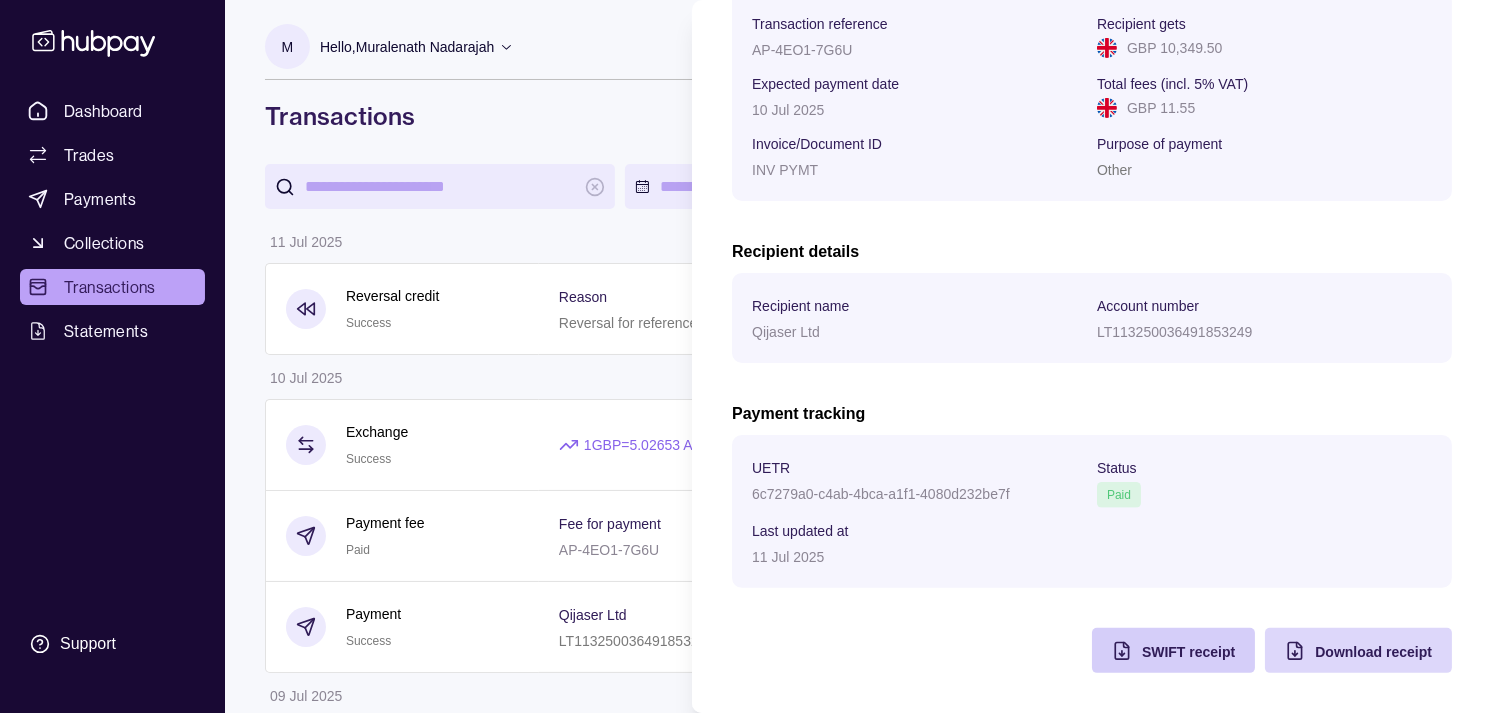click on "SWIFT receipt" at bounding box center (1188, 652) 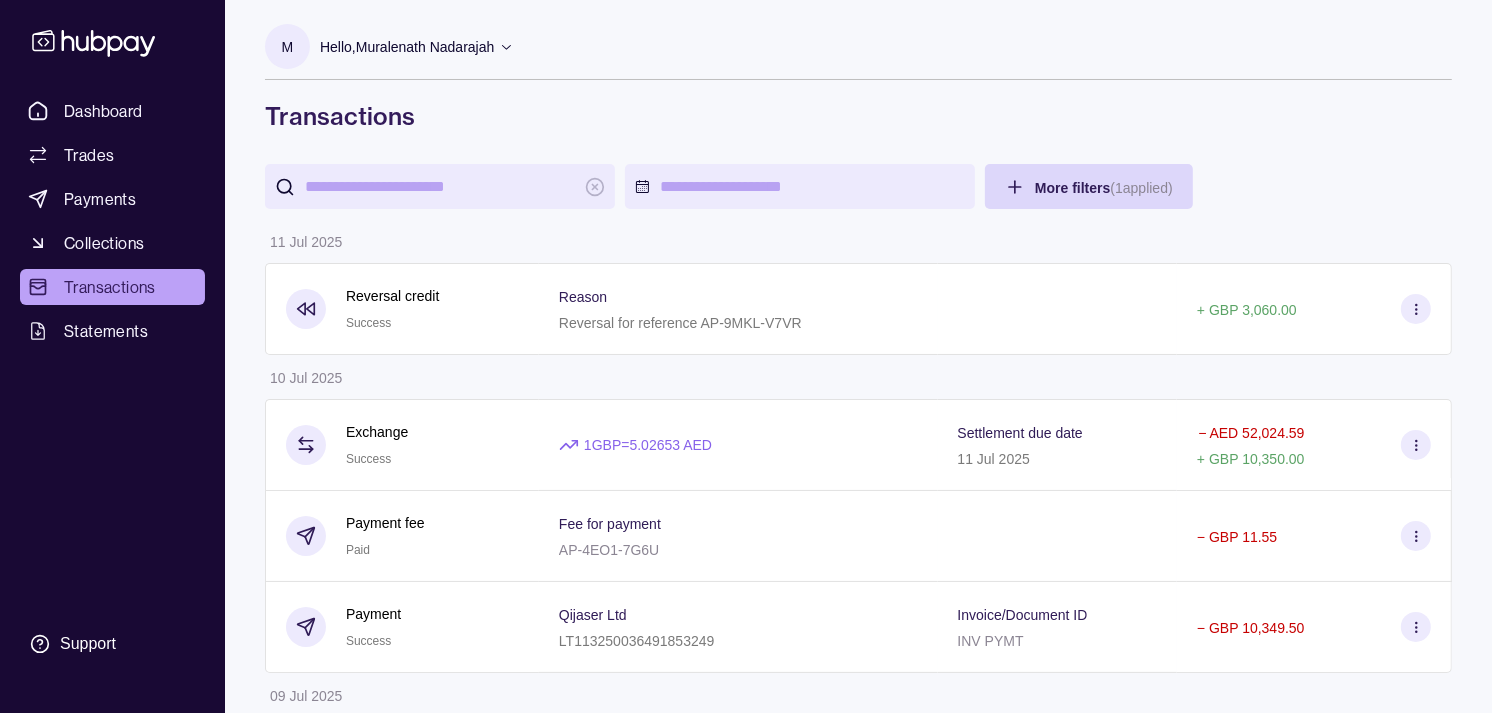 click on "Dashboard Trades Payments Collections Transactions Statements Support M Hello, [FIRST] [LAST] Strides Trading LLC Account Terms and conditions Privacy policy Sign out Transactions More filters ( 1 applied) Details Amount 11 Jul 2025 Reversal credit Success Reason Reversal for reference AP-9MKL-V7VR + GBP 3,060.00 10 Jul 2025 Exchange Success 1 GBP = 5.02653 AED Settlement due date 11 Jul 2025 - AED 52,024.59 + GBP 10,350.00 Payment fee Paid Fee for payment AP-4EO1-7G6U - GBP 11.55 Payment Success Qijaser Ltd LT113250036491853249 Invoice/Document ID INV PYMT - GBP 10,349.50 09 Jul 2025 Payment fee Paid Fee for payment AP-XYN4-R4HK - GBP 11.55 Payment Success LIFE PAY LIMITED GB78HBUK40115630851523 Invoice/Document ID INV PYMT - GBP 32,283.00 Exchange Success 1 GBP = 5.0141 AED Settlement due date 10 Jul 2025 - AED 161,870.19 + GBP 32,283.00 Payment fee Paid Fee for payment AP-LKQ2-HR4M - GBP 11.55 Payment Success LEVEL3RECYCLING LTD GB98LOYD30995037421268" at bounding box center (746, 1152) 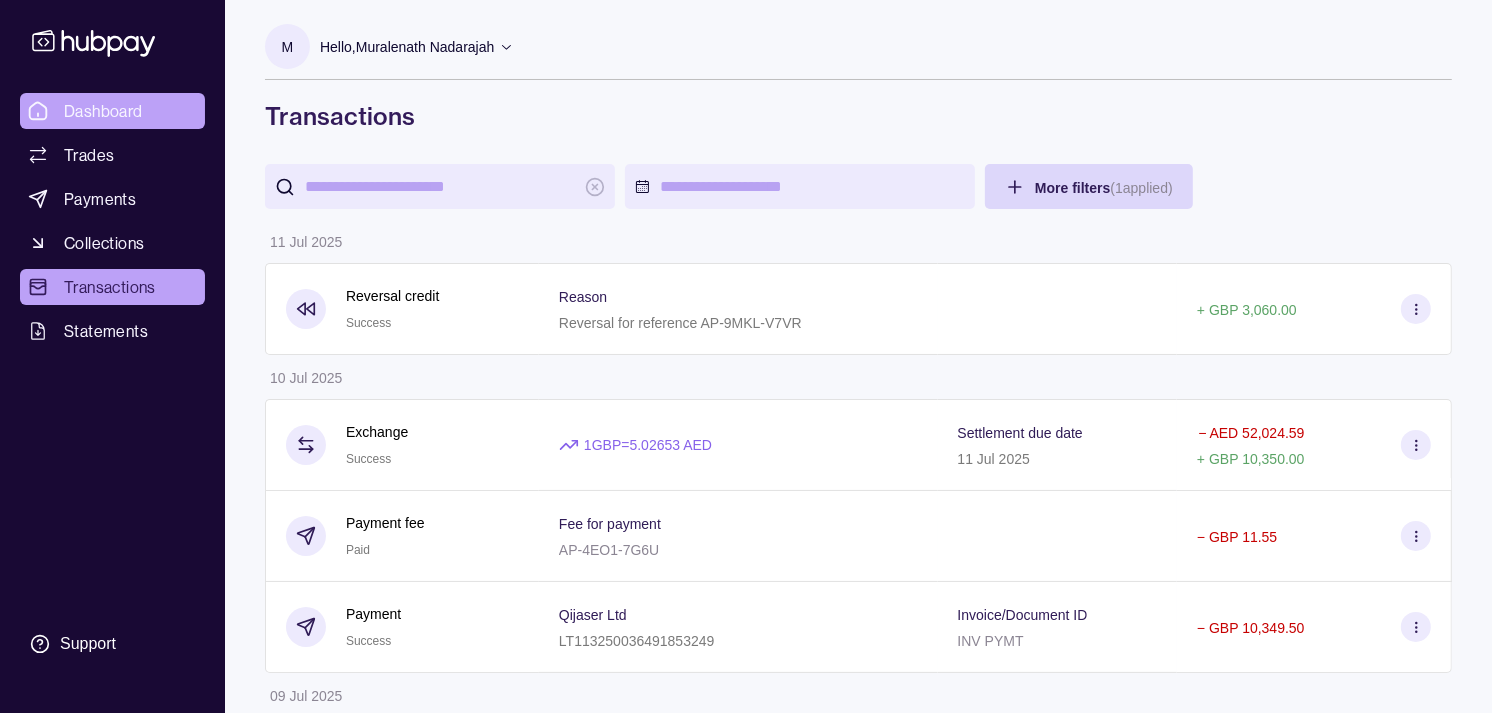 click on "Dashboard" at bounding box center [112, 111] 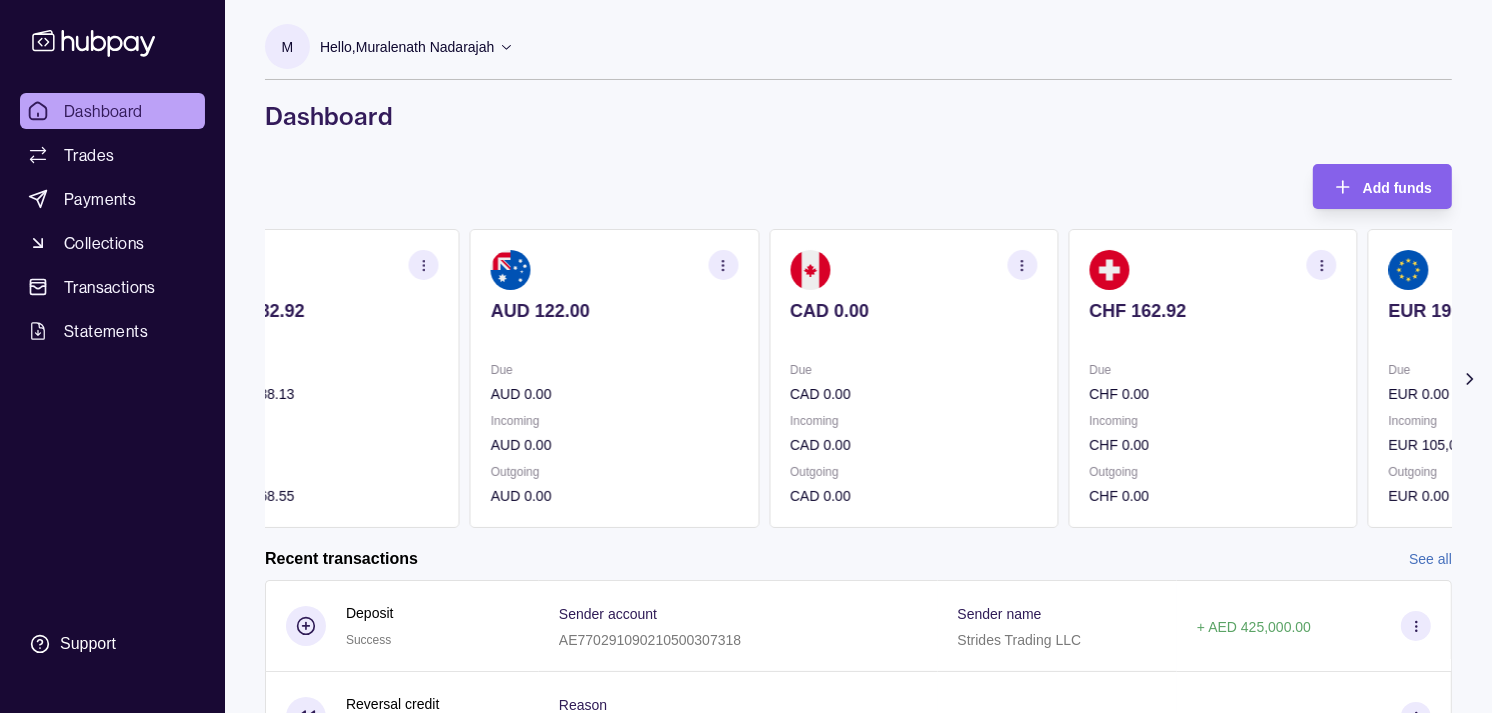 click on "AUD 0.00" at bounding box center [614, 394] 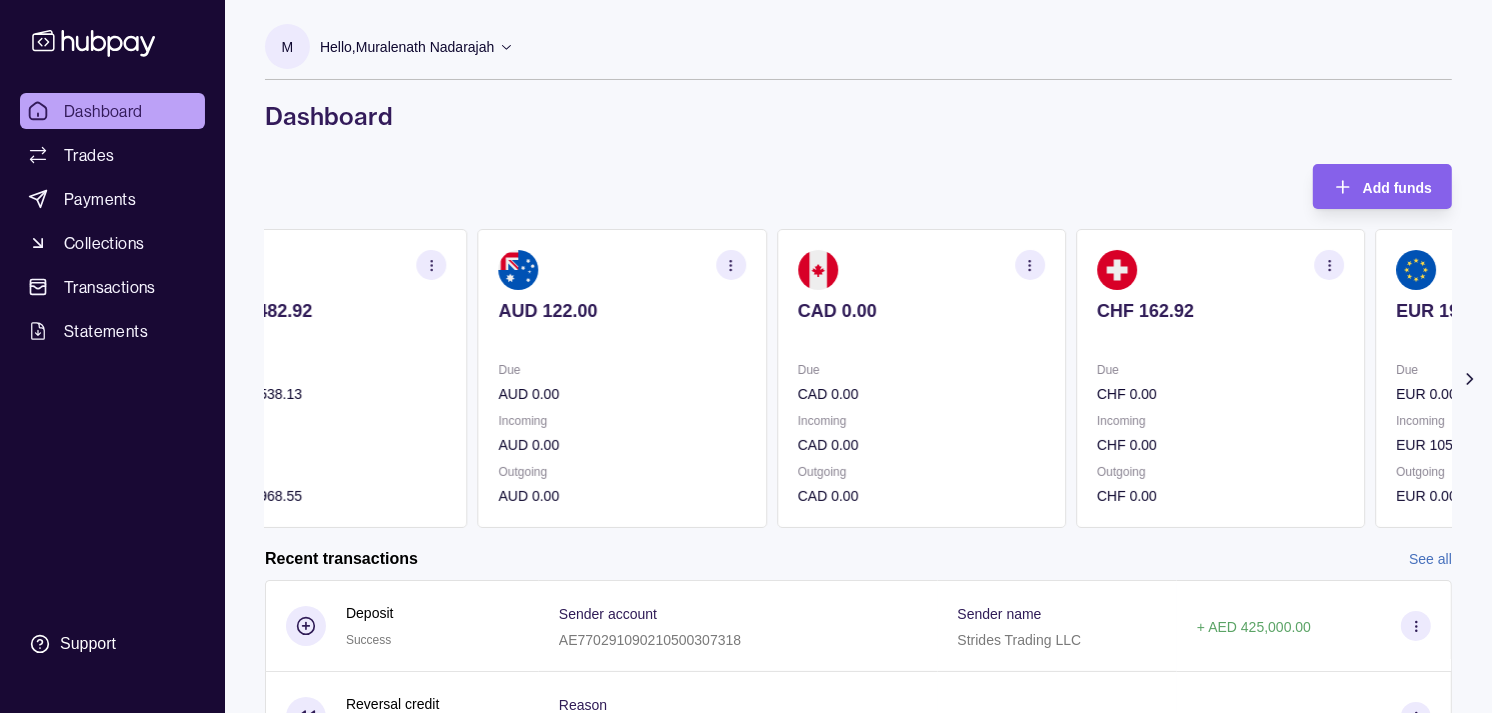 click on "AUD 0.00" at bounding box center (622, 394) 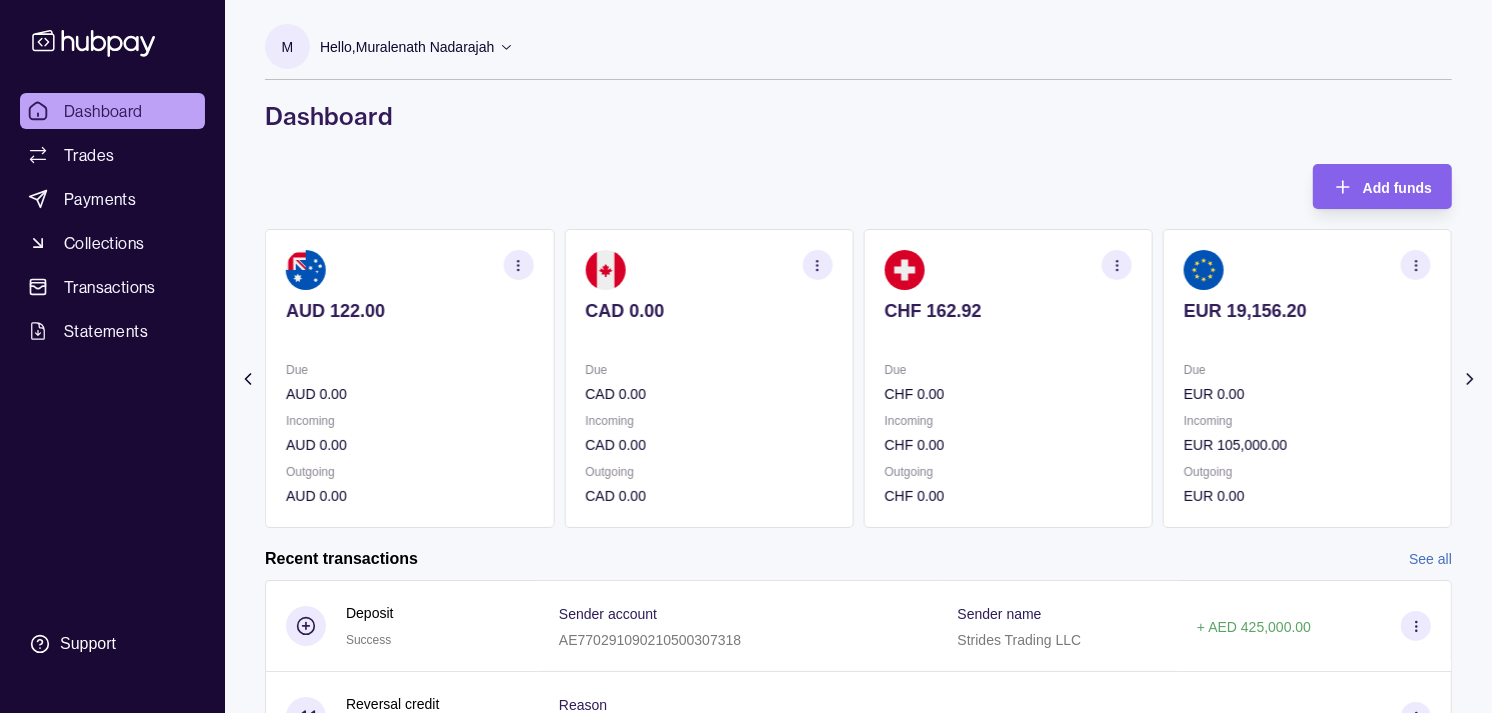 click on "CAD 0.00" at bounding box center [708, 394] 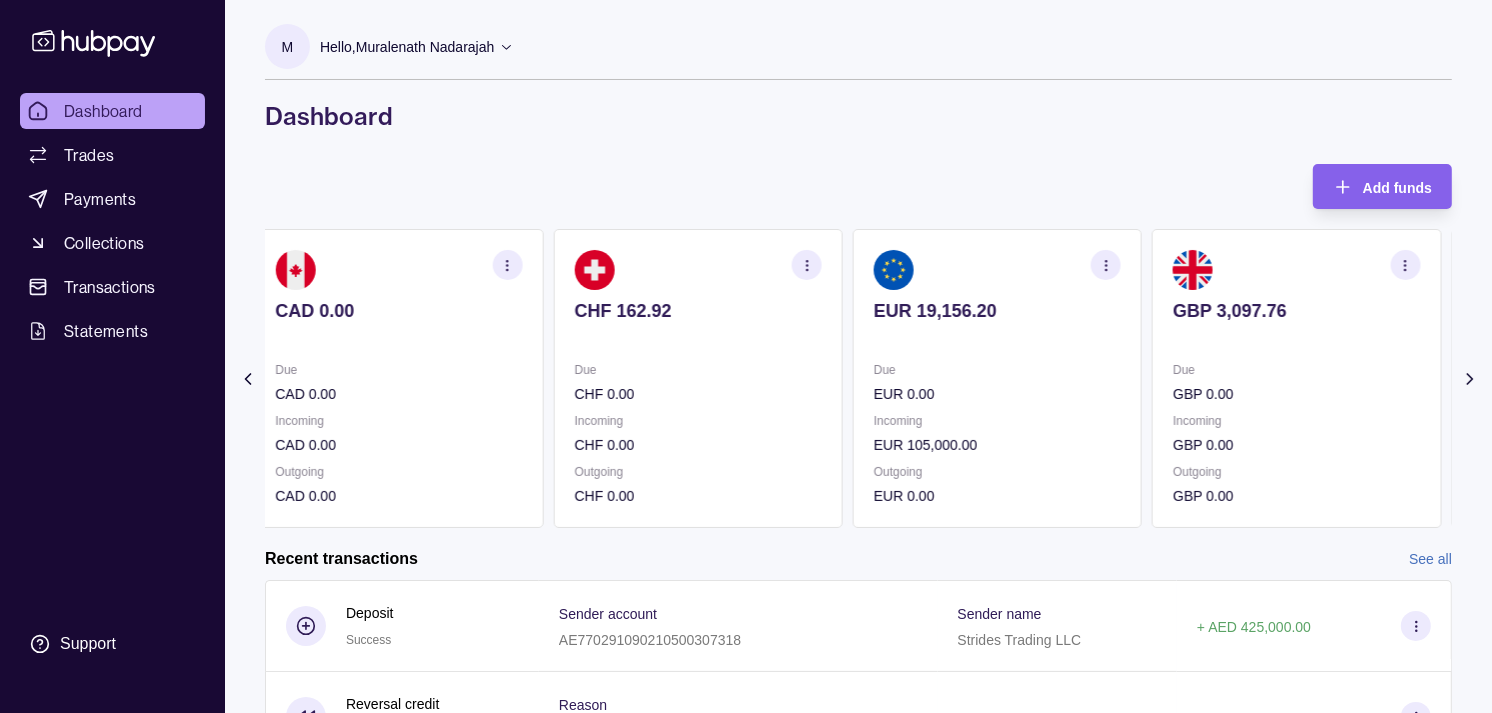 click on "CHF 0.00" at bounding box center (697, 394) 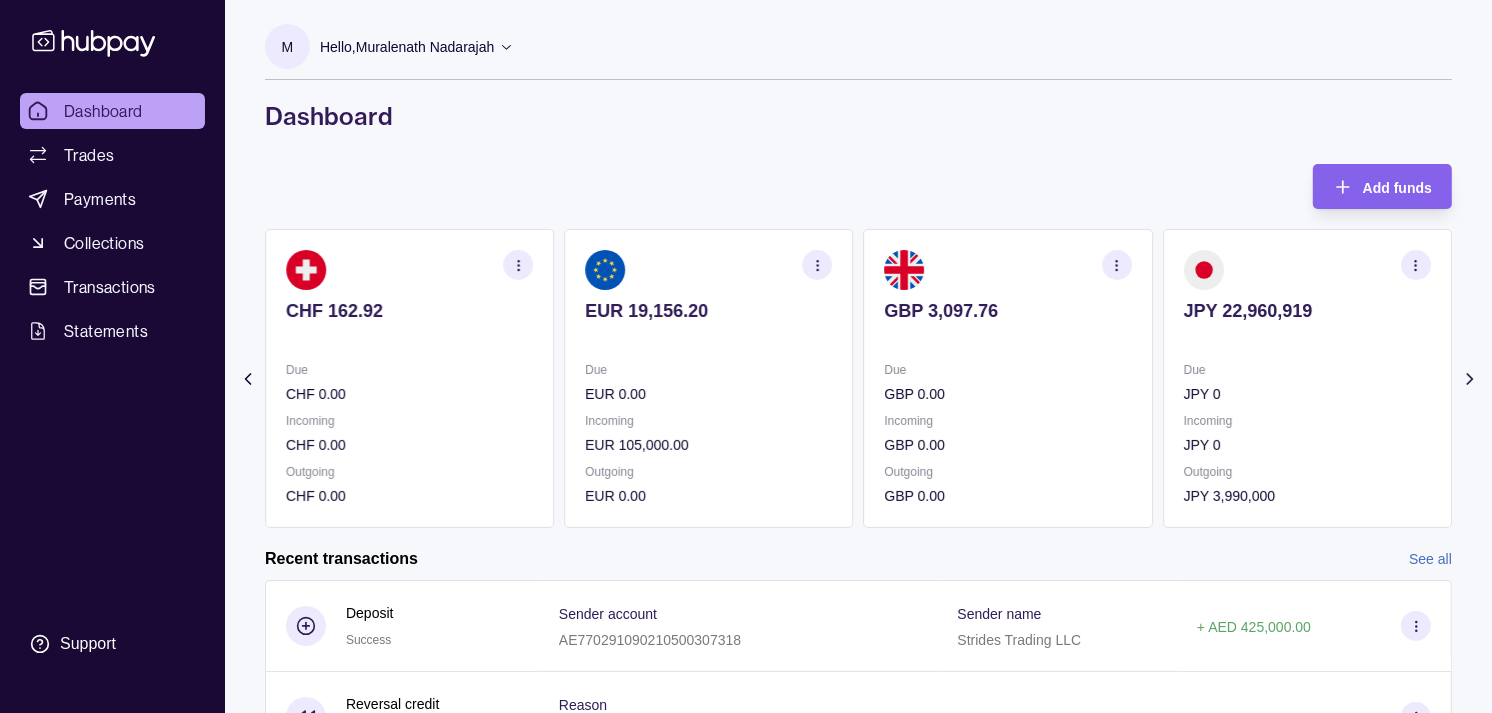click on "Due EUR 0.00" at bounding box center [708, 382] 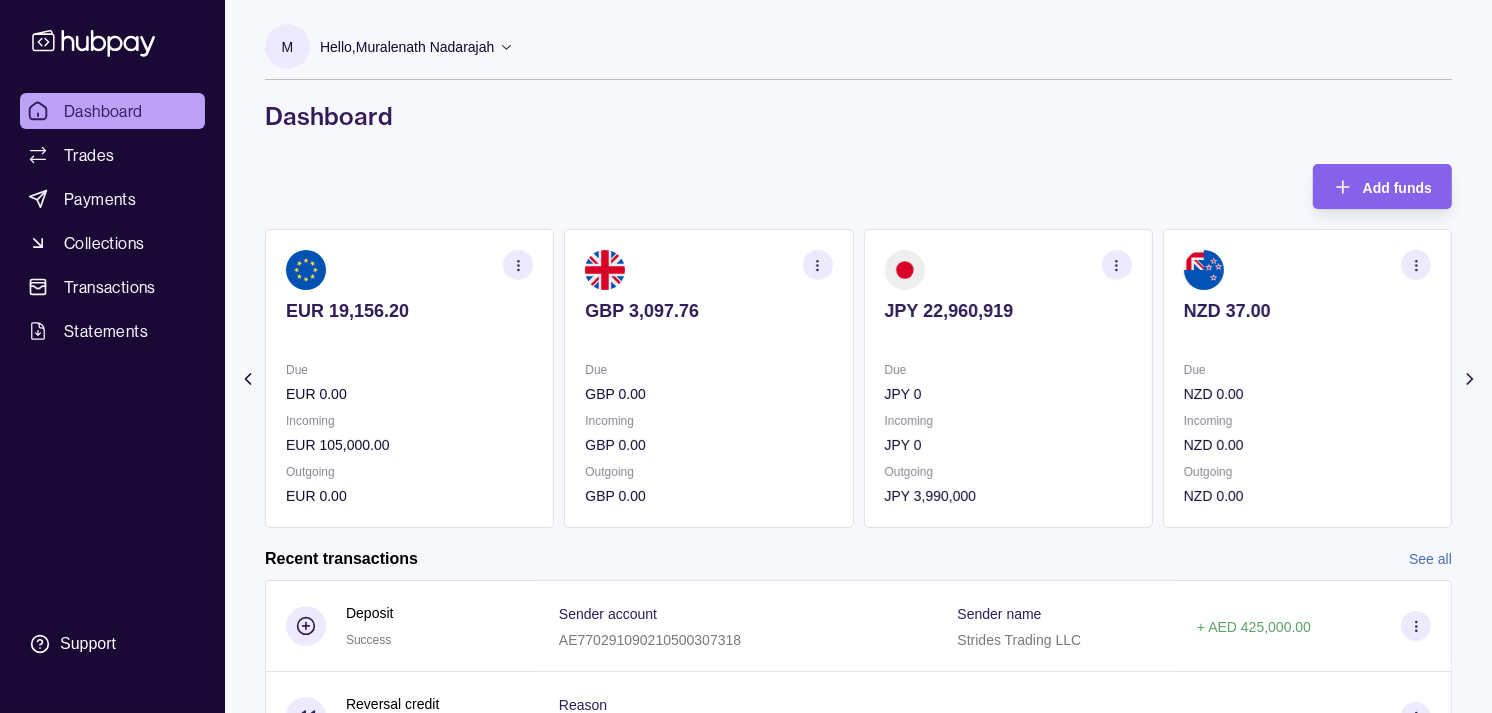 click on "GBP 0.00" at bounding box center (708, 394) 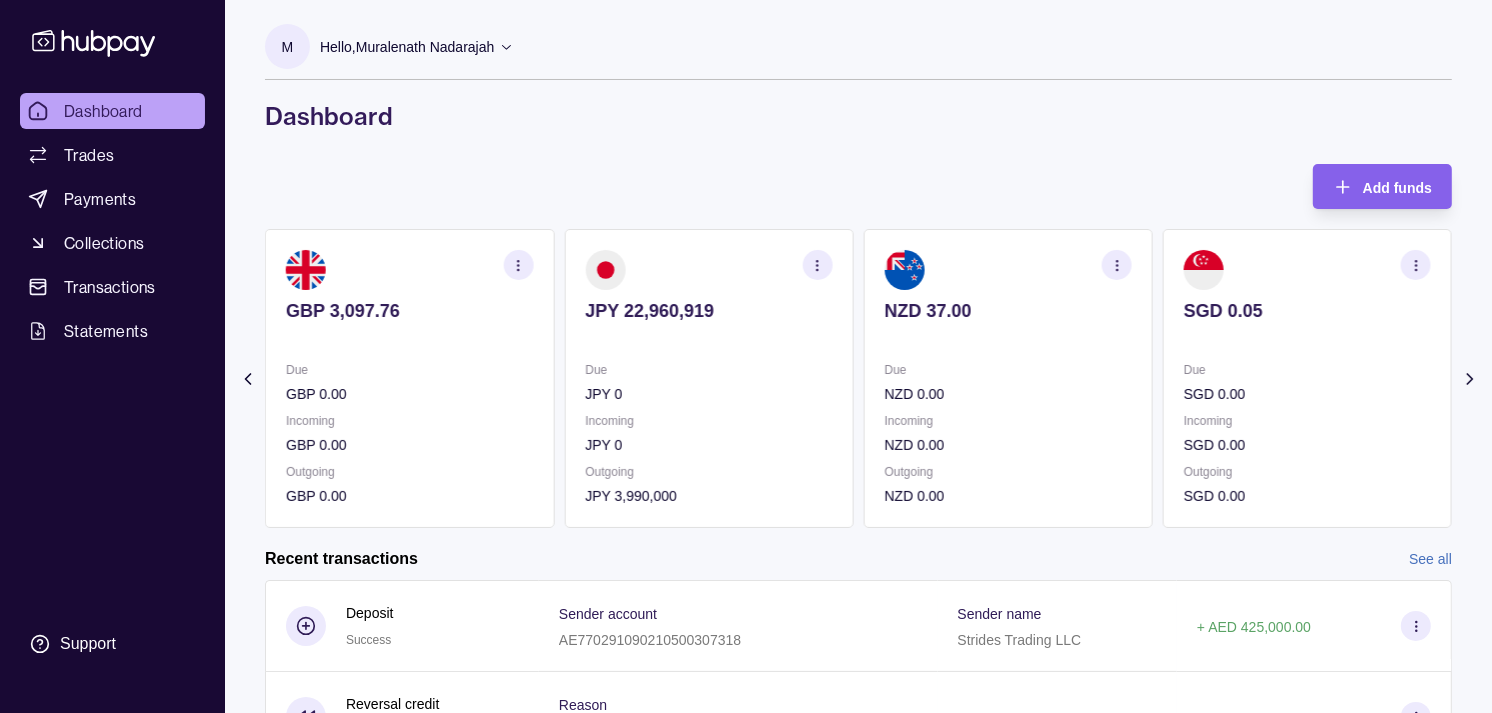 click at bounding box center [818, 265] 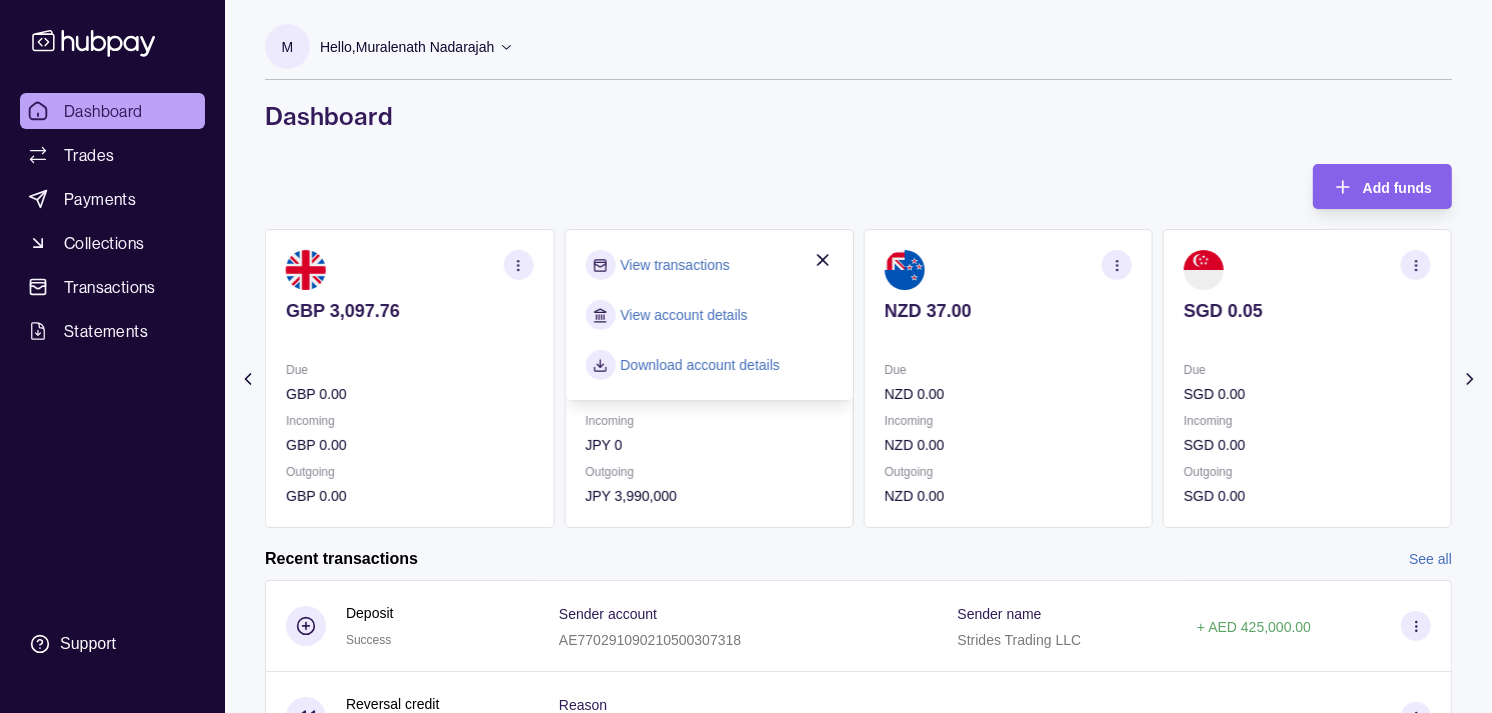 click on "View transactions" at bounding box center [674, 265] 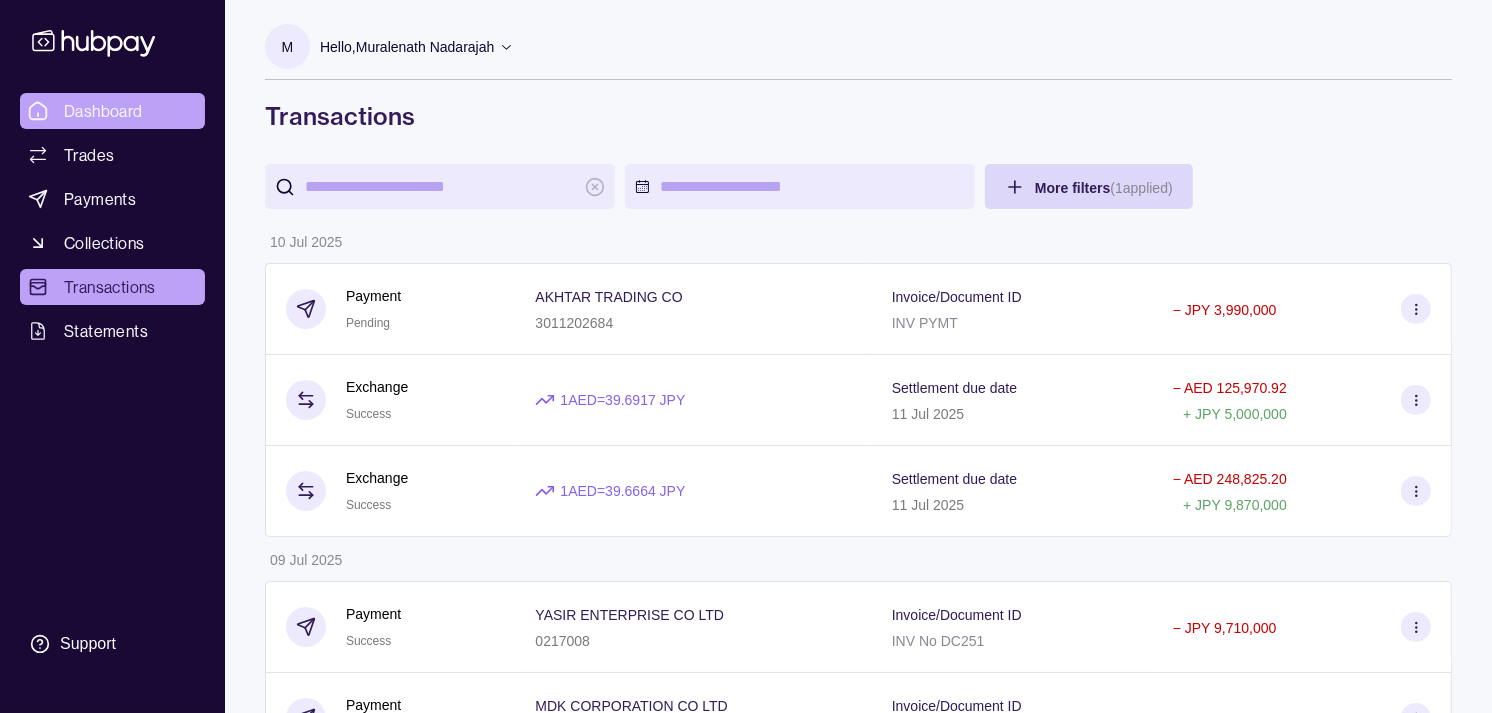 click on "Dashboard" at bounding box center (103, 111) 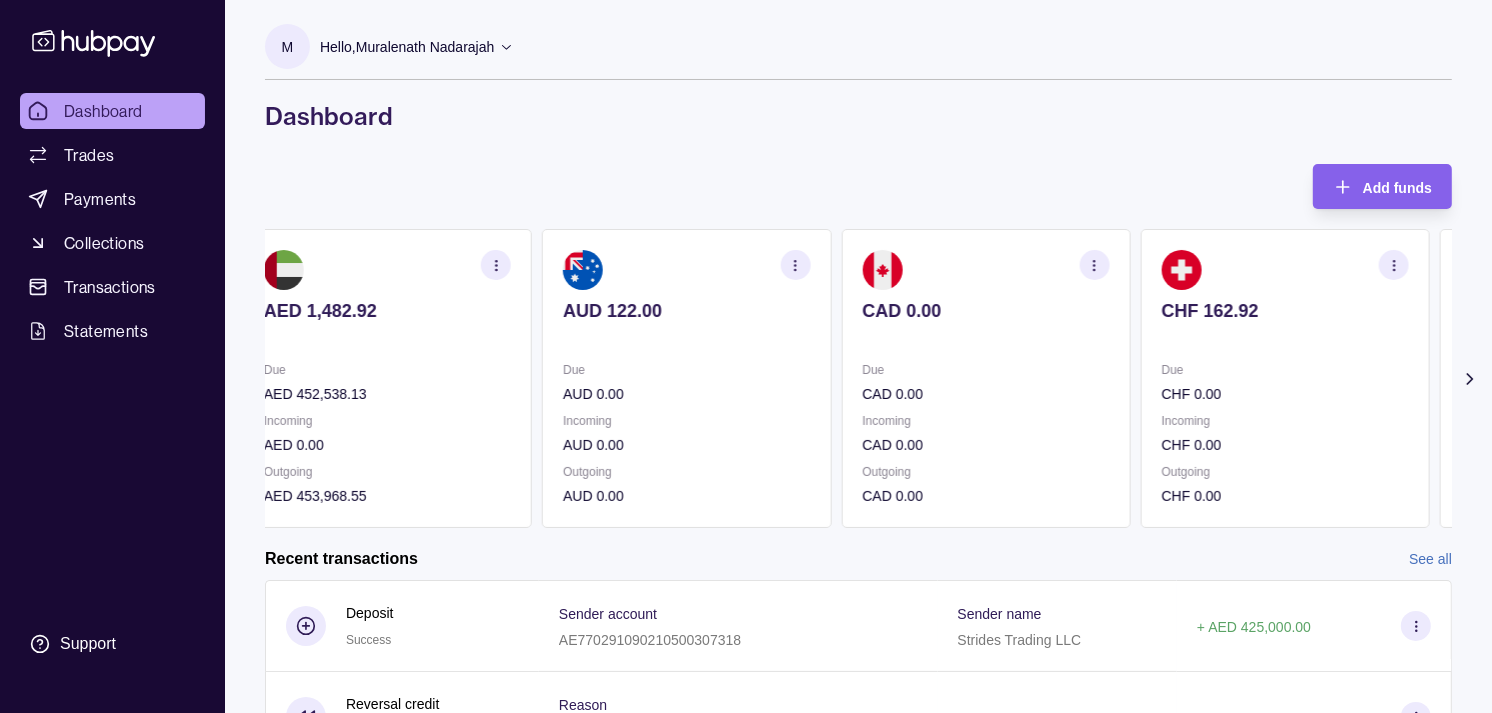 click at bounding box center (1285, 338) 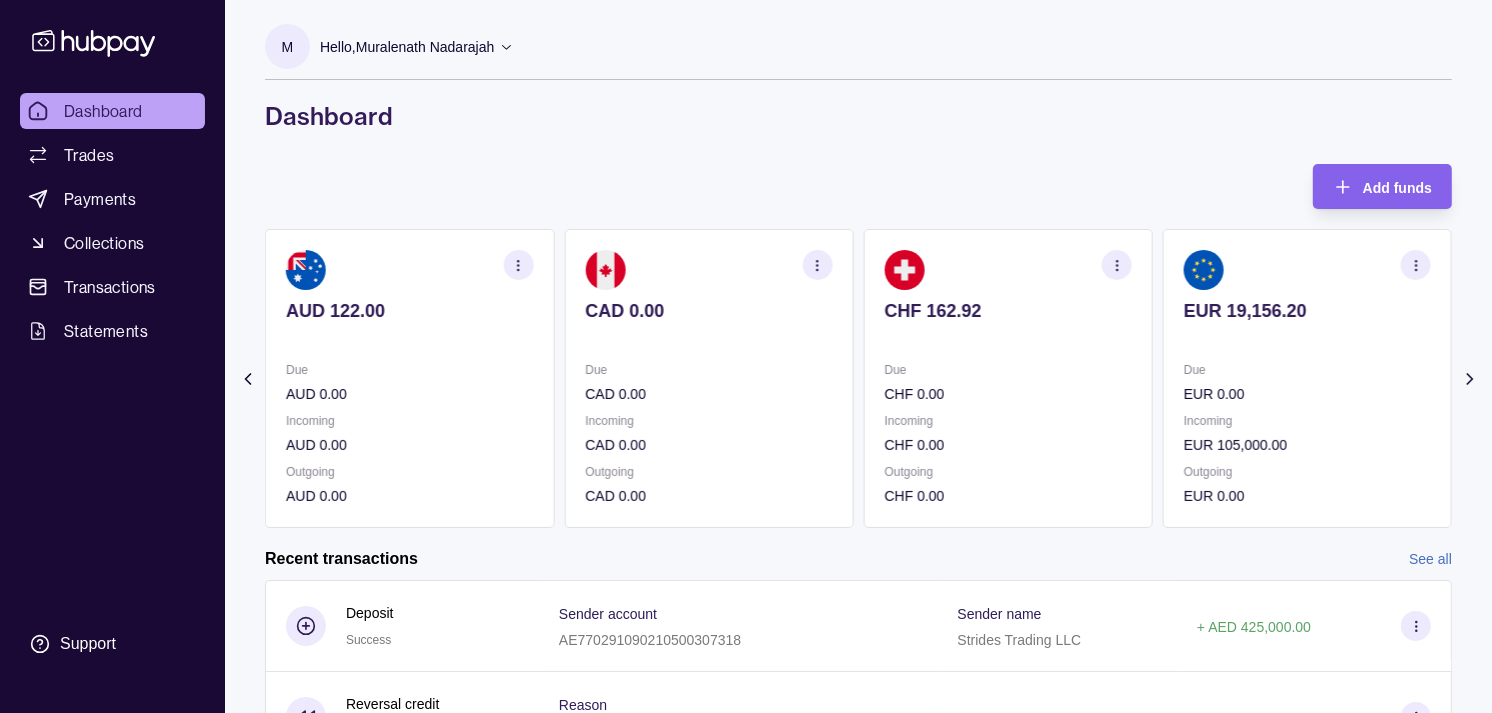 click on "EUR 19,156.20                                                                                                               Due EUR 0.00 Incoming EUR 105,000.00 Outgoing EUR 0.00" at bounding box center (1307, 378) 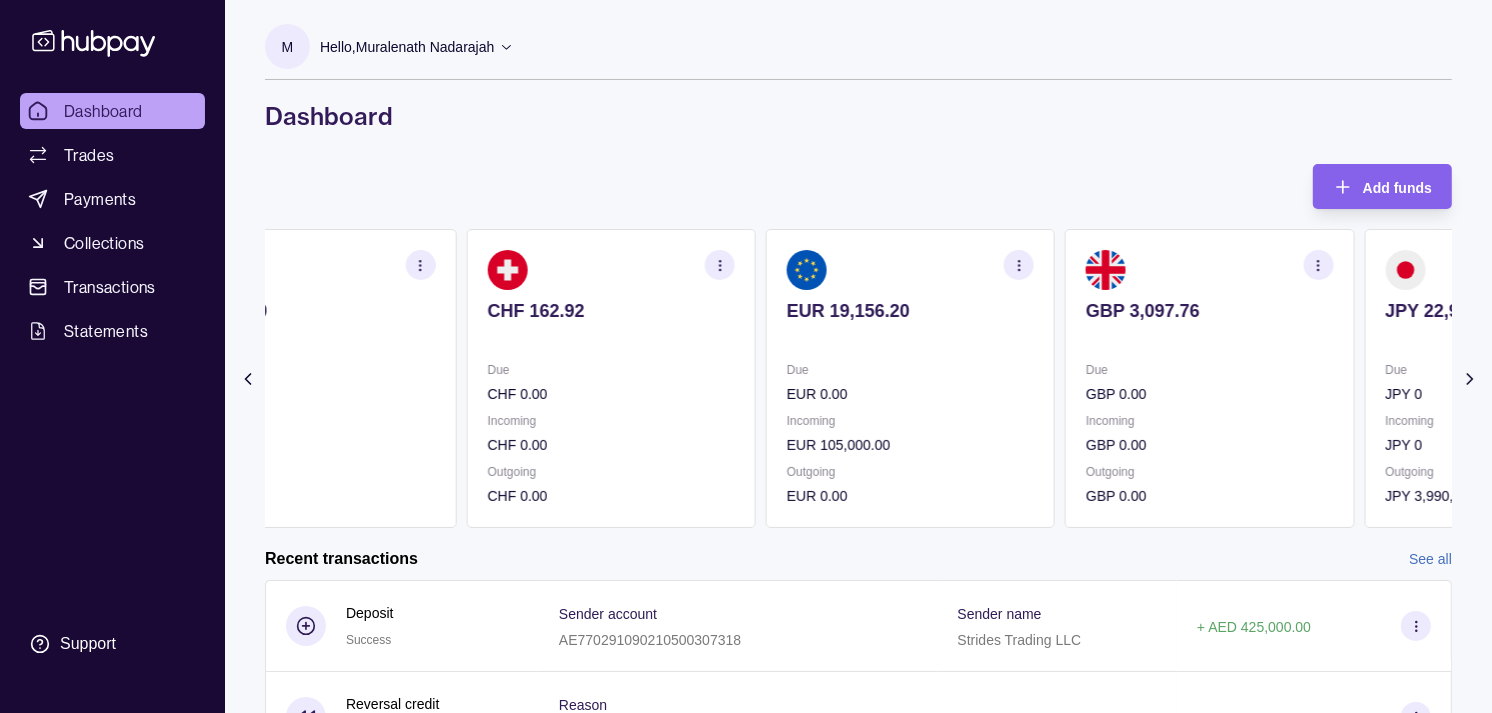click at bounding box center (1209, 338) 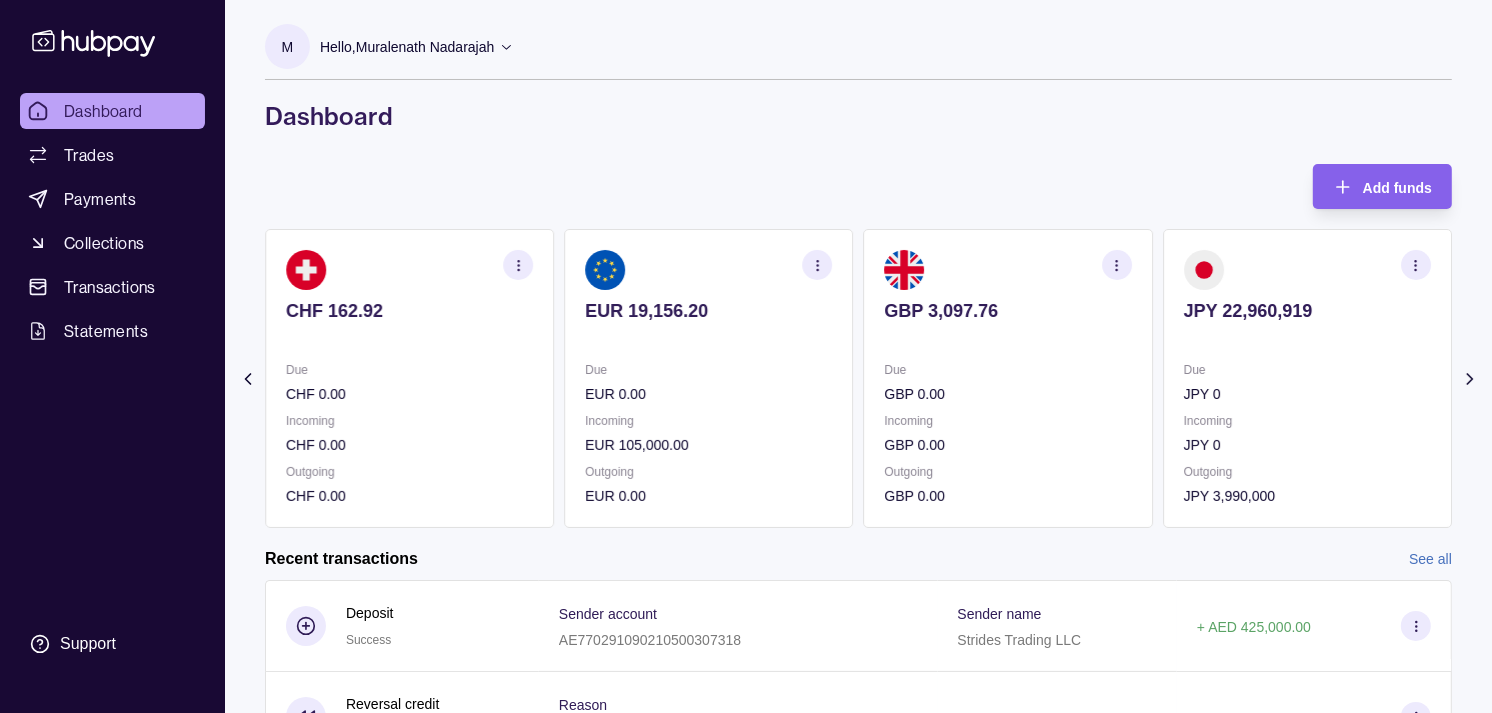 click 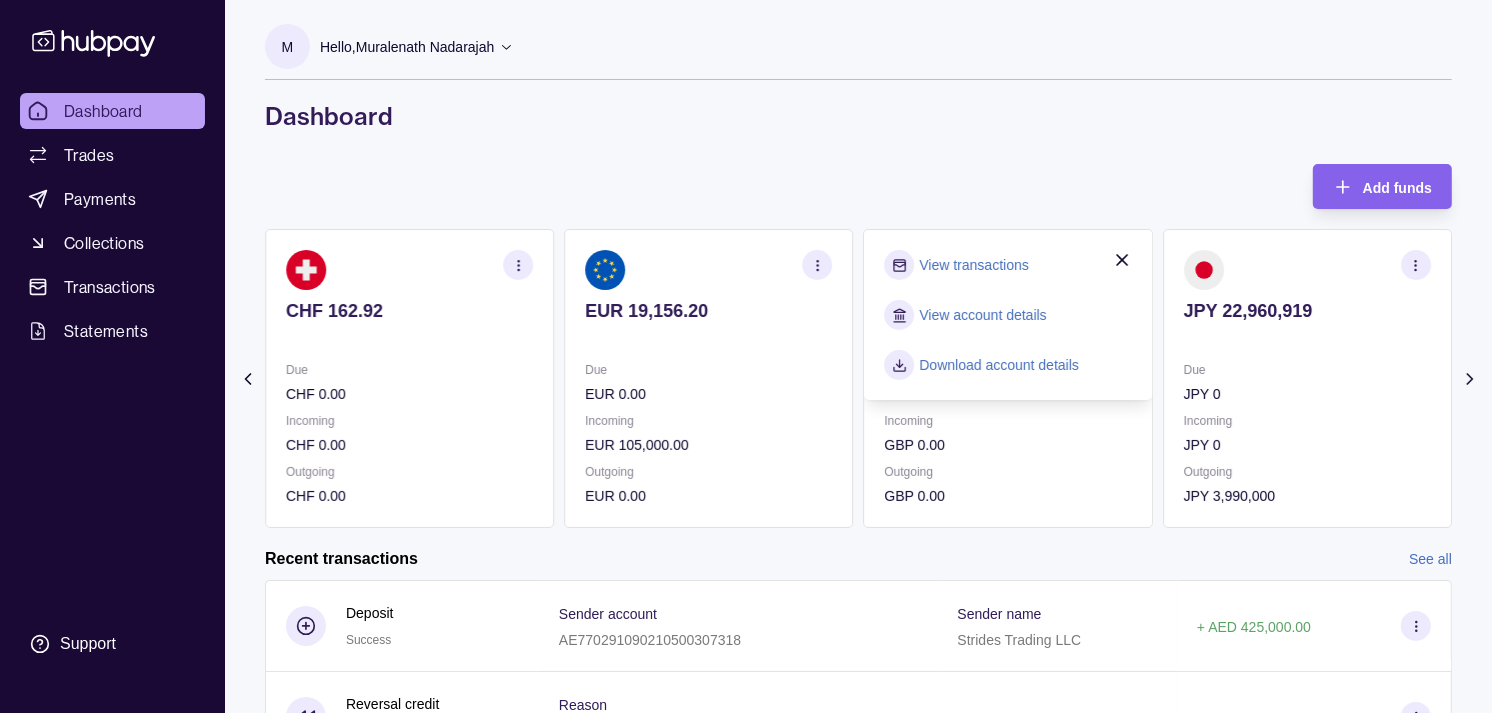 click on "View transactions" at bounding box center (974, 265) 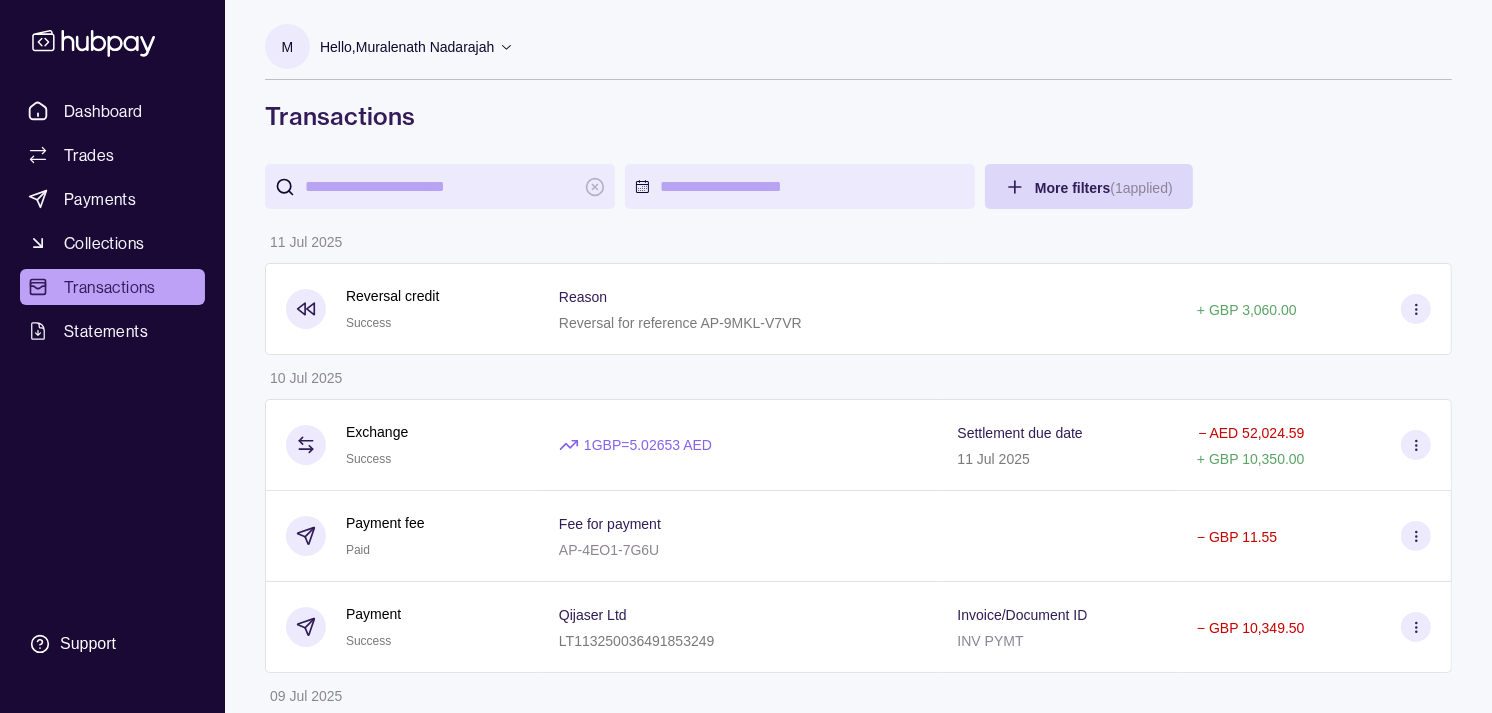 click at bounding box center (440, 186) 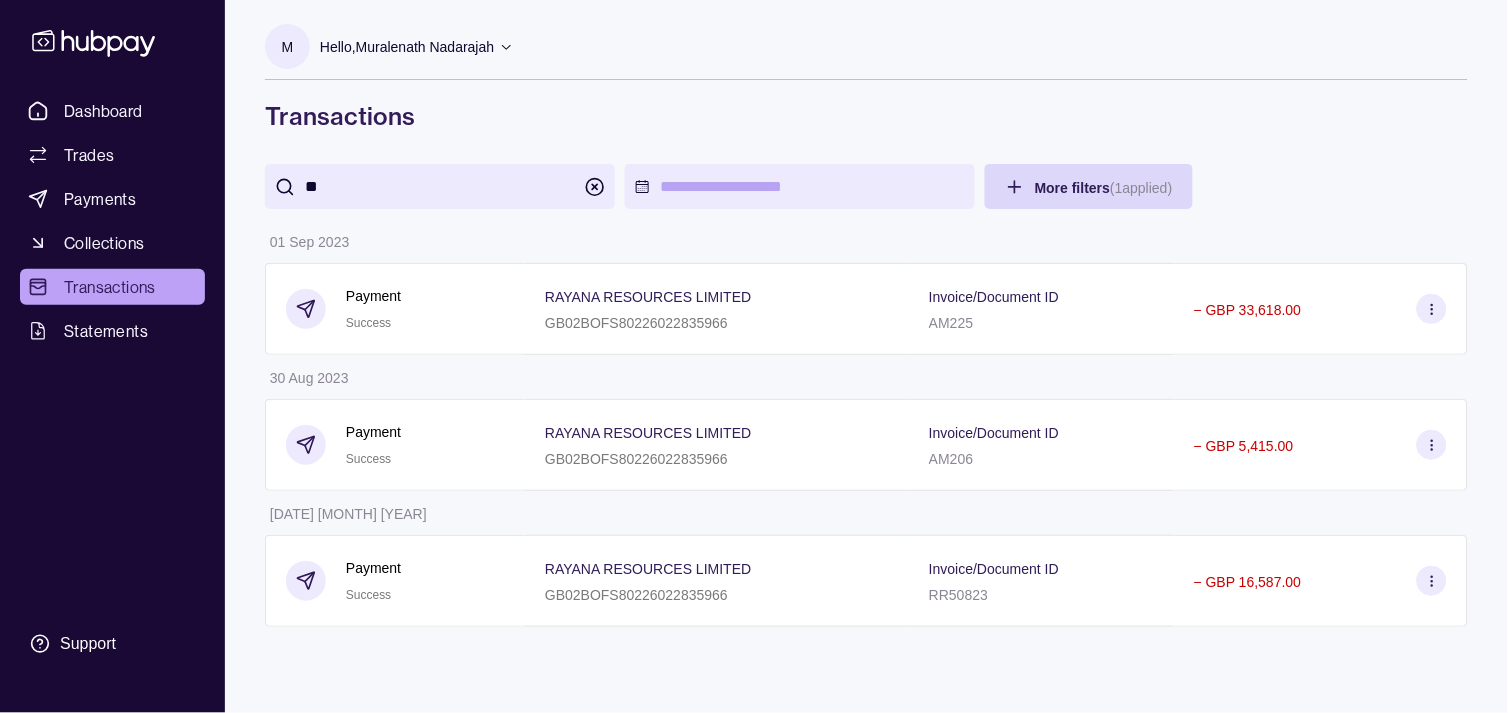 type on "*" 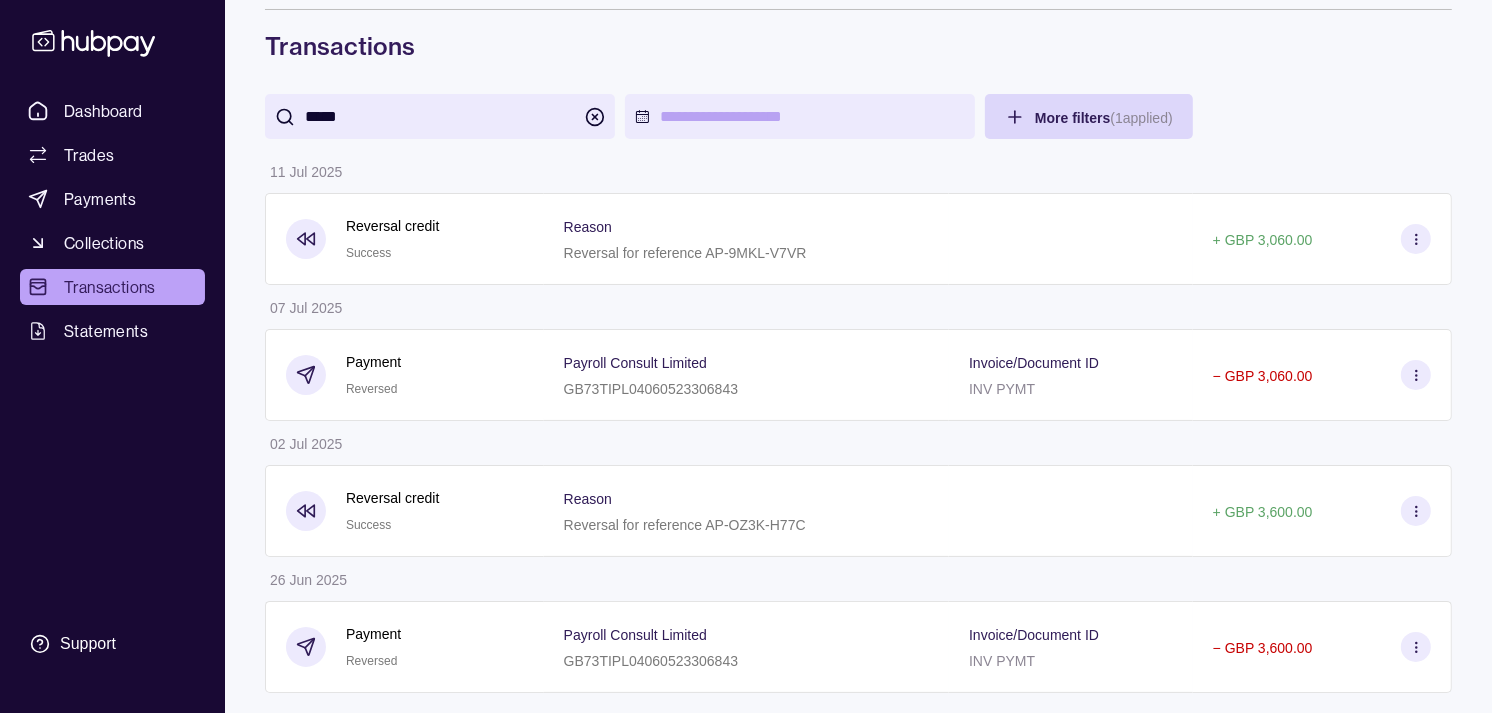 scroll, scrollTop: 93, scrollLeft: 0, axis: vertical 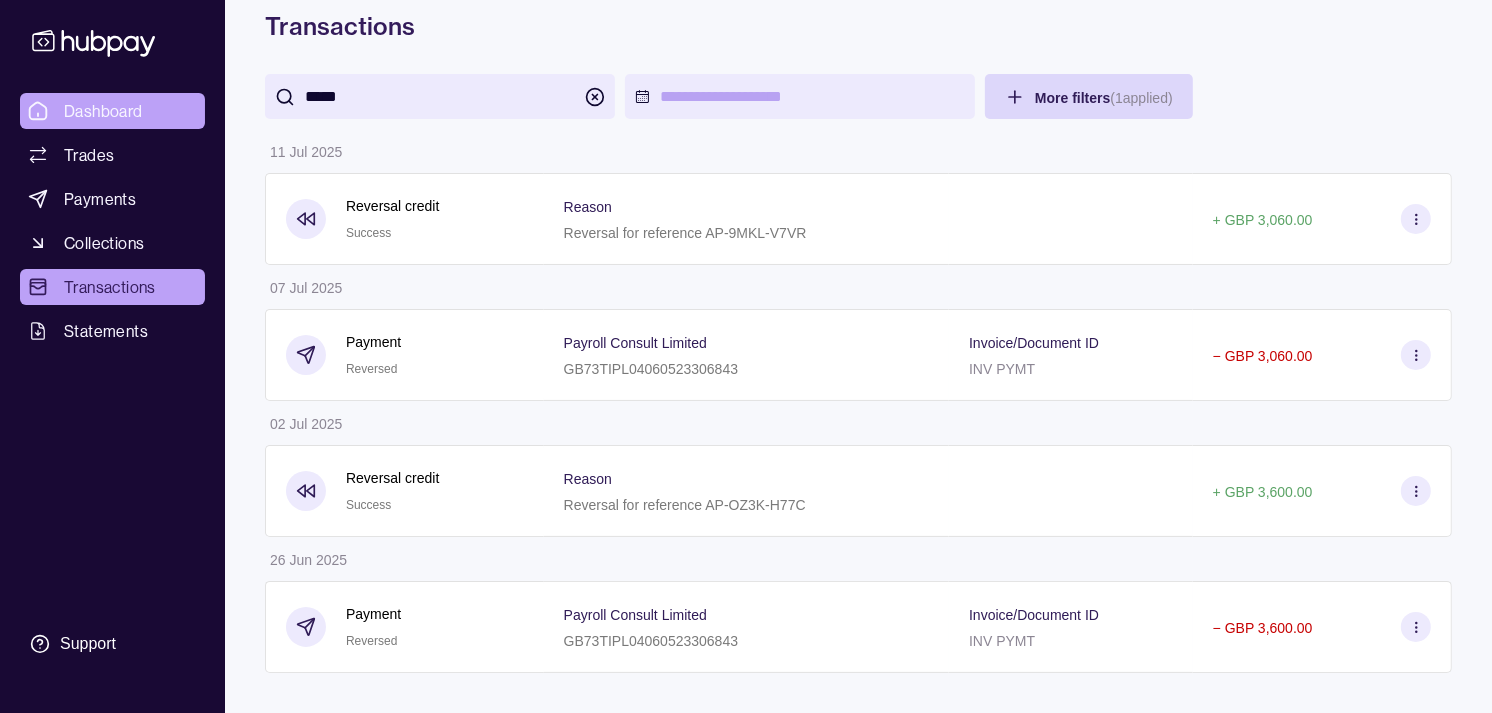 type on "*****" 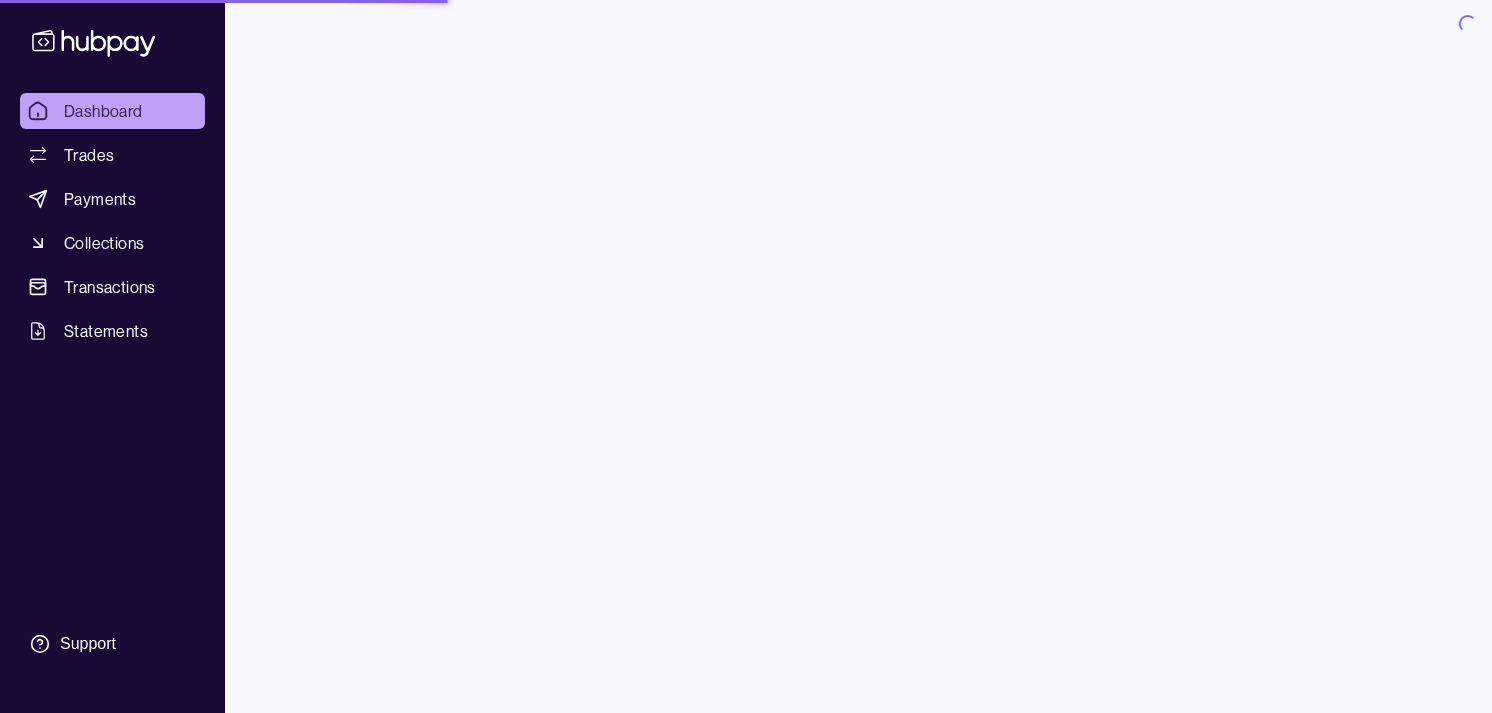 scroll, scrollTop: 0, scrollLeft: 0, axis: both 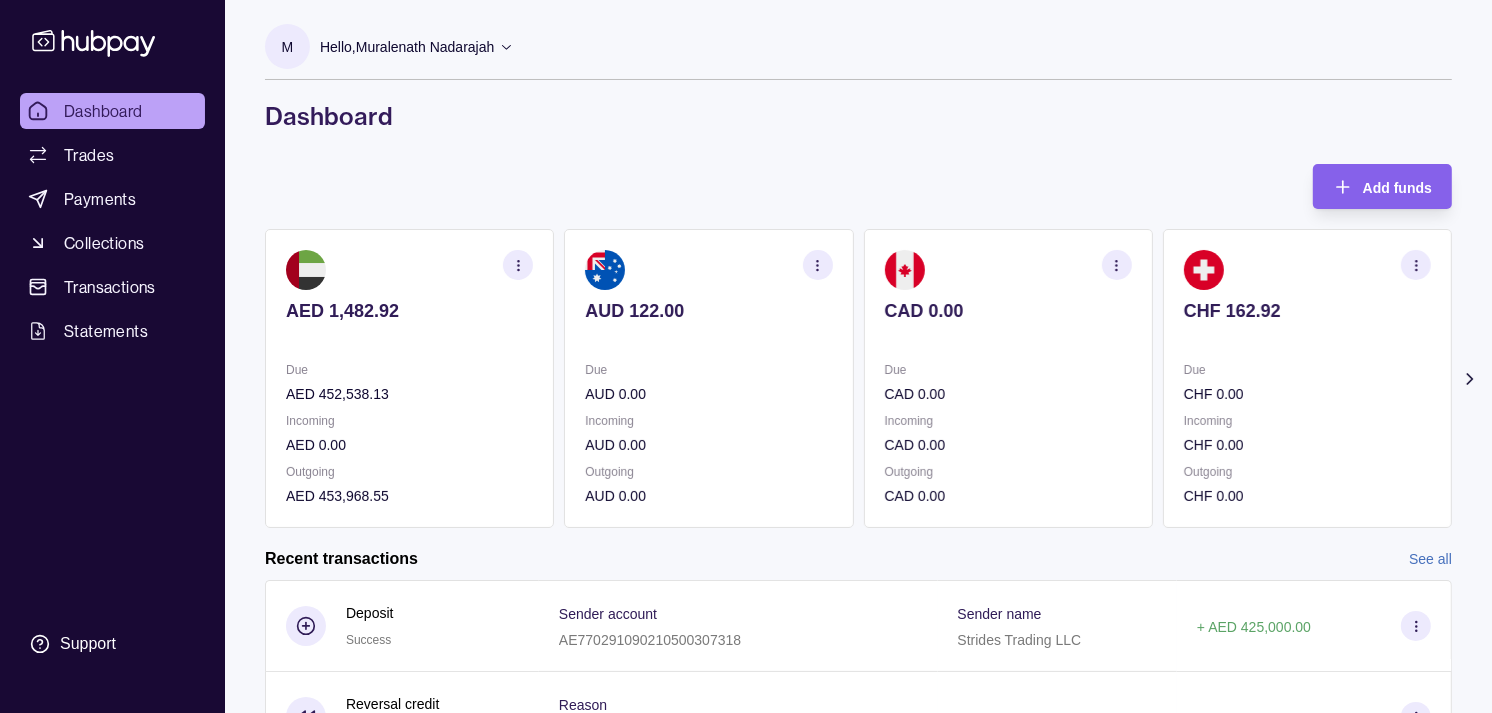 click on "AUD 122.00" at bounding box center [708, 311] 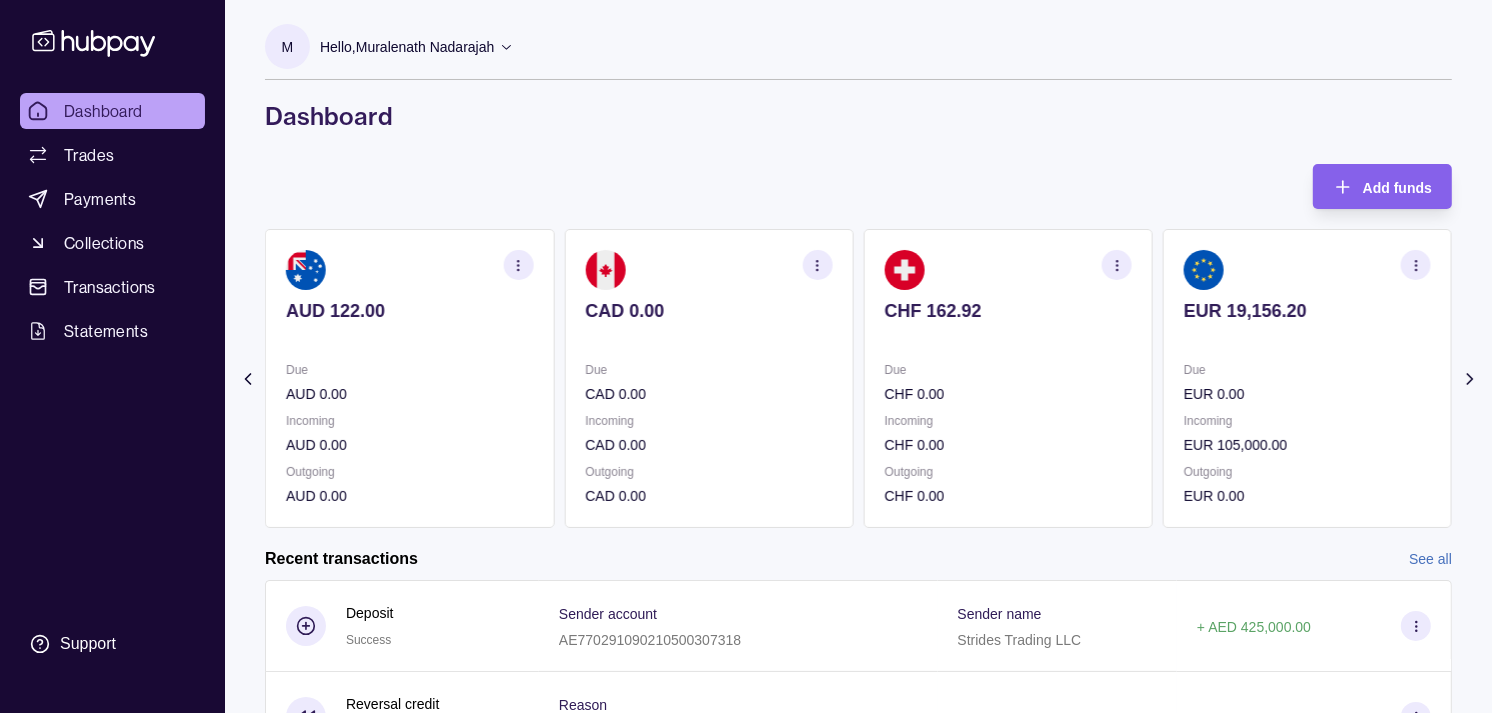 click at bounding box center [708, 338] 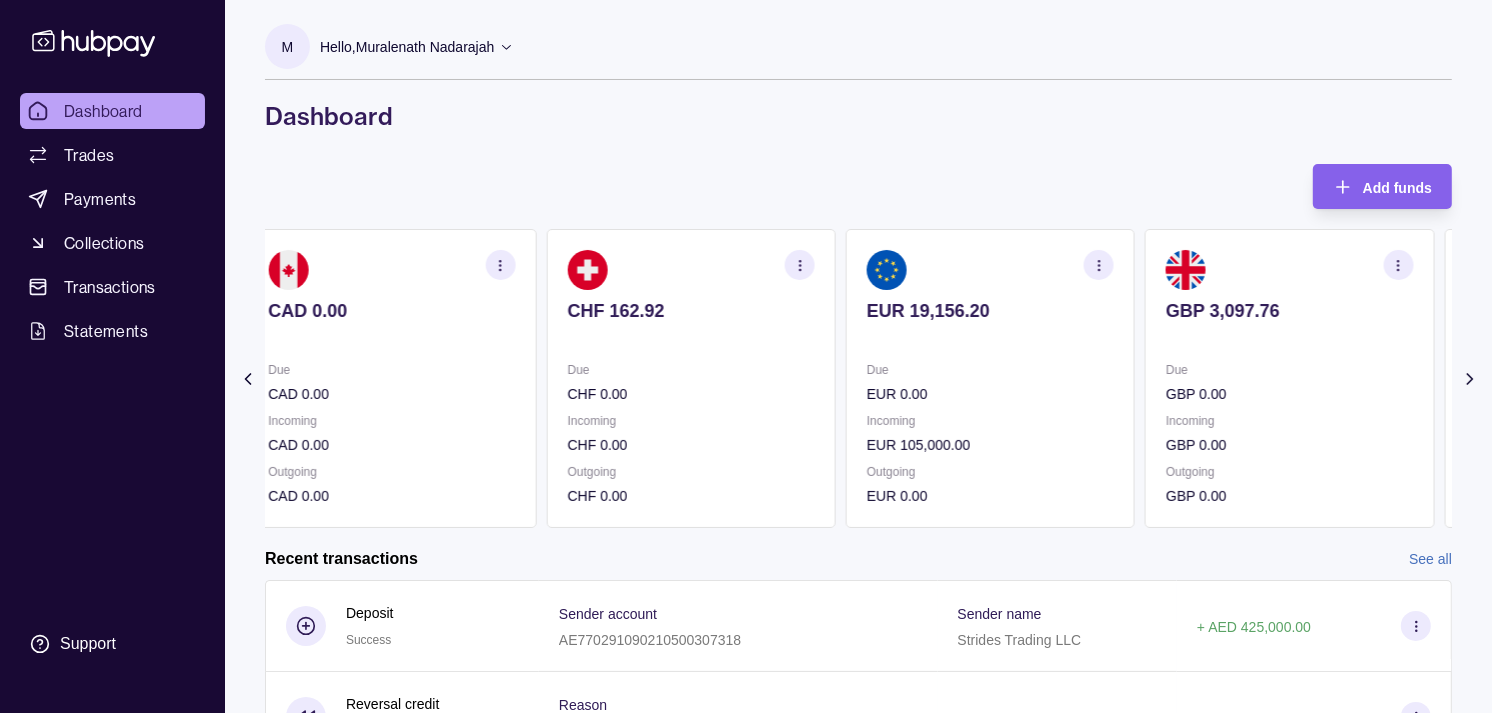 click at bounding box center [690, 338] 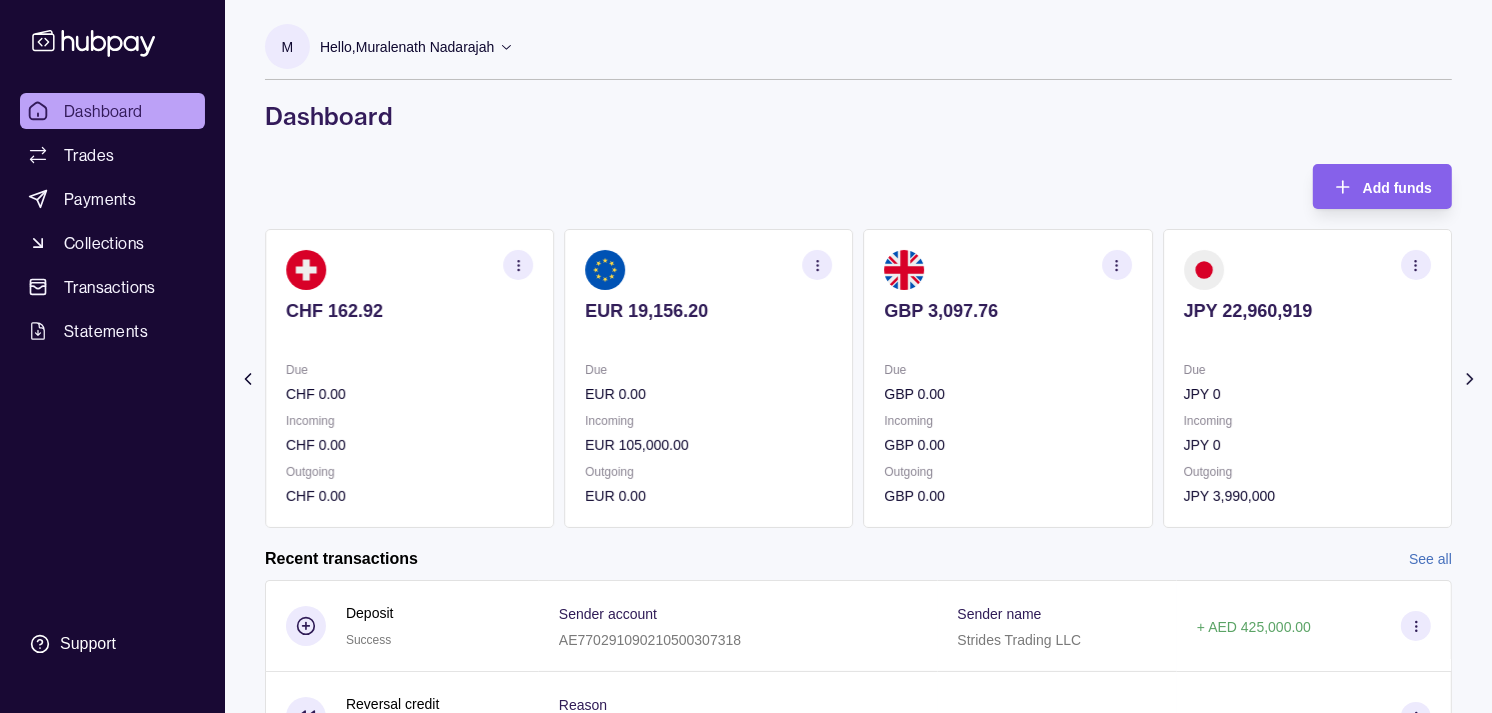 click on "Due" at bounding box center (1008, 370) 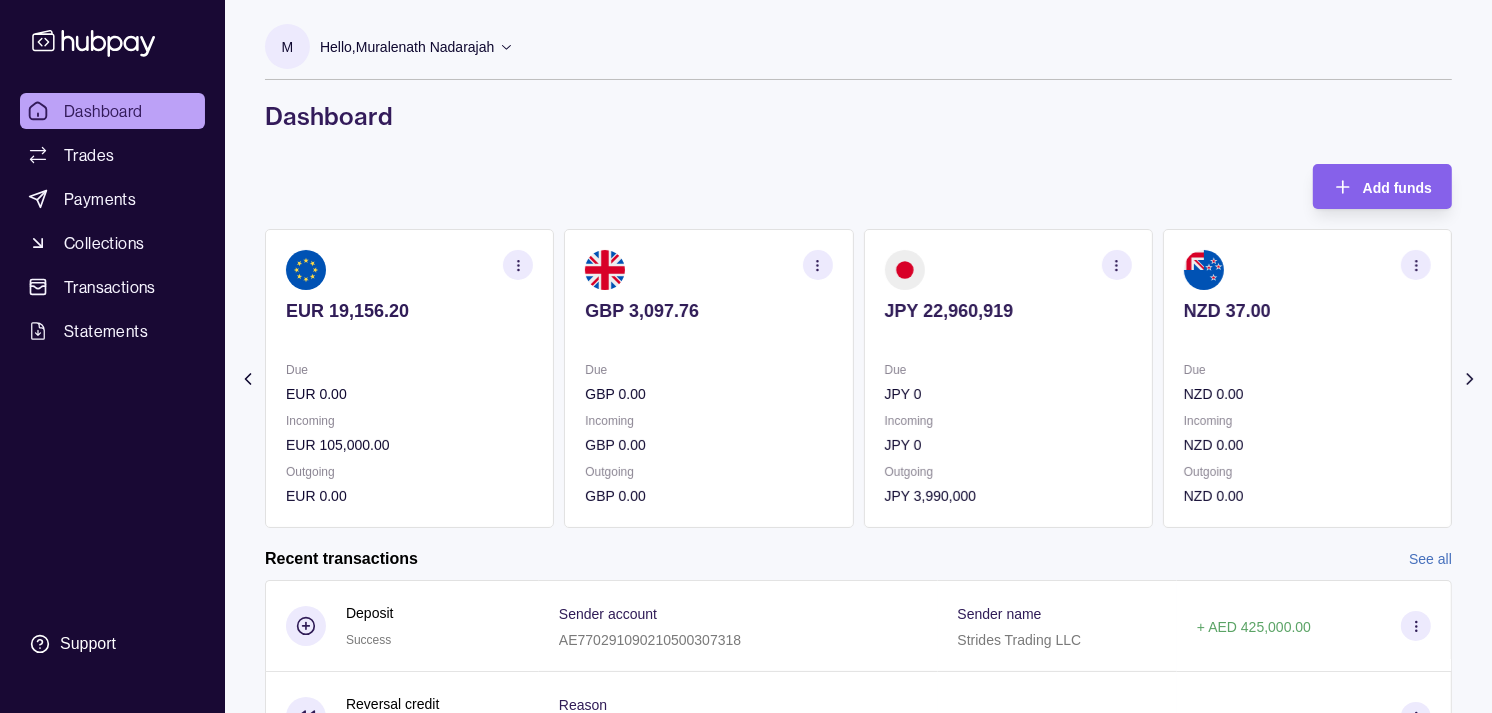 click on "Due JPY 0" at bounding box center (1008, 382) 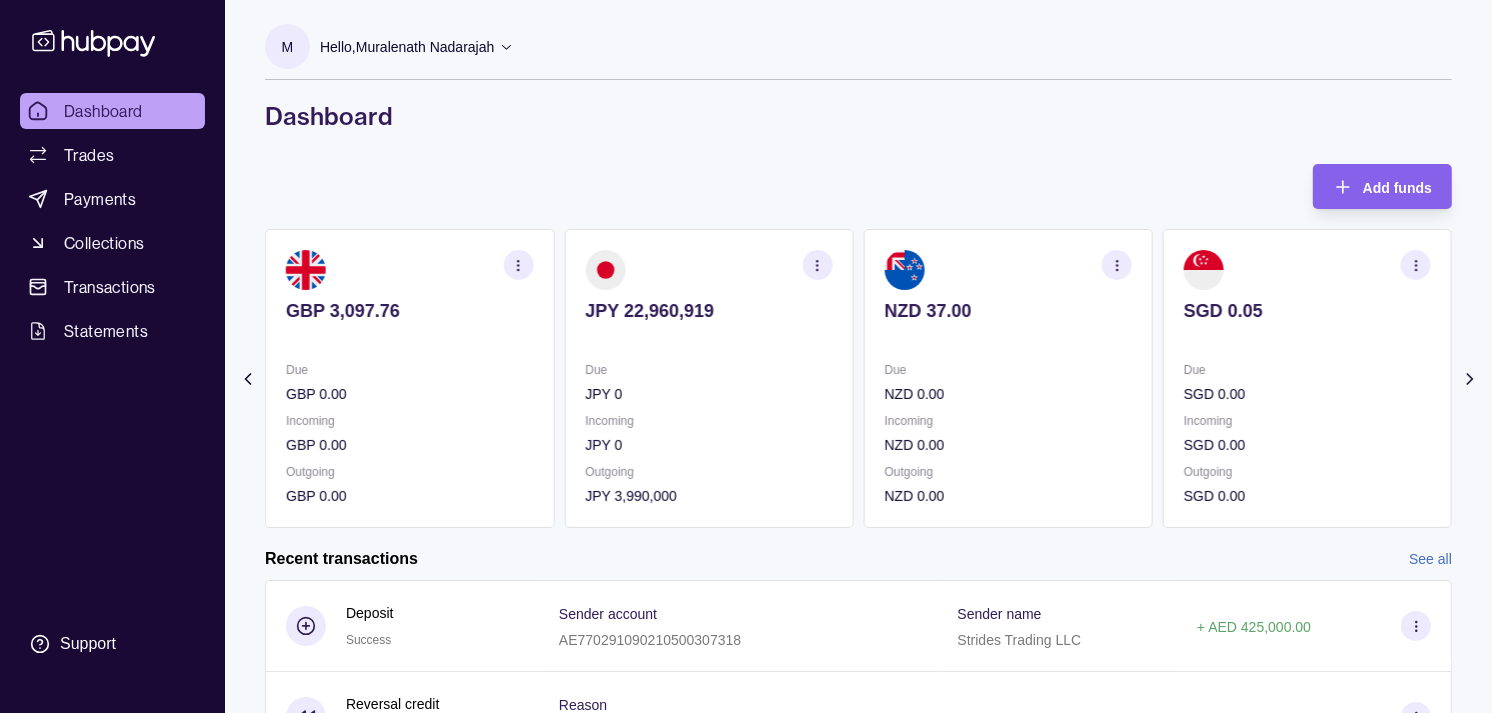 click on "Due NZD 0.00" at bounding box center (1008, 382) 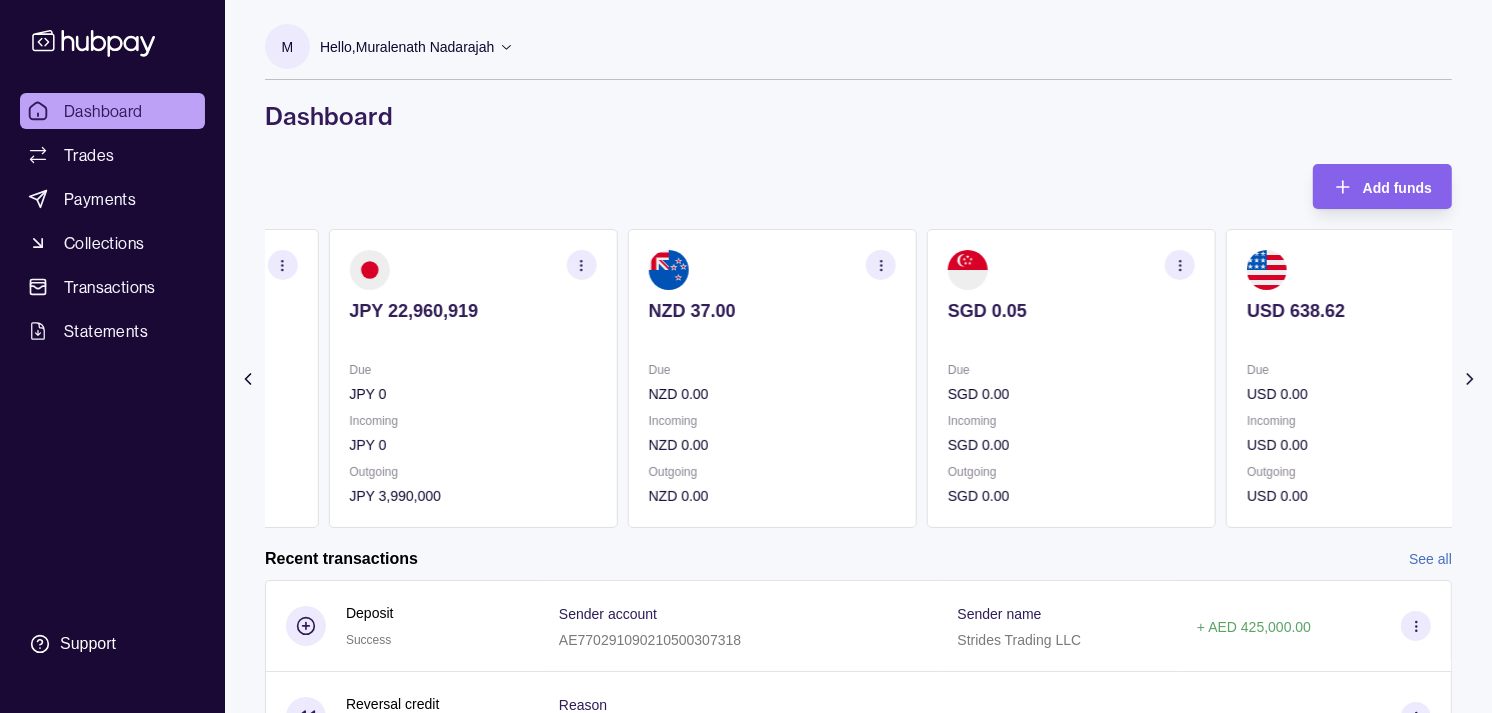 click on "Due SGD 0.00" at bounding box center [1071, 382] 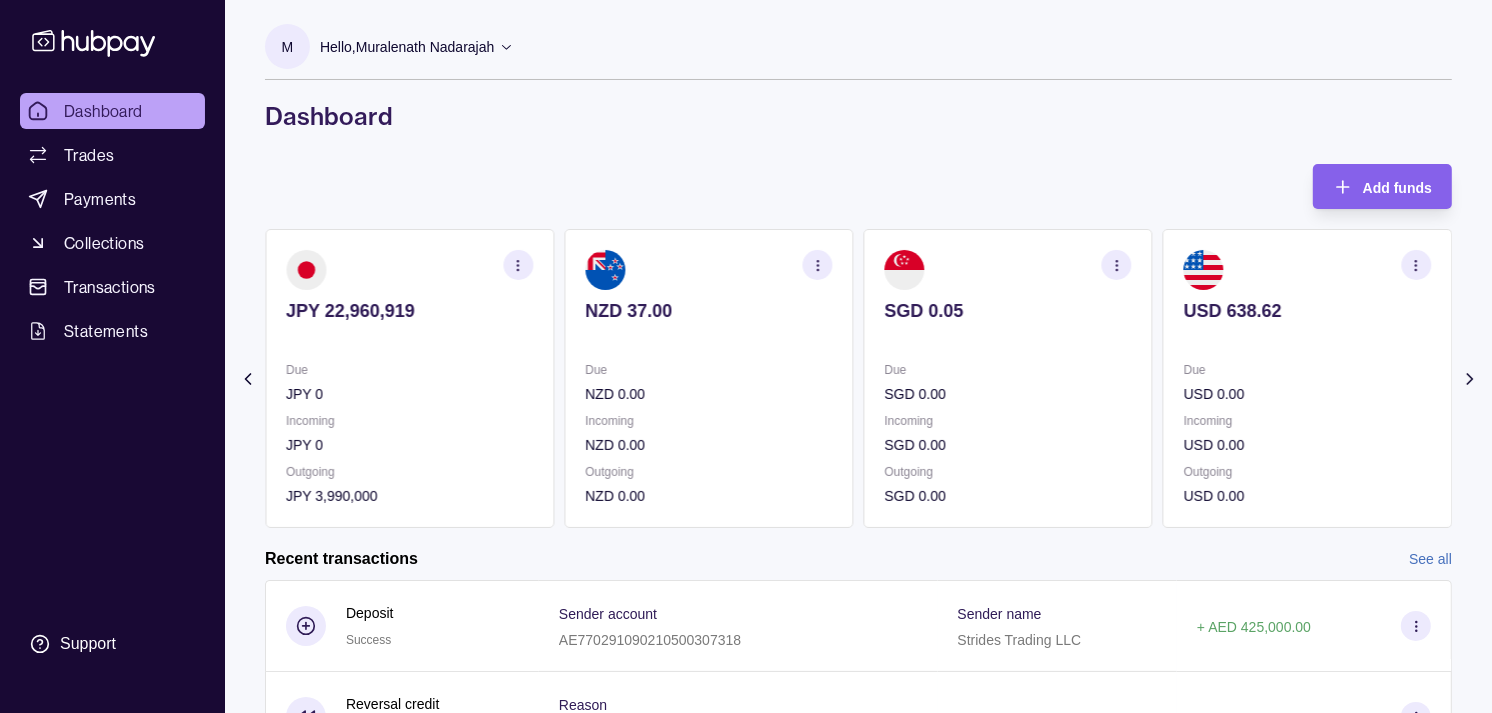 click on "Due" at bounding box center [1008, 370] 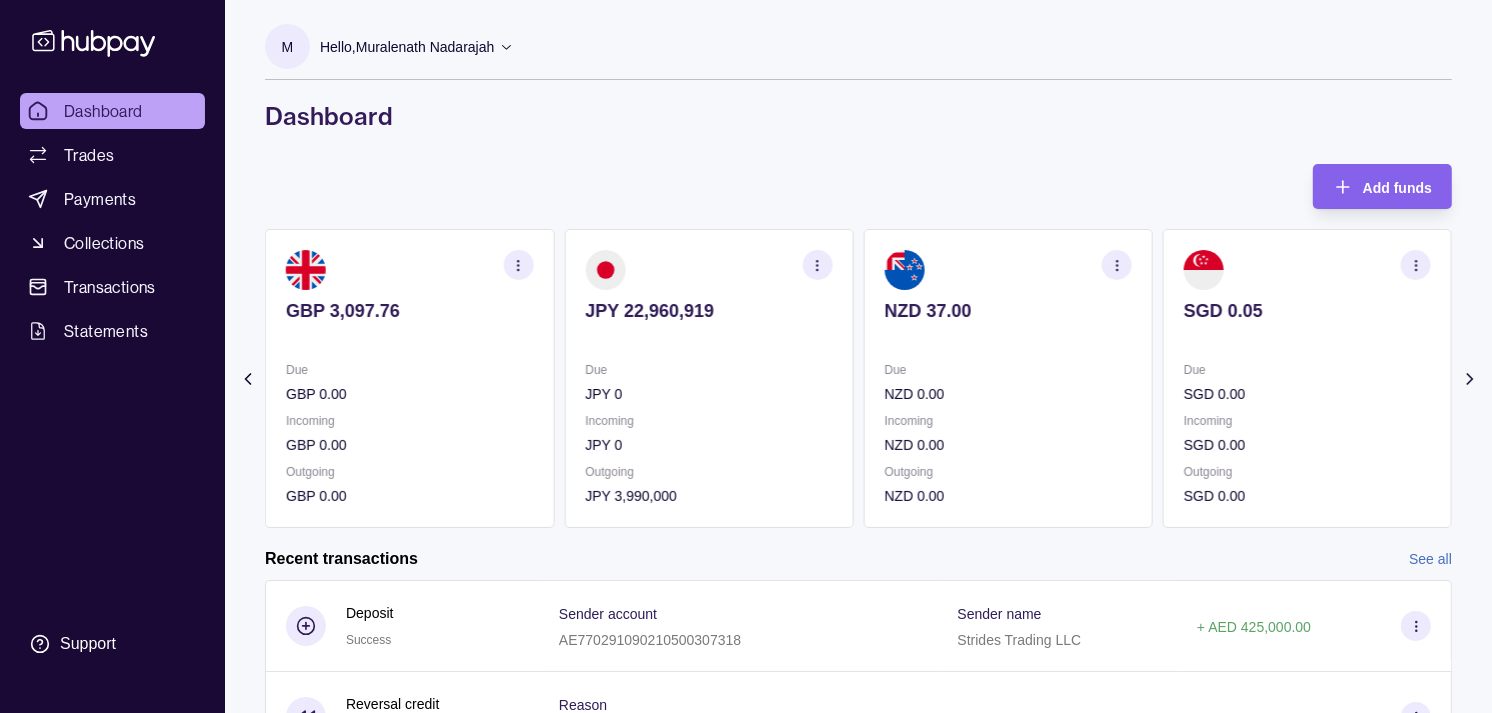 click on "Due" at bounding box center [708, 370] 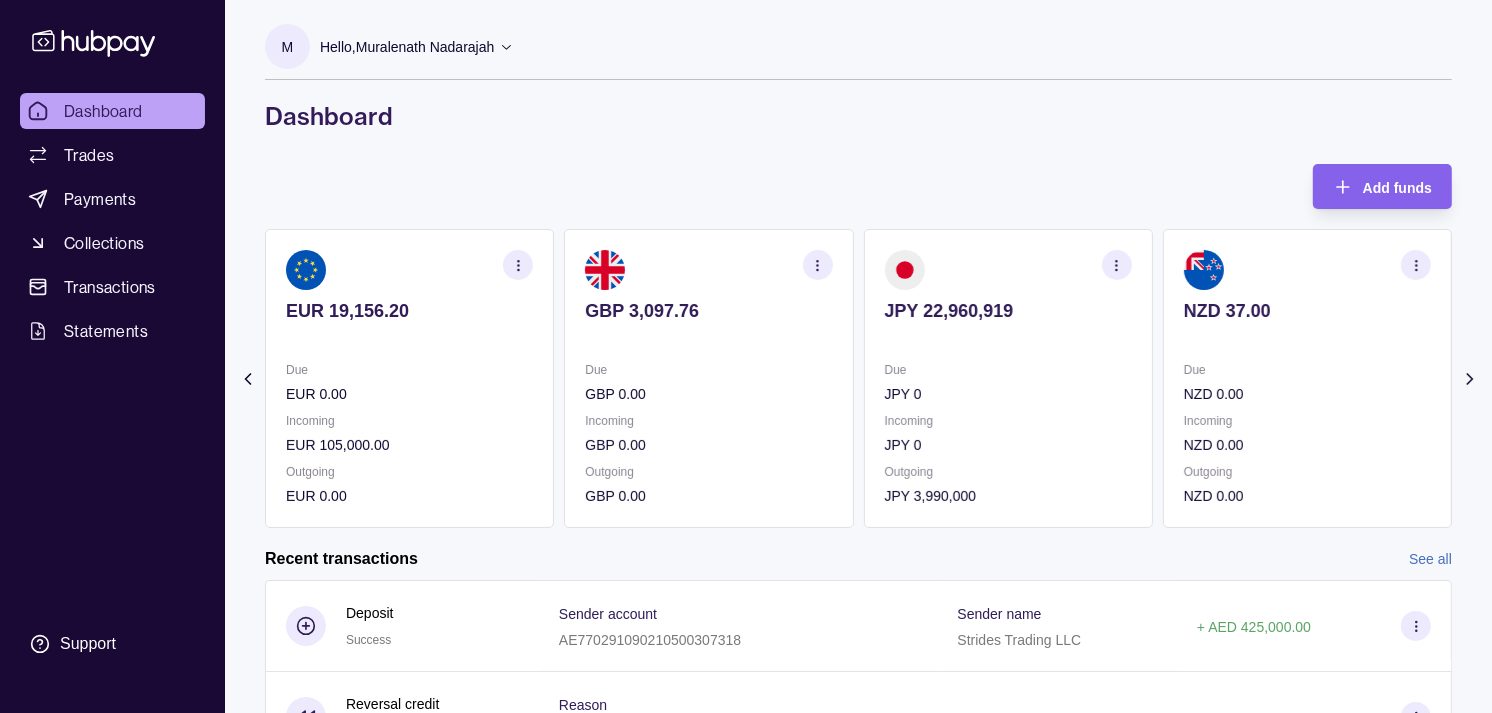 click 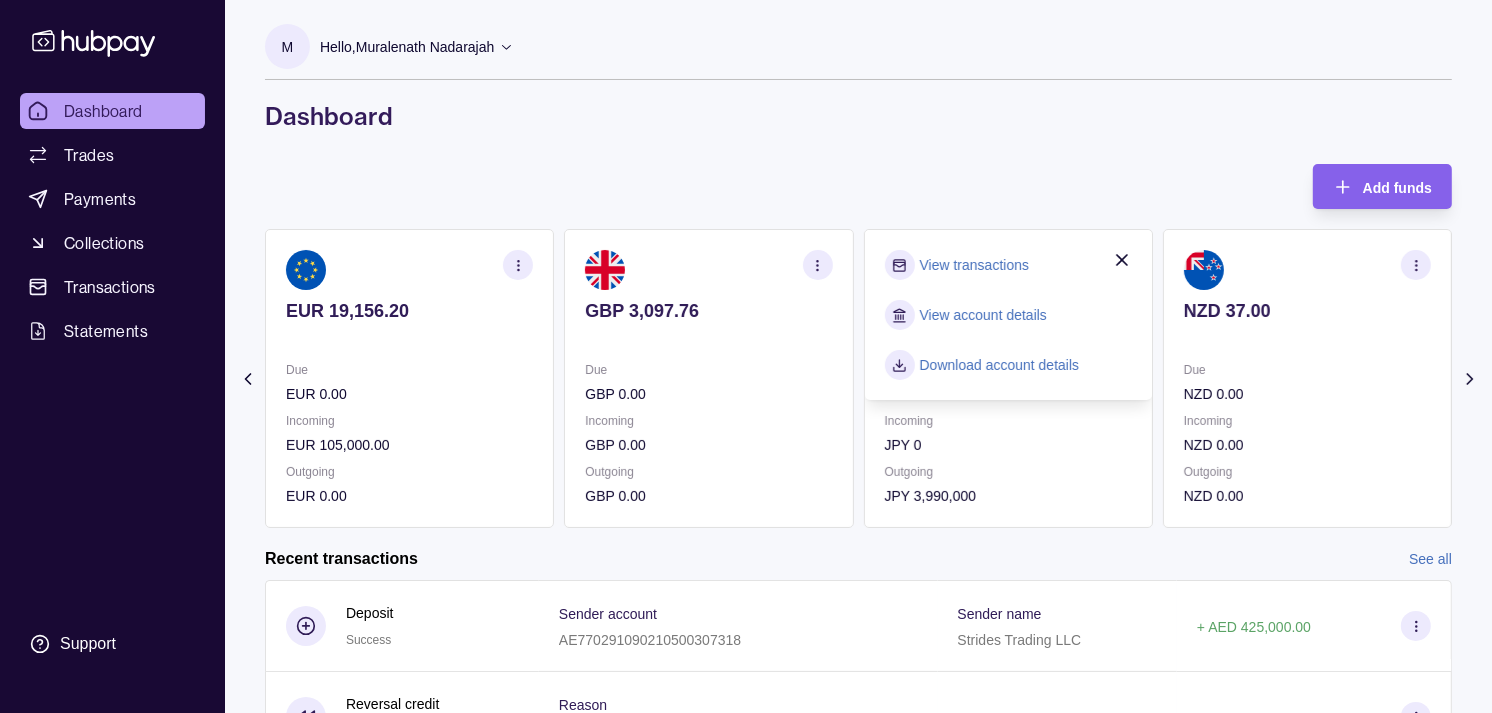 click on "View transactions" at bounding box center (974, 265) 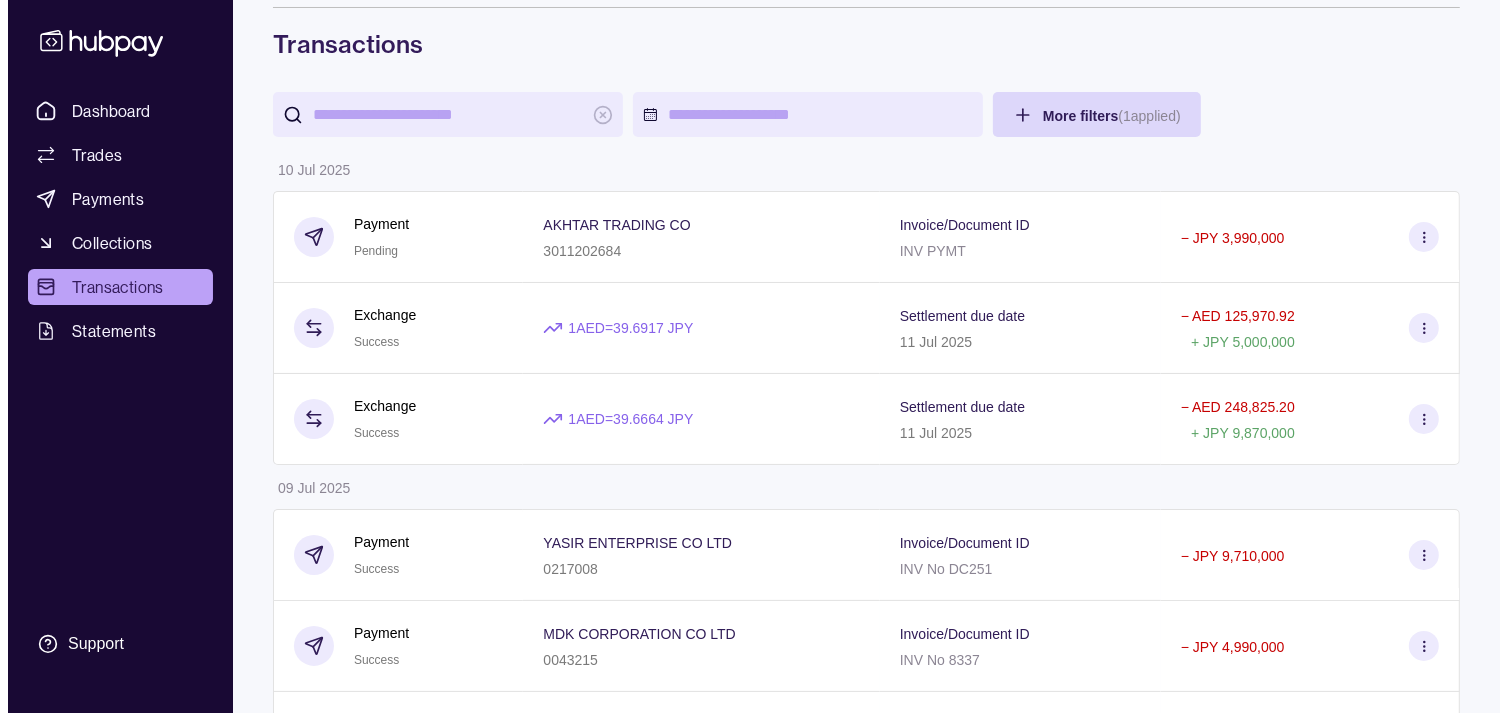 scroll, scrollTop: 0, scrollLeft: 0, axis: both 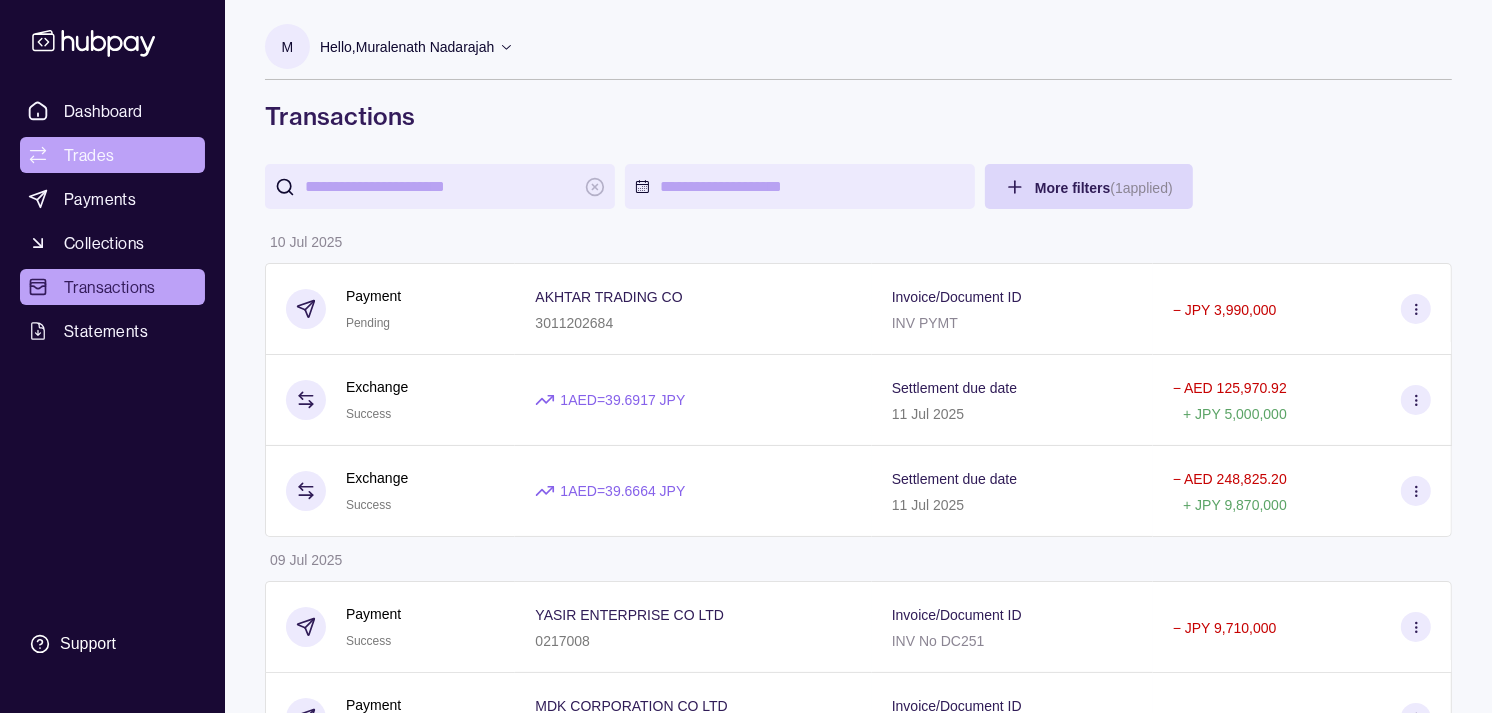 click on "Trades" at bounding box center [112, 155] 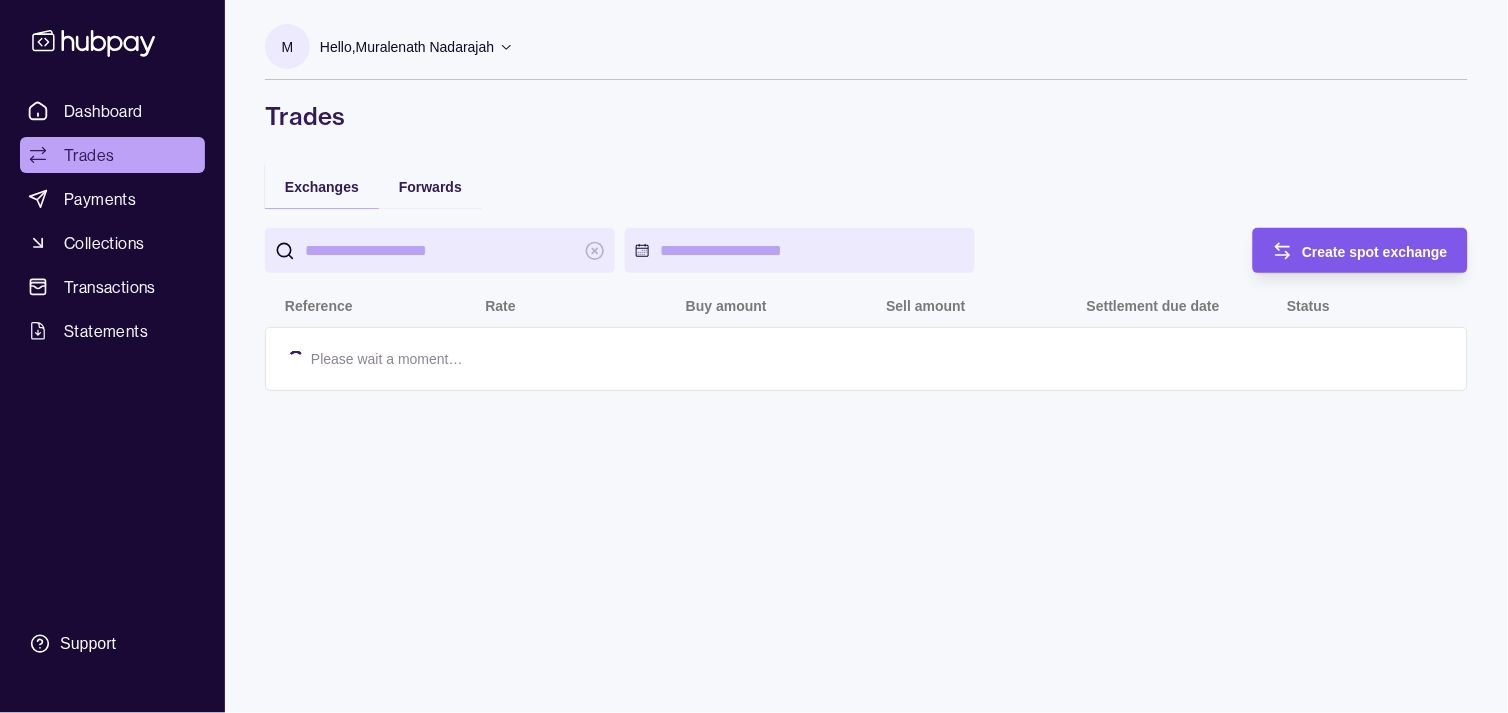 click on "Create spot exchange" at bounding box center (1376, 252) 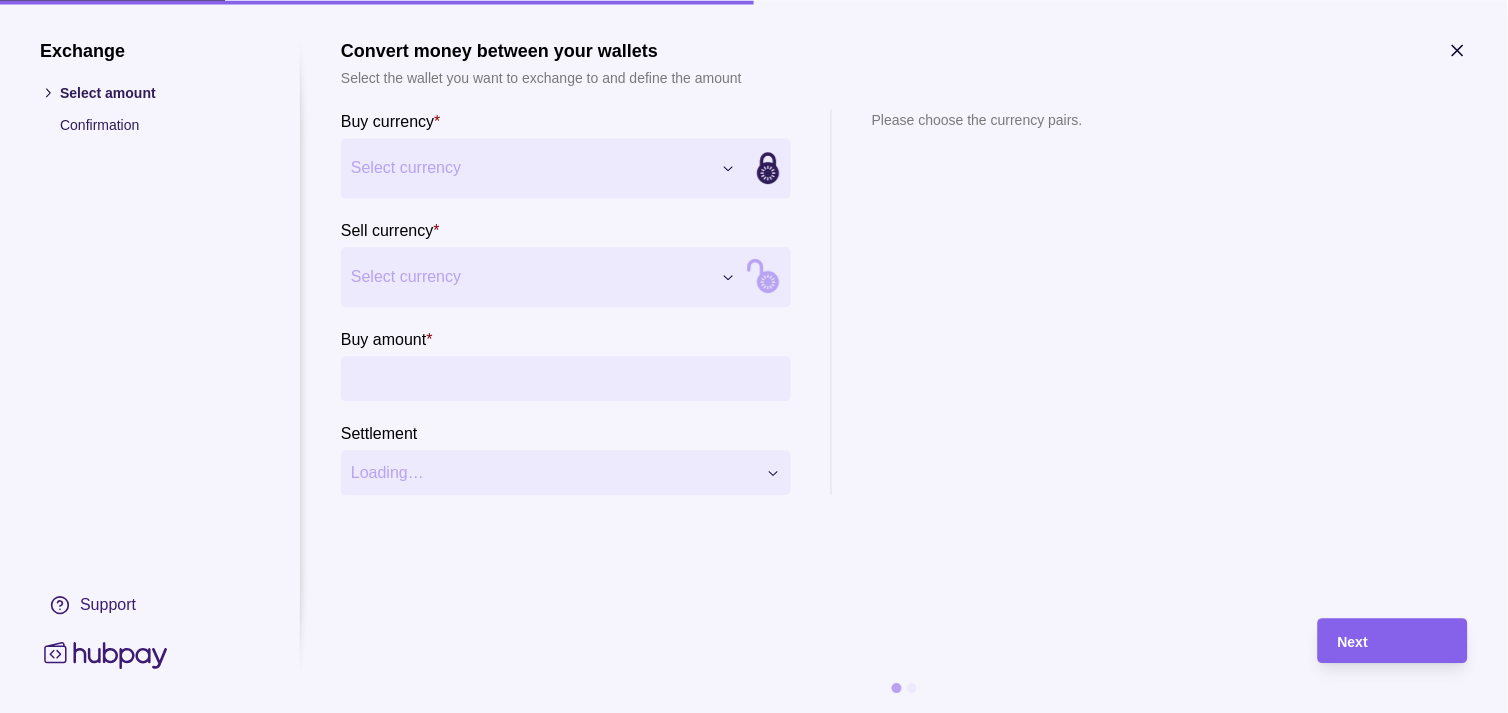 click on "Dashboard Trades Payments Collections Transactions Statements Support M Hello,  Muralenath Nadarajah Strides Trading LLC Account Terms and conditions Privacy policy Sign out Trades Exchanges Forwards Create spot exchange Reference Rate Buy amount Sell amount Settlement due date Status 10 Jul 2025 AF-RONO-FJYH 1  AED  =  39.6917   JPY JPY 5,000,000 AED 125,970.92 11 Jul 2025 Success AF-U5VA-ZJO9 1  EUR  =  4.32351   AED EUR 105,000.00 AED 453,968.55 14 Jul 2025 Due AF-VO3Y-OK98 1  AED  =  39.6664   JPY JPY 9,870,000 AED 248,825.20 11 Jul 2025 Success AF-WE4V-LCUN 1  GBP  =  5.02653   AED GBP 10,350.00 AED 52,024.59 11 Jul 2025 Success 09 Jul 2025 AF-S7G4-X3VW 1  GBP  =  5.0141   AED GBP 32,283.00 AED 161,870.19 10 Jul 2025 Success AF-BCKC-9HZL 1  AED  =  39.7822   JPY JPY 4,000,000 AED 100,547.48 10 Jul 2025 Success AF-LZCK-9TFB 1  AED  =  39.7505   JPY JPY 9,370,000 AED 235,720.31 10 Jul 2025 Success AF-LG52-RFFL 1  EUR  =  4.3196   AED EUR 18,860.00 AED 81,467.66 10 Jul 2025 Success AF-GIJI-EWGD 1  AED  =" at bounding box center (754, 973) 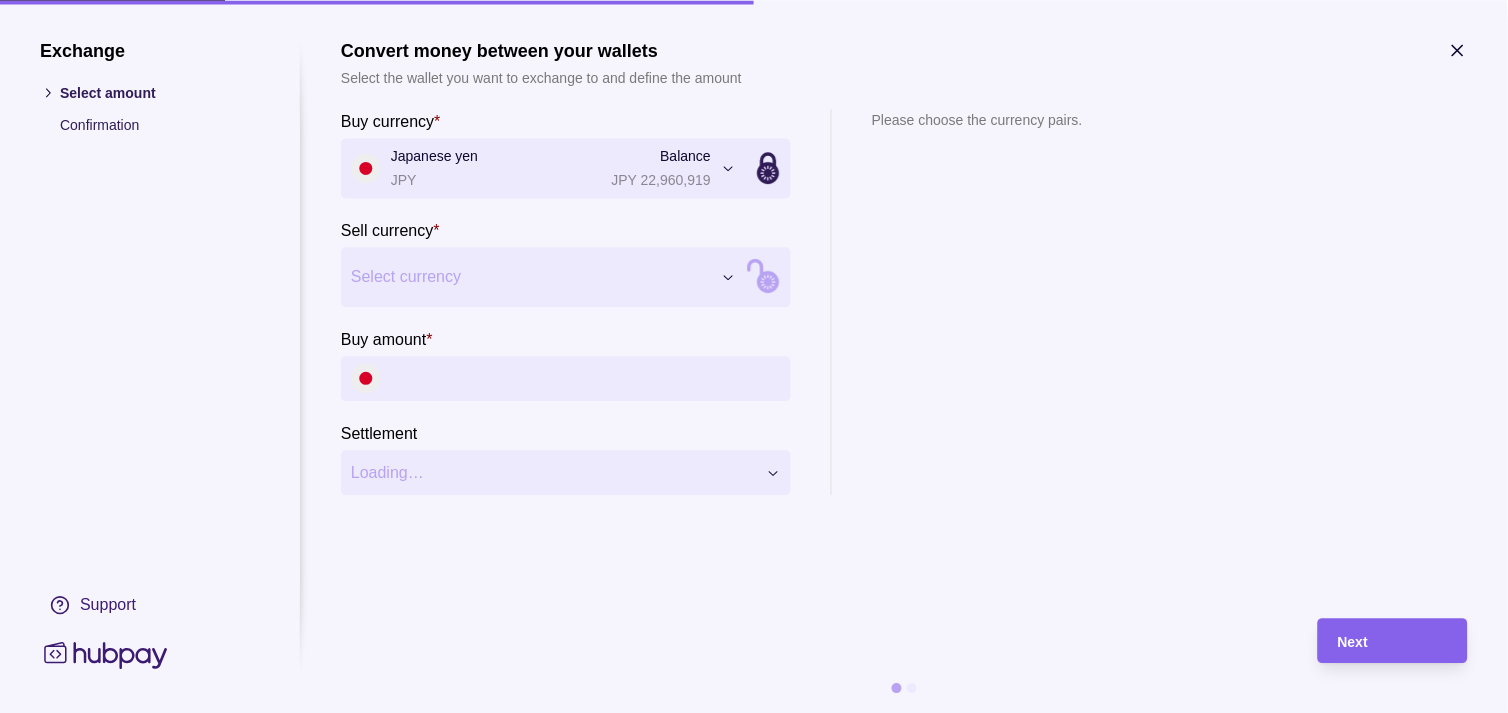 click on "Dashboard Trades Payments Collections Transactions Statements Support M Hello,  Muralenath Nadarajah Strides Trading LLC Account Terms and conditions Privacy policy Sign out Trades Exchanges Forwards Create spot exchange Reference Rate Buy amount Sell amount Settlement due date Status 10 Jul 2025 AF-RONO-FJYH 1  AED  =  39.6917   JPY JPY 5,000,000 AED 125,970.92 11 Jul 2025 Success AF-U5VA-ZJO9 1  EUR  =  4.32351   AED EUR 105,000.00 AED 453,968.55 14 Jul 2025 Due AF-VO3Y-OK98 1  AED  =  39.6664   JPY JPY 9,870,000 AED 248,825.20 11 Jul 2025 Success AF-WE4V-LCUN 1  GBP  =  5.02653   AED GBP 10,350.00 AED 52,024.59 11 Jul 2025 Success 09 Jul 2025 AF-S7G4-X3VW 1  GBP  =  5.0141   AED GBP 32,283.00 AED 161,870.19 10 Jul 2025 Success AF-BCKC-9HZL 1  AED  =  39.7822   JPY JPY 4,000,000 AED 100,547.48 10 Jul 2025 Success AF-LZCK-9TFB 1  AED  =  39.7505   JPY JPY 9,370,000 AED 235,720.31 10 Jul 2025 Success AF-LG52-RFFL 1  EUR  =  4.3196   AED EUR 18,860.00 AED 81,467.66 10 Jul 2025 Success AF-GIJI-EWGD 1  AED  =" at bounding box center (754, 973) 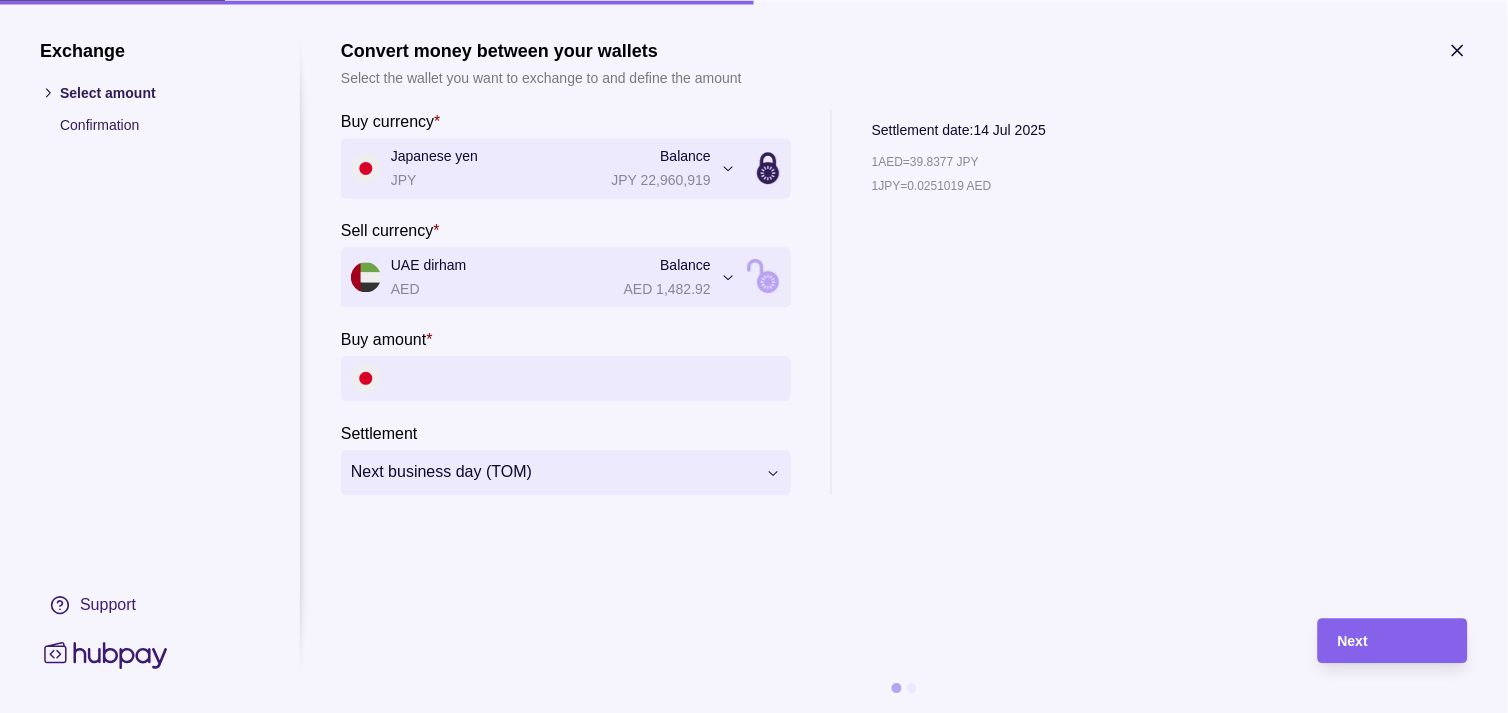 click 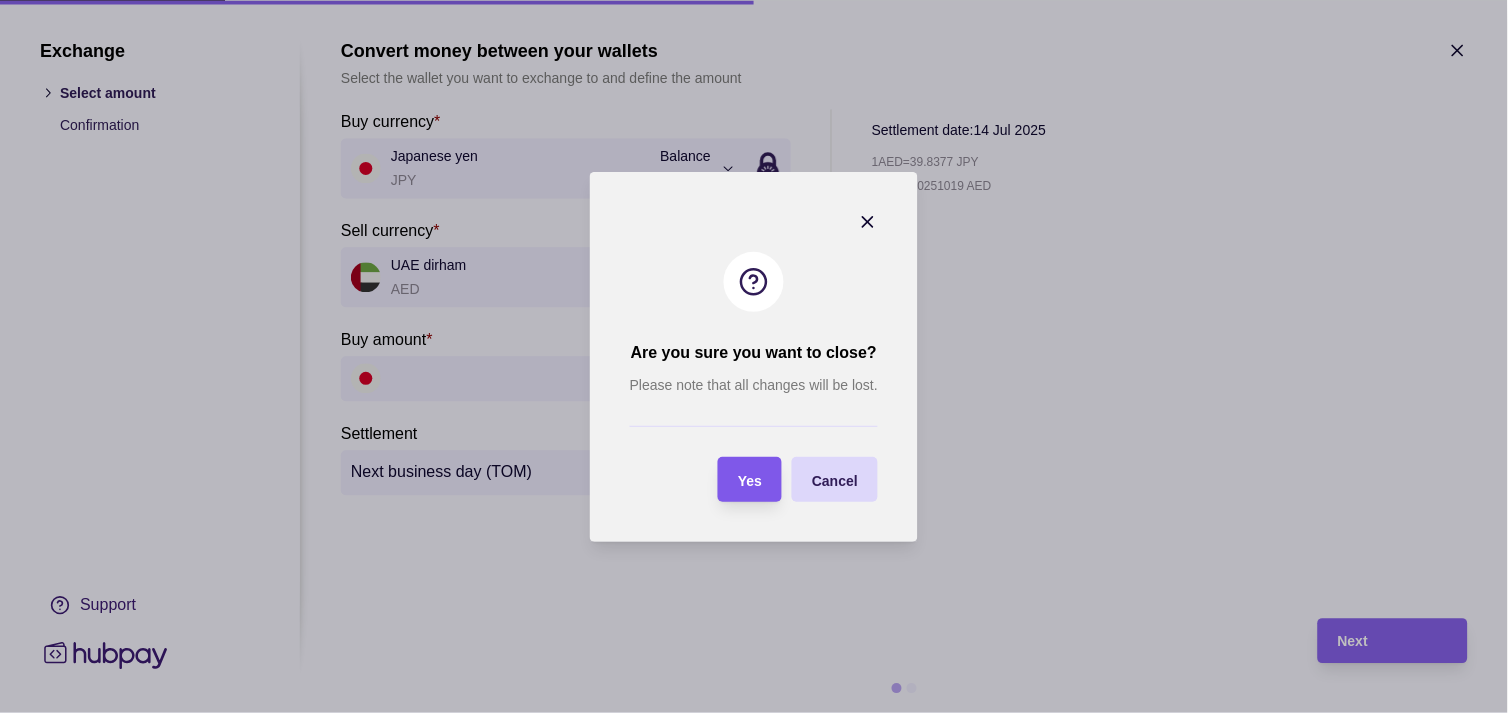 click on "Yes" at bounding box center (750, 480) 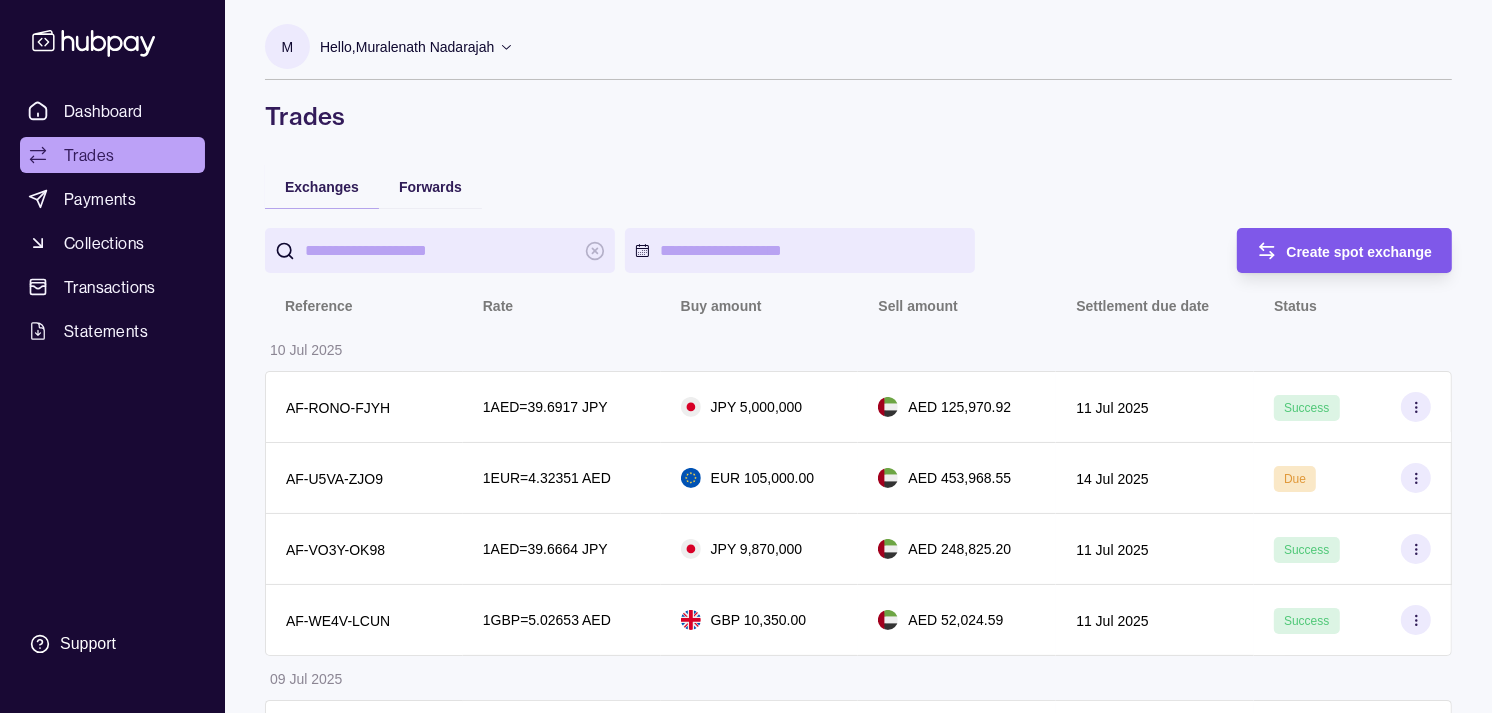 click on "Create spot exchange" at bounding box center [1360, 252] 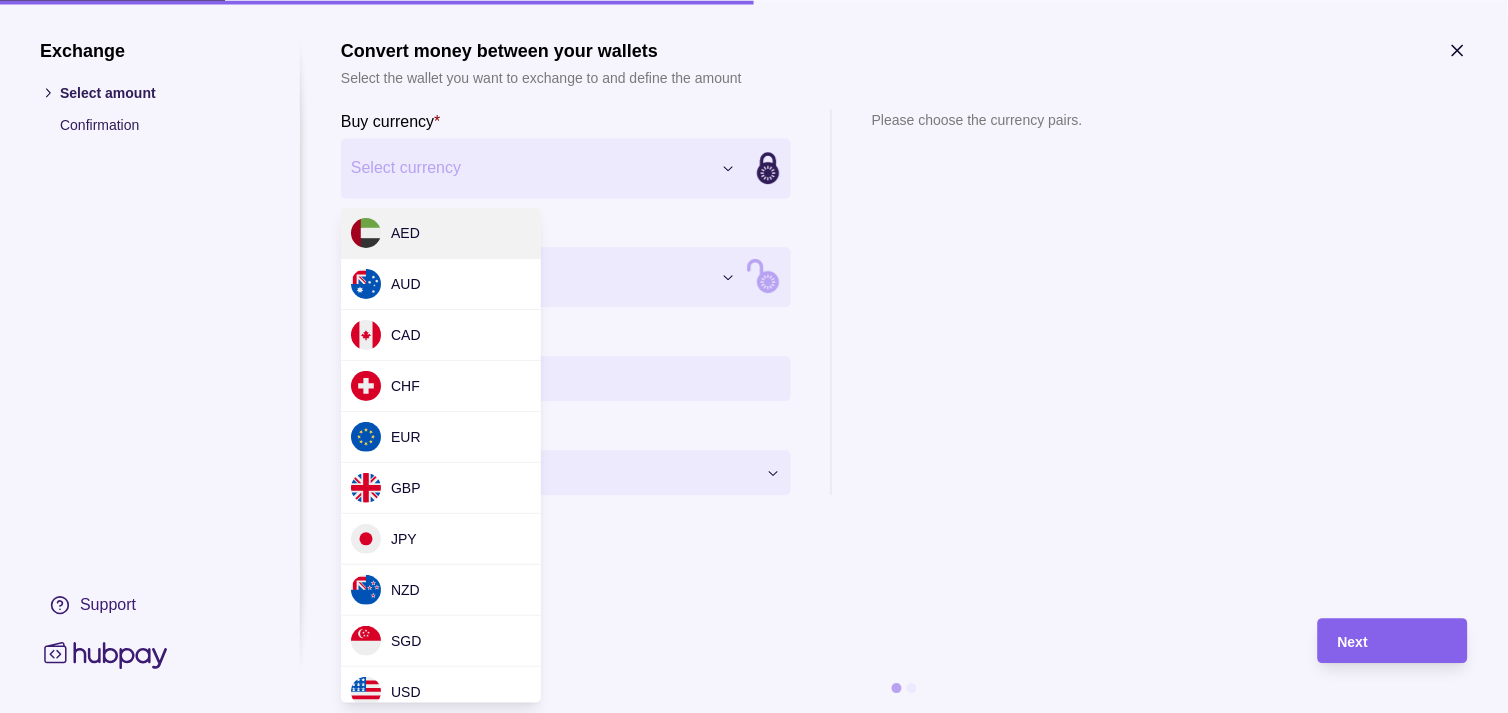 click on "Dashboard Trades Payments Collections Transactions Statements Support M Hello,  Muralenath Nadarajah Strides Trading LLC Account Terms and conditions Privacy policy Sign out Trades Exchanges Forwards Create spot exchange Reference Rate Buy amount Sell amount Settlement due date Status 10 Jul 2025 AF-RONO-FJYH 1  AED  =  39.6917   JPY JPY 5,000,000 AED 125,970.92 11 Jul 2025 Success AF-U5VA-ZJO9 1  EUR  =  4.32351   AED EUR 105,000.00 AED 453,968.55 14 Jul 2025 Due AF-VO3Y-OK98 1  AED  =  39.6664   JPY JPY 9,870,000 AED 248,825.20 11 Jul 2025 Success AF-WE4V-LCUN 1  GBP  =  5.02653   AED GBP 10,350.00 AED 52,024.59 11 Jul 2025 Success 09 Jul 2025 AF-S7G4-X3VW 1  GBP  =  5.0141   AED GBP 32,283.00 AED 161,870.19 10 Jul 2025 Success AF-BCKC-9HZL 1  AED  =  39.7822   JPY JPY 4,000,000 AED 100,547.48 10 Jul 2025 Success AF-LZCK-9TFB 1  AED  =  39.7505   JPY JPY 9,370,000 AED 235,720.31 10 Jul 2025 Success AF-LG52-RFFL 1  EUR  =  4.3196   AED EUR 18,860.00 AED 81,467.66 10 Jul 2025 Success AF-GIJI-EWGD 1  AED  =" at bounding box center (754, 973) 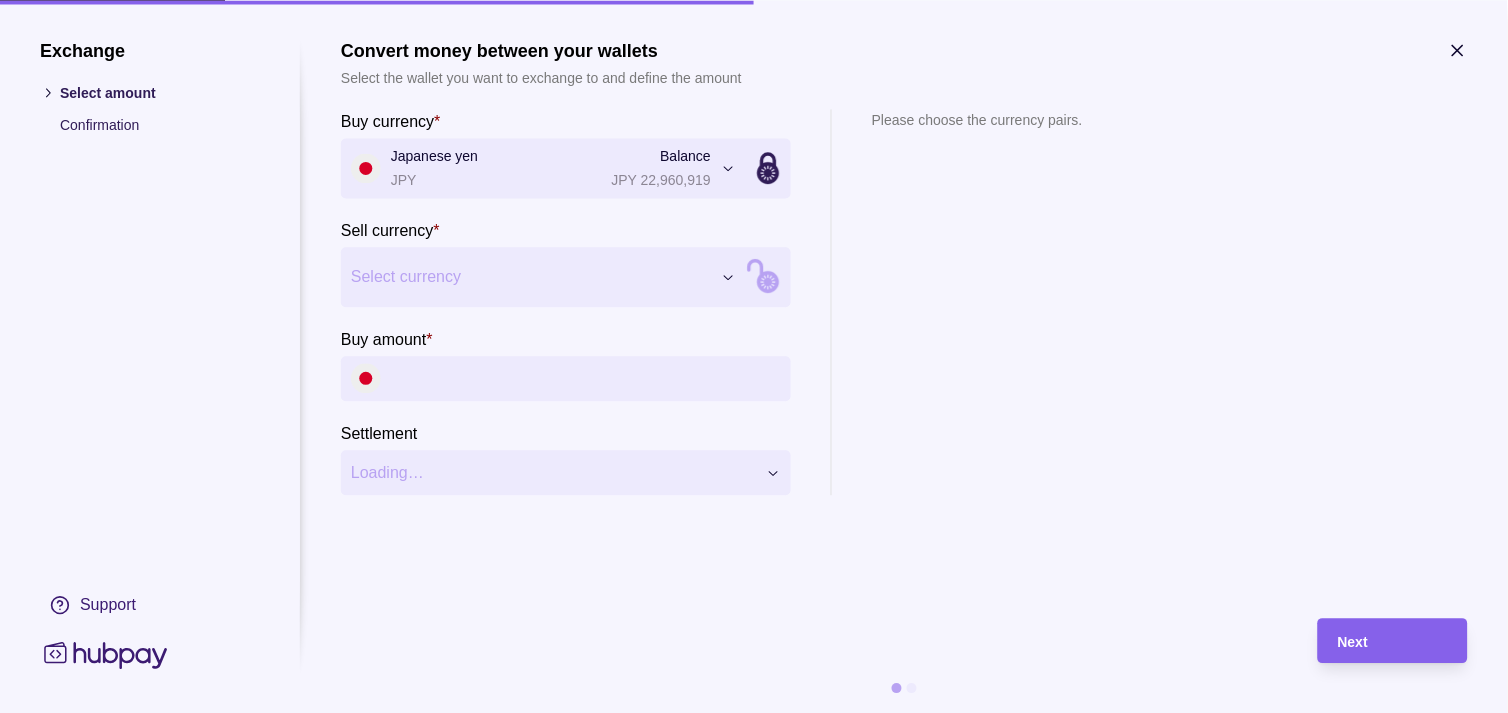 click on "Dashboard Trades Payments Collections Transactions Statements Support M Hello,  Muralenath Nadarajah Strides Trading LLC Account Terms and conditions Privacy policy Sign out Trades Exchanges Forwards Create spot exchange Reference Rate Buy amount Sell amount Settlement due date Status 10 Jul 2025 AF-RONO-FJYH 1  AED  =  39.6917   JPY JPY 5,000,000 AED 125,970.92 11 Jul 2025 Success AF-U5VA-ZJO9 1  EUR  =  4.32351   AED EUR 105,000.00 AED 453,968.55 14 Jul 2025 Due AF-VO3Y-OK98 1  AED  =  39.6664   JPY JPY 9,870,000 AED 248,825.20 11 Jul 2025 Success AF-WE4V-LCUN 1  GBP  =  5.02653   AED GBP 10,350.00 AED 52,024.59 11 Jul 2025 Success 09 Jul 2025 AF-S7G4-X3VW 1  GBP  =  5.0141   AED GBP 32,283.00 AED 161,870.19 10 Jul 2025 Success AF-BCKC-9HZL 1  AED  =  39.7822   JPY JPY 4,000,000 AED 100,547.48 10 Jul 2025 Success AF-LZCK-9TFB 1  AED  =  39.7505   JPY JPY 9,370,000 AED 235,720.31 10 Jul 2025 Success AF-LG52-RFFL 1  EUR  =  4.3196   AED EUR 18,860.00 AED 81,467.66 10 Jul 2025 Success AF-GIJI-EWGD 1  AED  =" at bounding box center [754, 973] 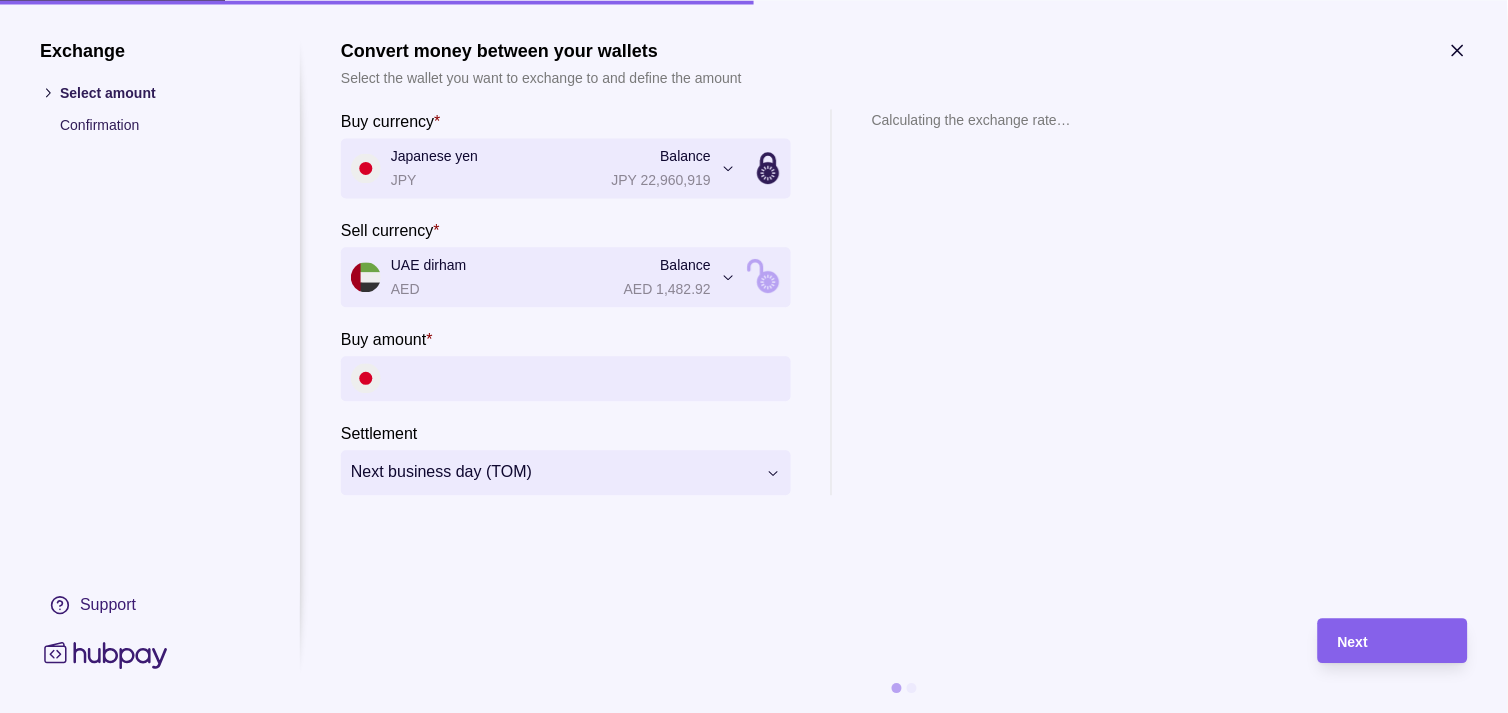click on "Buy amount  *" at bounding box center (586, 378) 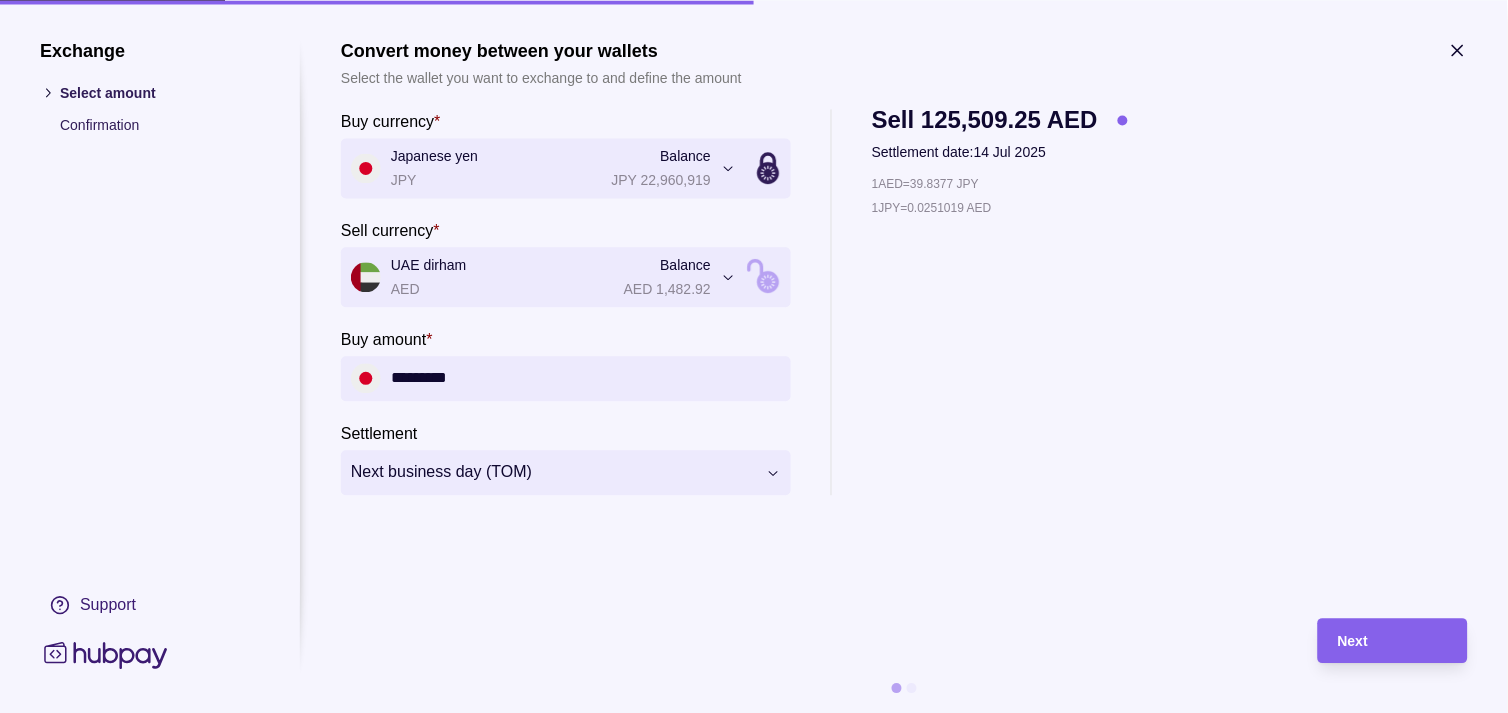 type on "*********" 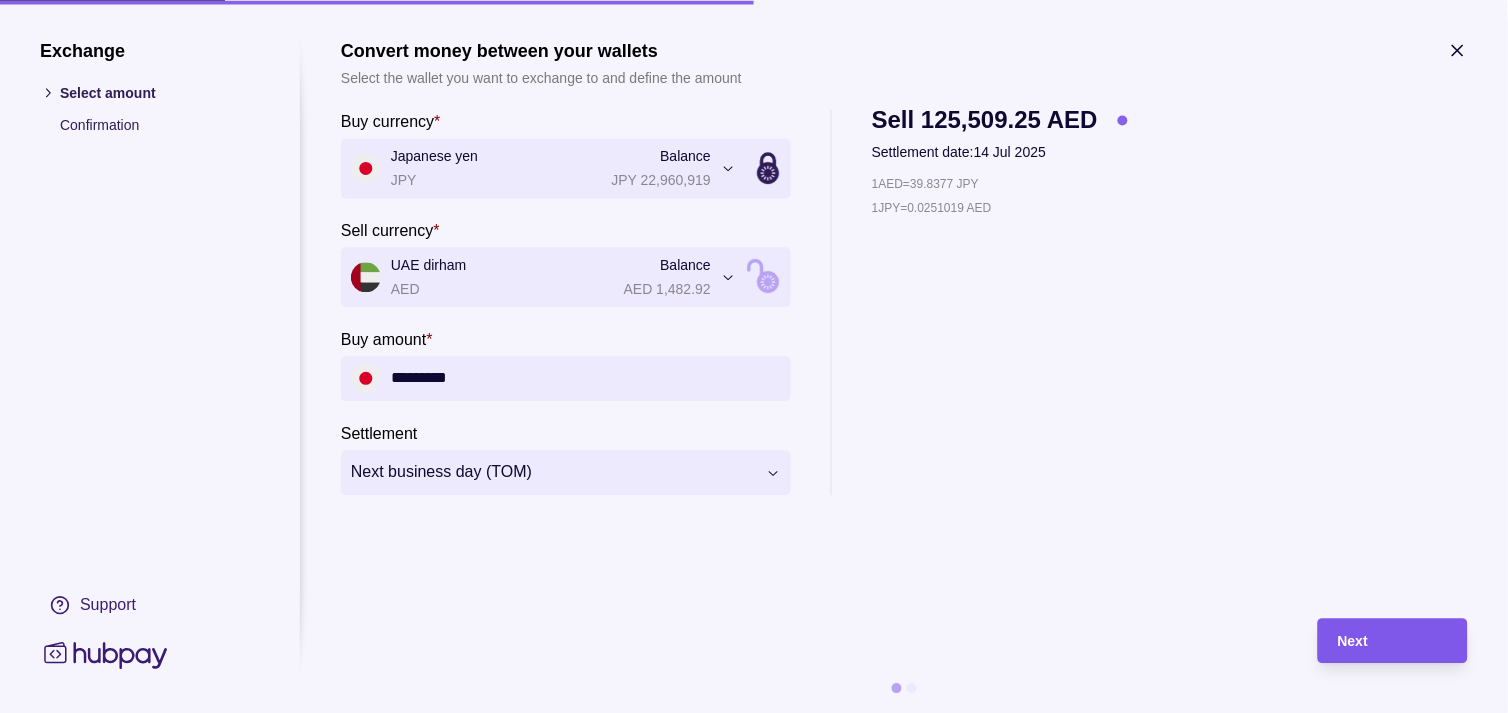 click on "Next" at bounding box center (1393, 641) 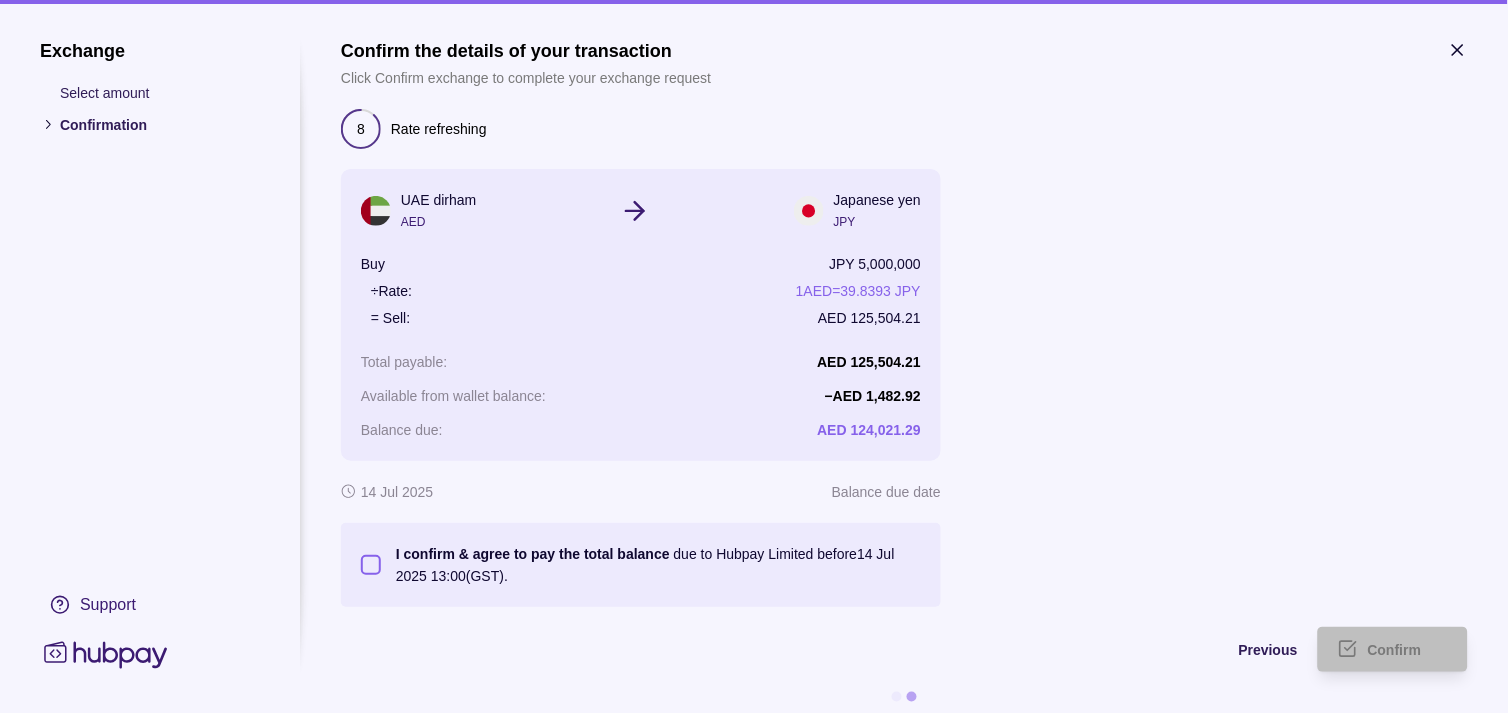 click on "I confirm  & agree to pay the total balance   due to Hubpay Limited before  14 Jul 2025   13:00  (GST)." at bounding box center [371, 565] 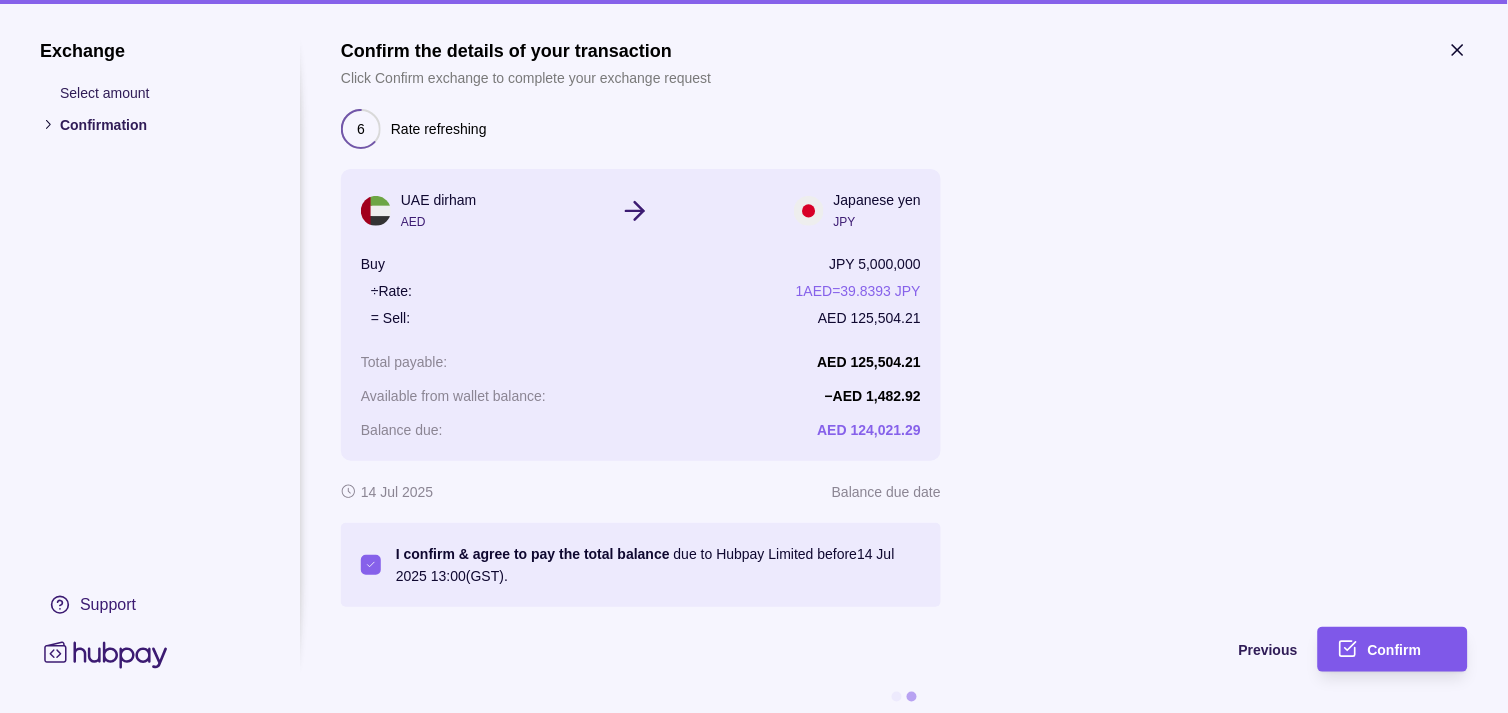 click on "Confirm" at bounding box center (1408, 650) 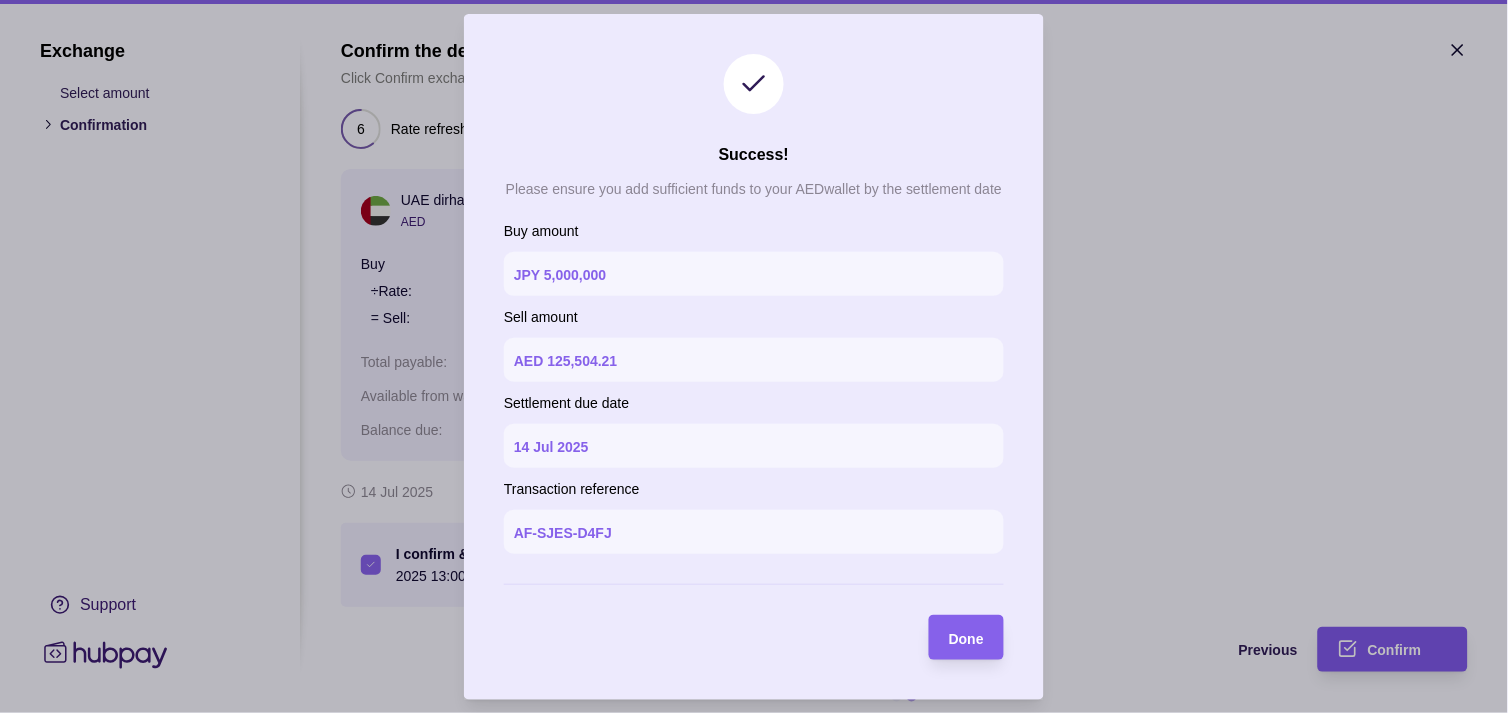 type 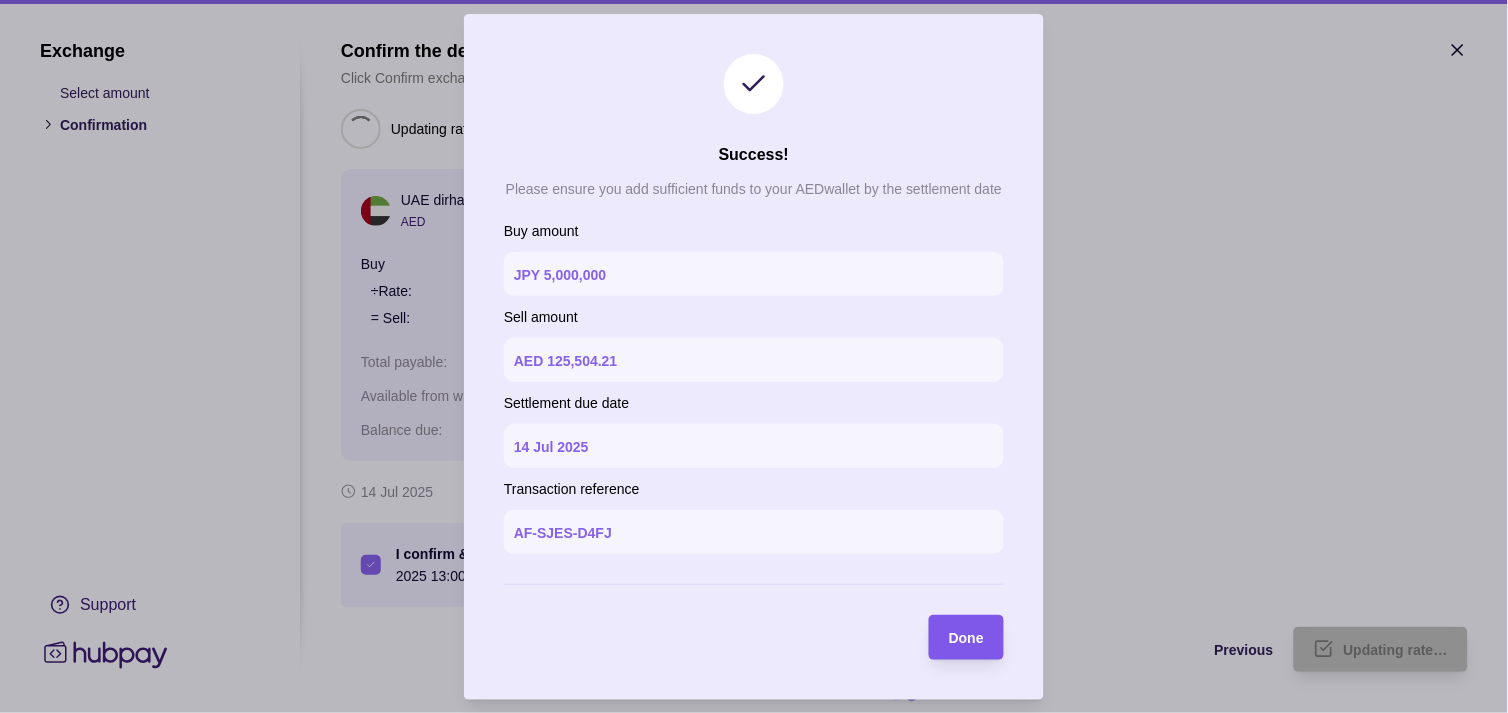 click on "Done" at bounding box center [966, 638] 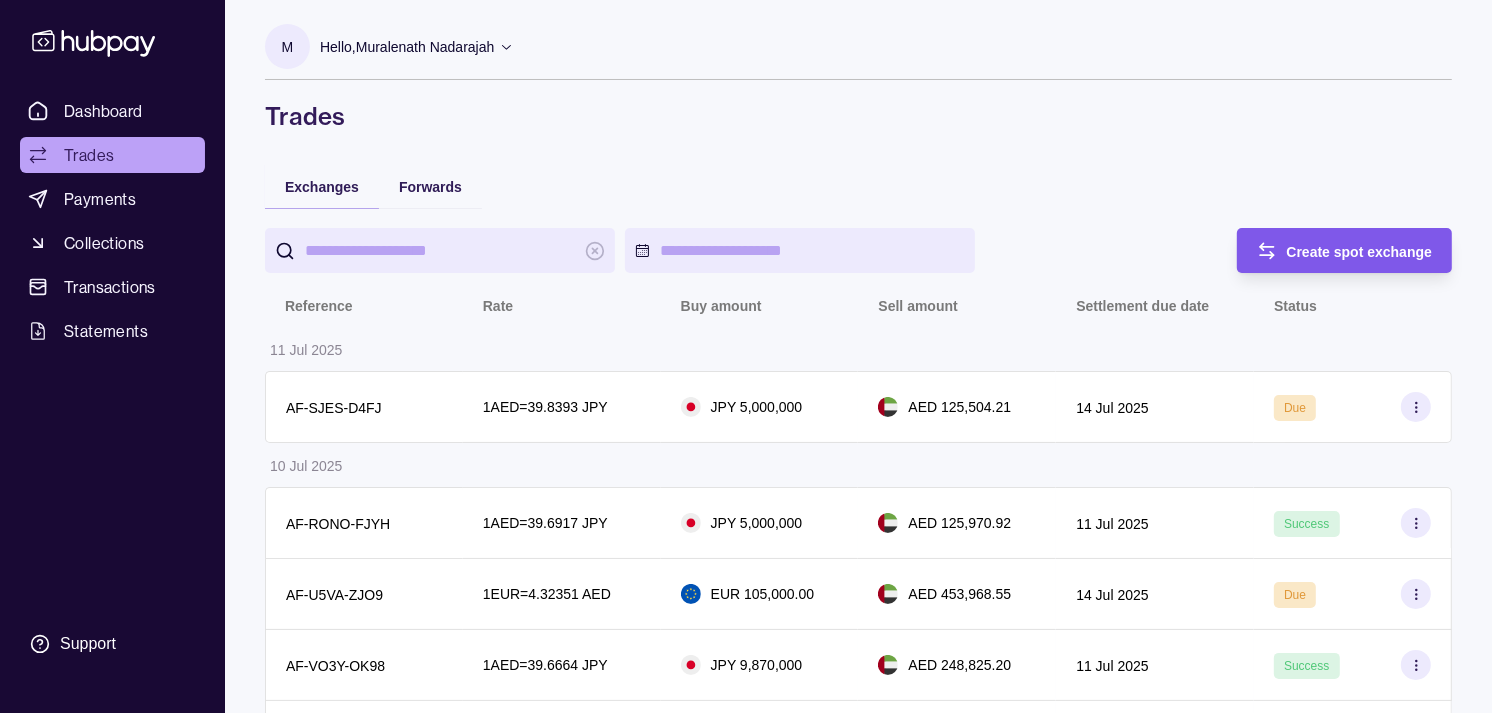 click on "Create spot exchange" at bounding box center (1360, 252) 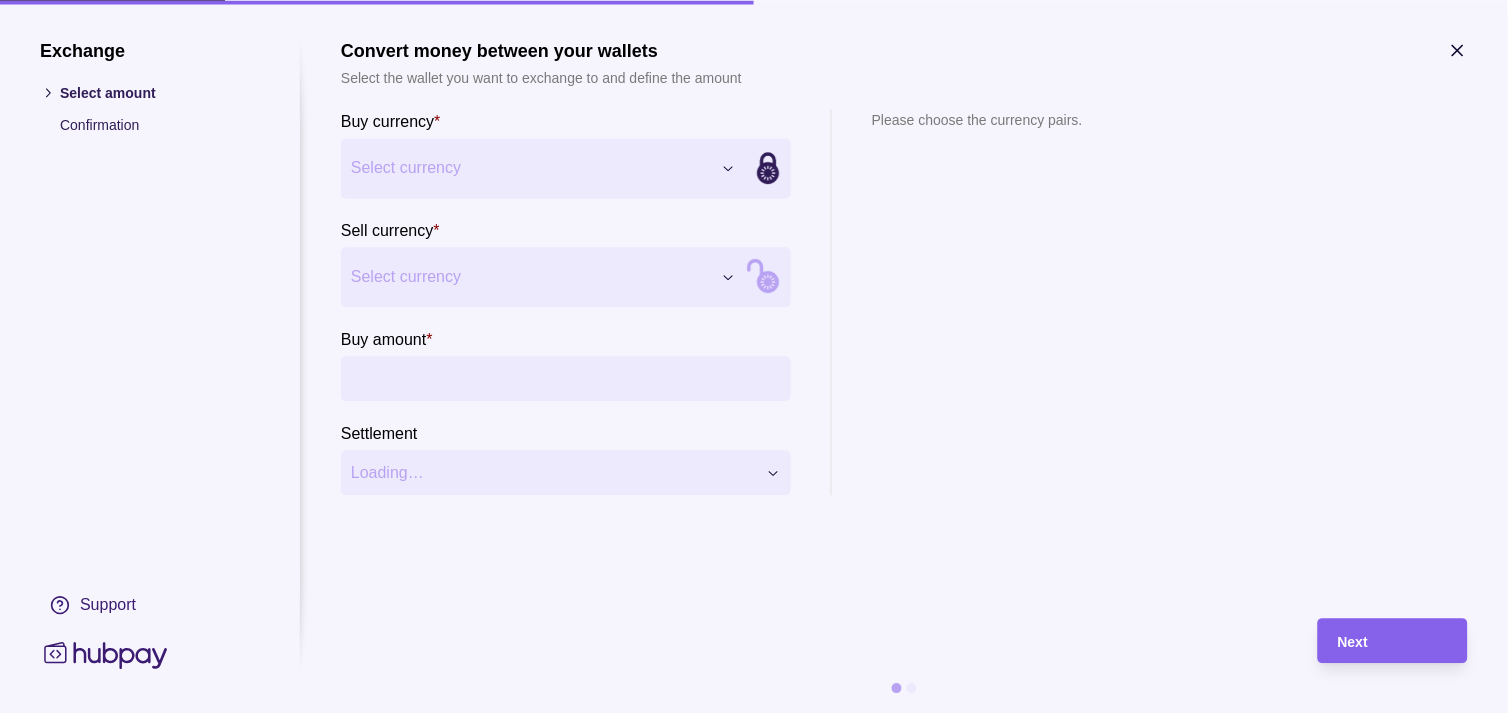 click on "Dashboard Trades Payments Collections Transactions Statements Support M Hello,  Muralenath Nadarajah Strides Trading LLC Account Terms and conditions Privacy policy Sign out Trades Exchanges Forwards Create spot exchange Reference Rate Buy amount Sell amount Settlement due date Status 11 Jul 2025 AF-SJES-D4FJ 1  AED  =  39.8393   JPY JPY 5,000,000 AED 125,504.21 14 Jul 2025 Due 10 Jul 2025 AF-RONO-FJYH 1  AED  =  39.6917   JPY JPY 5,000,000 AED 125,970.92 11 Jul 2025 Success AF-U5VA-ZJO9 1  EUR  =  4.32351   AED EUR 105,000.00 AED 453,968.55 14 Jul 2025 Due AF-VO3Y-OK98 1  AED  =  39.6664   JPY JPY 9,870,000 AED 248,825.20 11 Jul 2025 Success AF-WE4V-LCUN 1  GBP  =  5.02653   AED GBP 10,350.00 AED 52,024.59 11 Jul 2025 Success 09 Jul 2025 AF-S7G4-X3VW 1  GBP  =  5.0141   AED GBP 32,283.00 AED 161,870.19 10 Jul 2025 Success AF-BCKC-9HZL 1  AED  =  39.7822   JPY JPY 4,000,000 AED 100,547.48 10 Jul 2025 Success AF-LZCK-9TFB 1  AED  =  39.7505   JPY JPY 9,370,000 AED 235,720.31 10 Jul 2025 Success AF-LG52-RFFL 1" at bounding box center [754, 996] 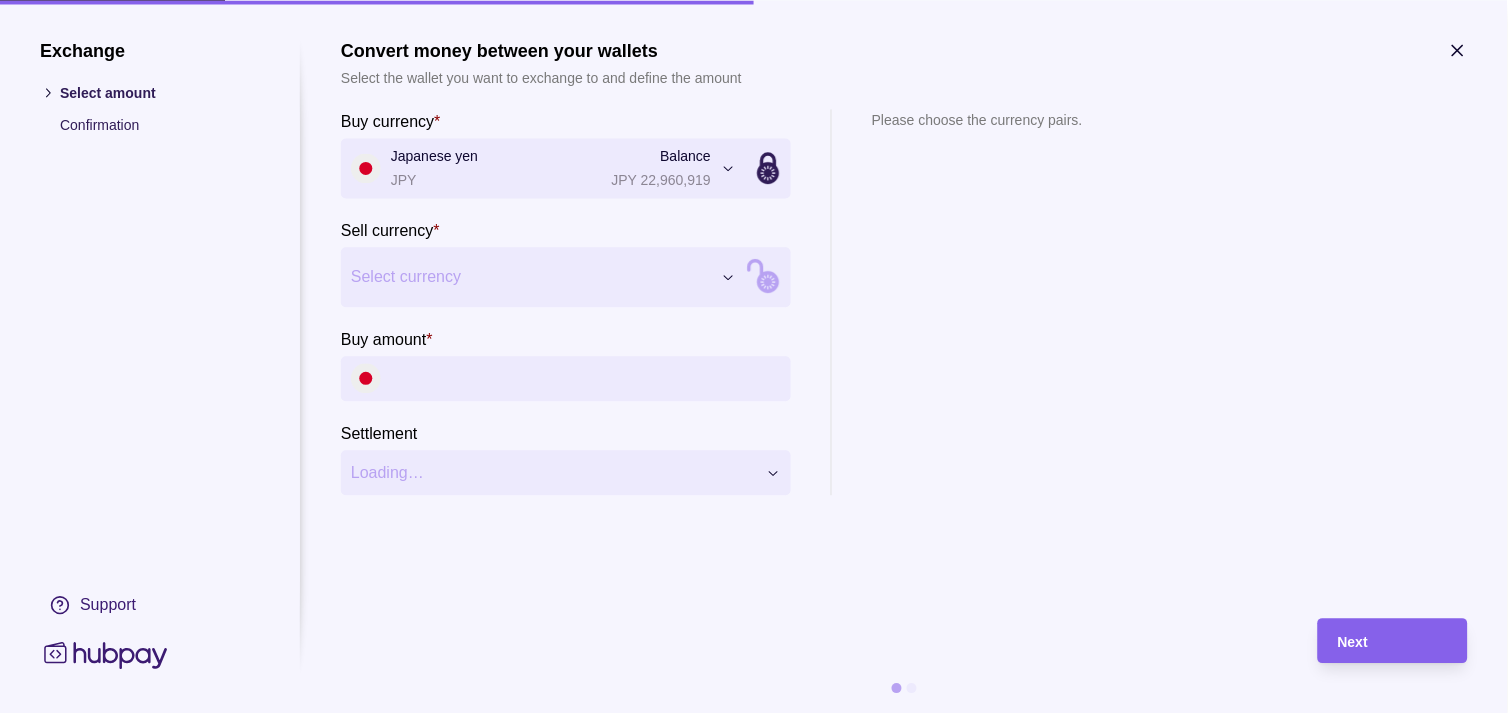 click on "Dashboard Trades Payments Collections Transactions Statements Support M Hello,  Muralenath Nadarajah Strides Trading LLC Account Terms and conditions Privacy policy Sign out Trades Exchanges Forwards Create spot exchange Reference Rate Buy amount Sell amount Settlement due date Status 11 Jul 2025 AF-SJES-D4FJ 1  AED  =  39.8393   JPY JPY 5,000,000 AED 125,504.21 14 Jul 2025 Due 10 Jul 2025 AF-RONO-FJYH 1  AED  =  39.6917   JPY JPY 5,000,000 AED 125,970.92 11 Jul 2025 Success AF-U5VA-ZJO9 1  EUR  =  4.32351   AED EUR 105,000.00 AED 453,968.55 14 Jul 2025 Due AF-VO3Y-OK98 1  AED  =  39.6664   JPY JPY 9,870,000 AED 248,825.20 11 Jul 2025 Success AF-WE4V-LCUN 1  GBP  =  5.02653   AED GBP 10,350.00 AED 52,024.59 11 Jul 2025 Success 09 Jul 2025 AF-S7G4-X3VW 1  GBP  =  5.0141   AED GBP 32,283.00 AED 161,870.19 10 Jul 2025 Success AF-BCKC-9HZL 1  AED  =  39.7822   JPY JPY 4,000,000 AED 100,547.48 10 Jul 2025 Success AF-LZCK-9TFB 1  AED  =  39.7505   JPY JPY 9,370,000 AED 235,720.31 10 Jul 2025 Success AF-LG52-RFFL 1" at bounding box center [754, 996] 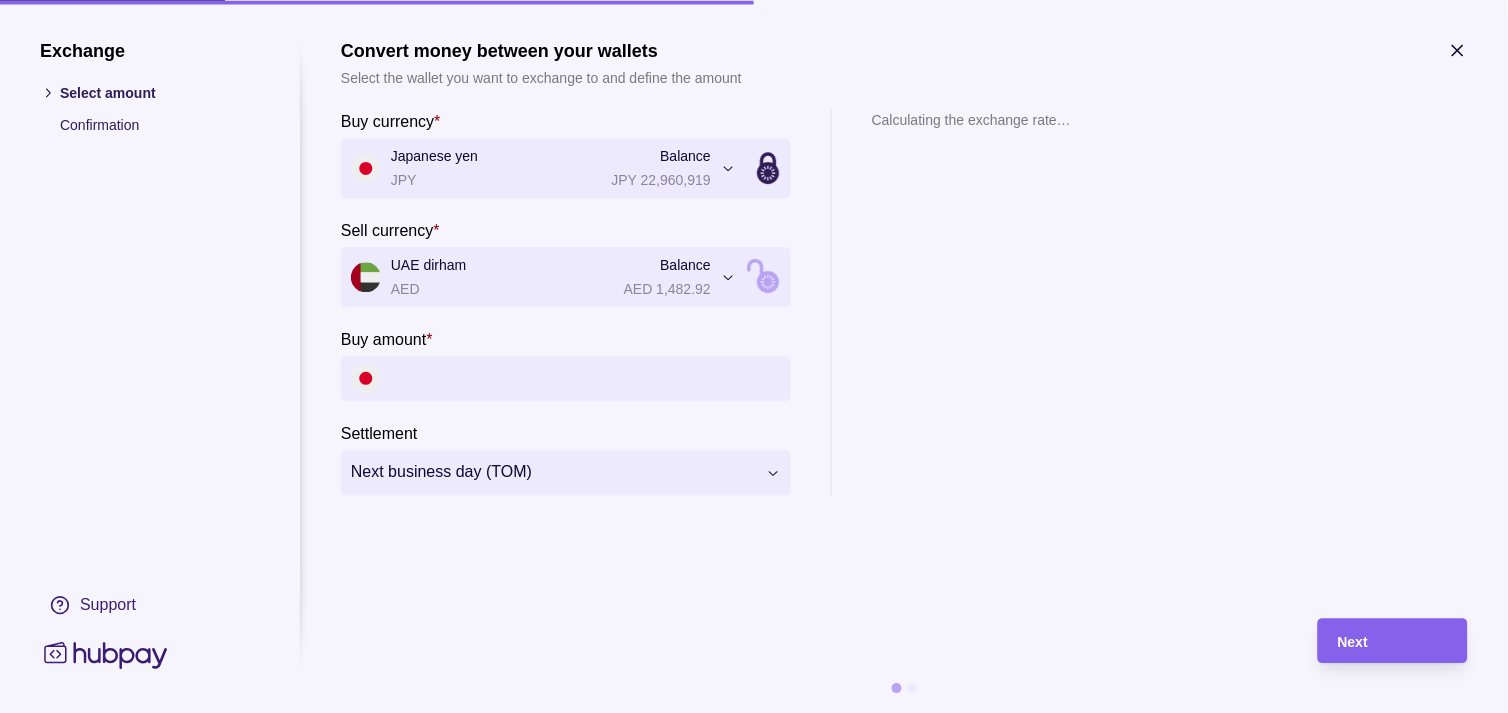 click on "Buy amount  *" at bounding box center [586, 378] 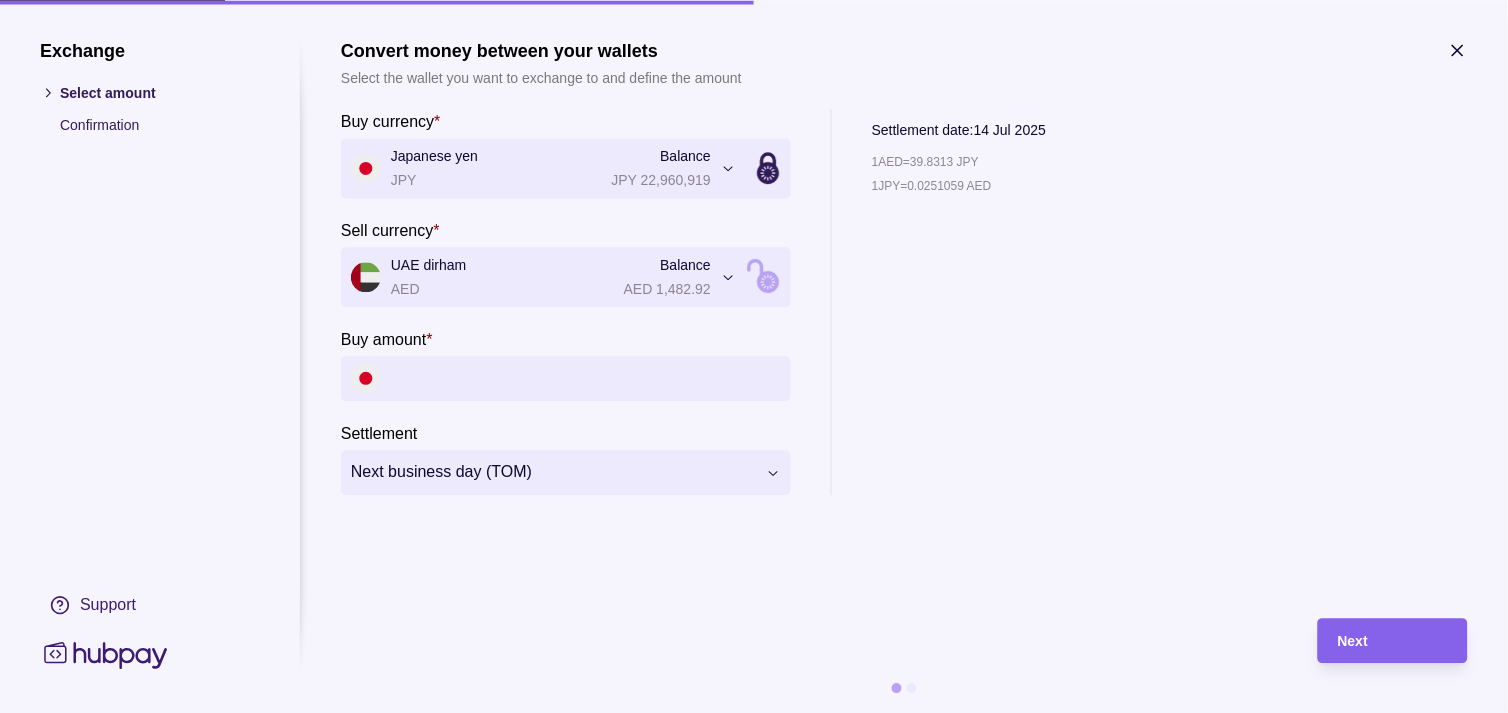 click 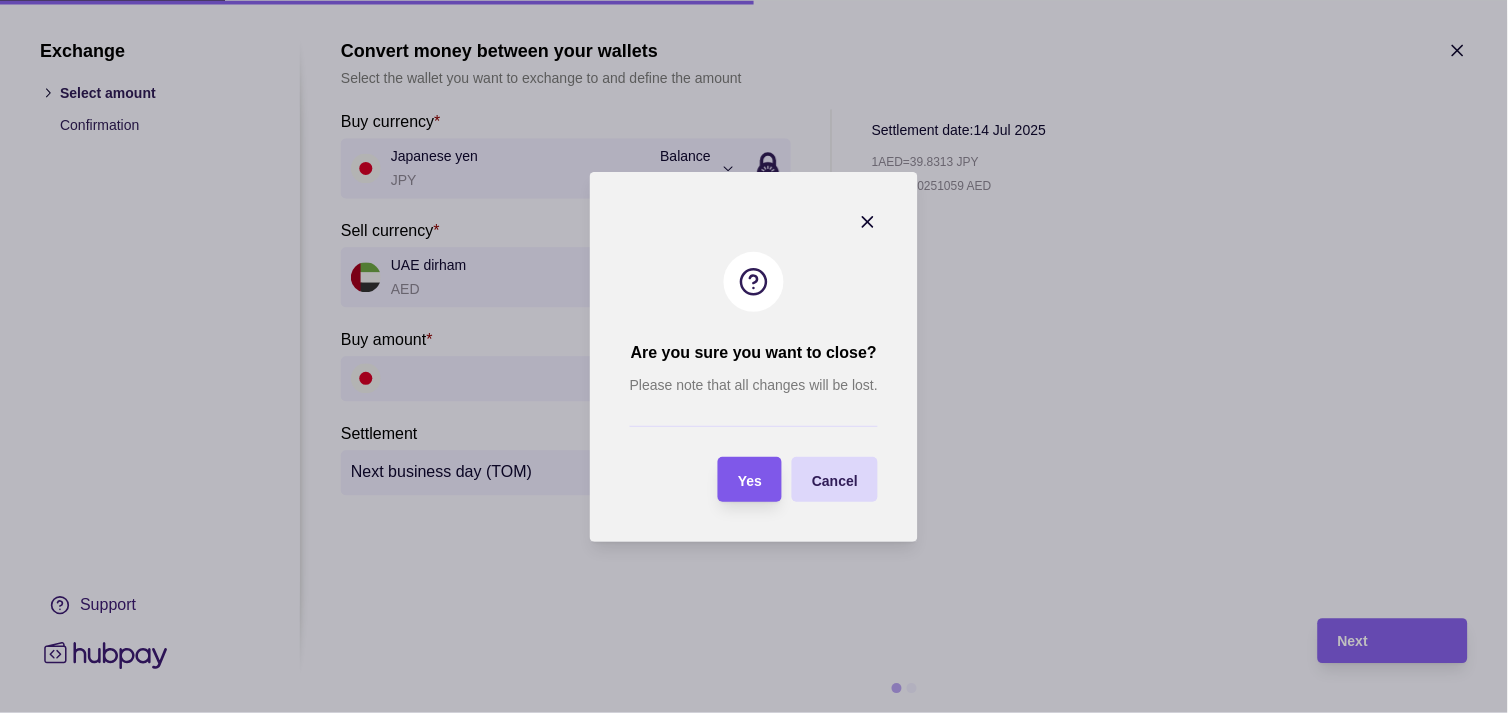 click on "Yes" at bounding box center (750, 479) 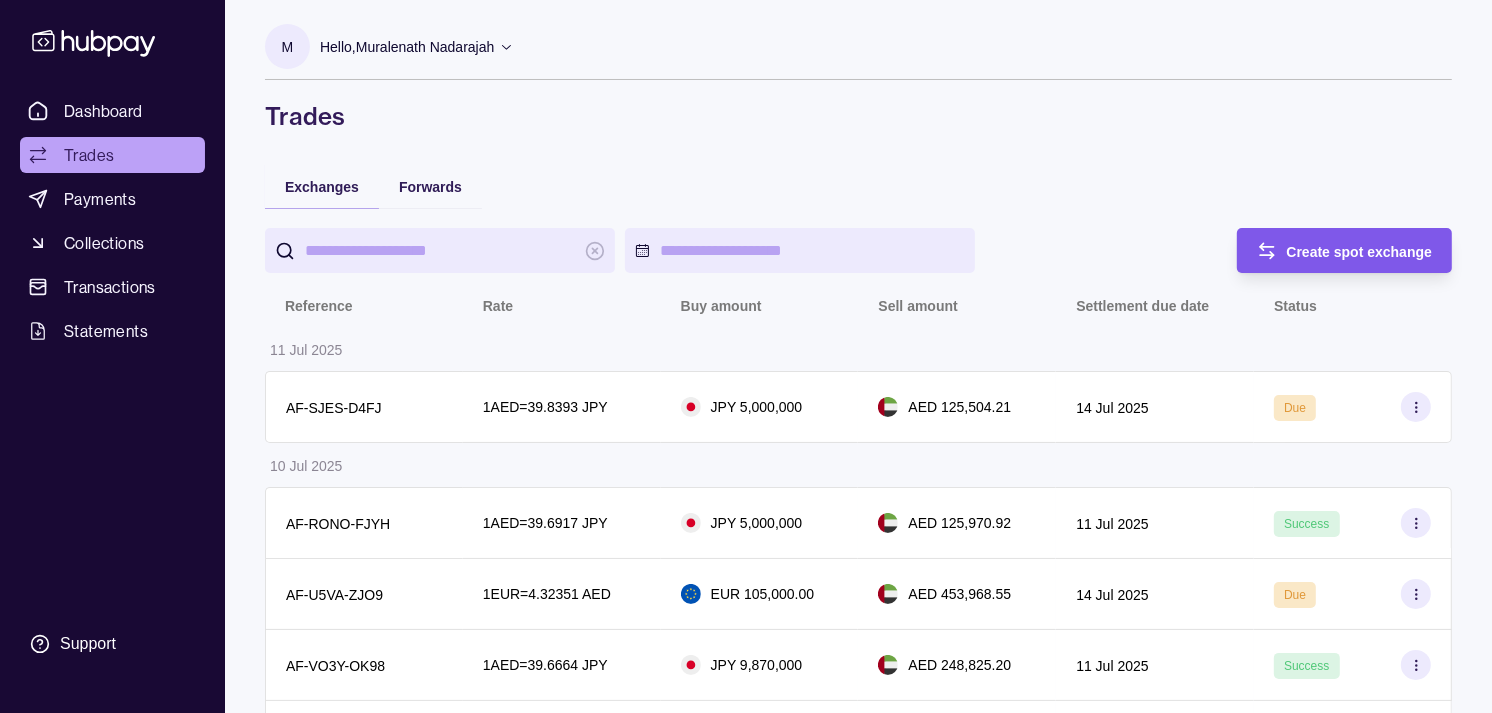 click on "Create spot exchange" at bounding box center [1360, 252] 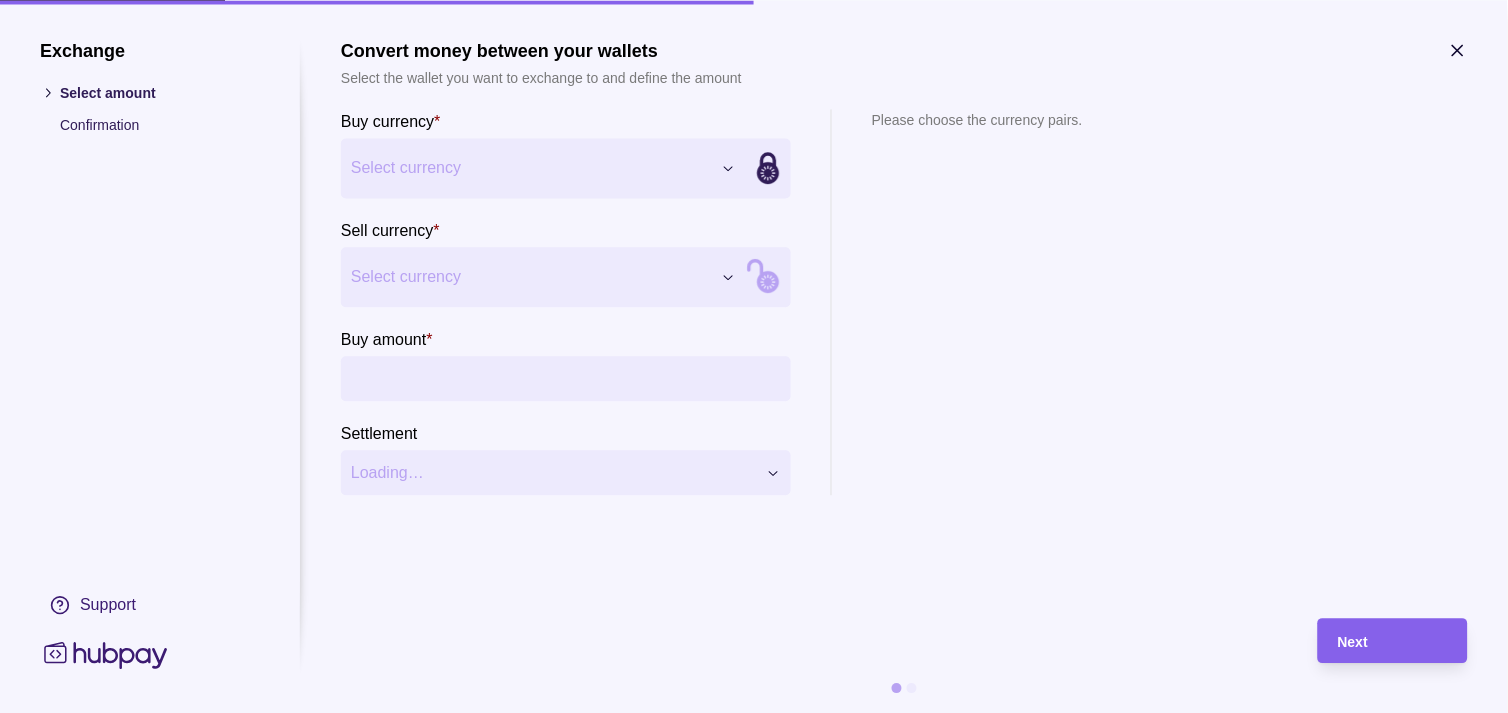 click on "Dashboard Trades Payments Collections Transactions Statements Support M Hello,  Muralenath Nadarajah Strides Trading LLC Account Terms and conditions Privacy policy Sign out Trades Exchanges Forwards Create spot exchange Reference Rate Buy amount Sell amount Settlement due date Status 11 Jul 2025 AF-SJES-D4FJ 1  AED  =  39.8393   JPY JPY 5,000,000 AED 125,504.21 14 Jul 2025 Due 10 Jul 2025 AF-RONO-FJYH 1  AED  =  39.6917   JPY JPY 5,000,000 AED 125,970.92 11 Jul 2025 Success AF-U5VA-ZJO9 1  EUR  =  4.32351   AED EUR 105,000.00 AED 453,968.55 14 Jul 2025 Due AF-VO3Y-OK98 1  AED  =  39.6664   JPY JPY 9,870,000 AED 248,825.20 11 Jul 2025 Success AF-WE4V-LCUN 1  GBP  =  5.02653   AED GBP 10,350.00 AED 52,024.59 11 Jul 2025 Success 09 Jul 2025 AF-S7G4-X3VW 1  GBP  =  5.0141   AED GBP 32,283.00 AED 161,870.19 10 Jul 2025 Success AF-BCKC-9HZL 1  AED  =  39.7822   JPY JPY 4,000,000 AED 100,547.48 10 Jul 2025 Success AF-LZCK-9TFB 1  AED  =  39.7505   JPY JPY 9,370,000 AED 235,720.31 10 Jul 2025 Success AF-LG52-RFFL 1" at bounding box center [754, 996] 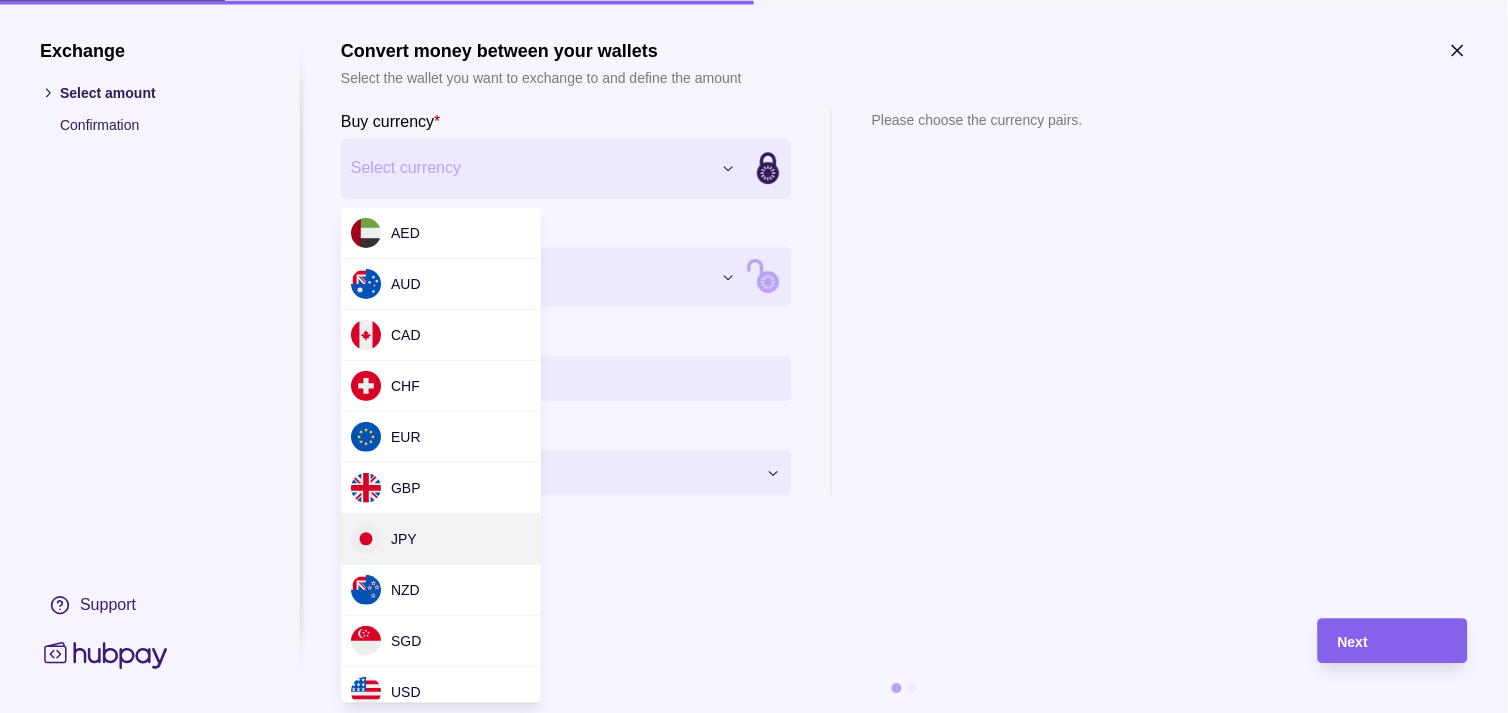 drag, startPoint x: 435, startPoint y: 526, endPoint x: 441, endPoint y: 515, distance: 12.529964 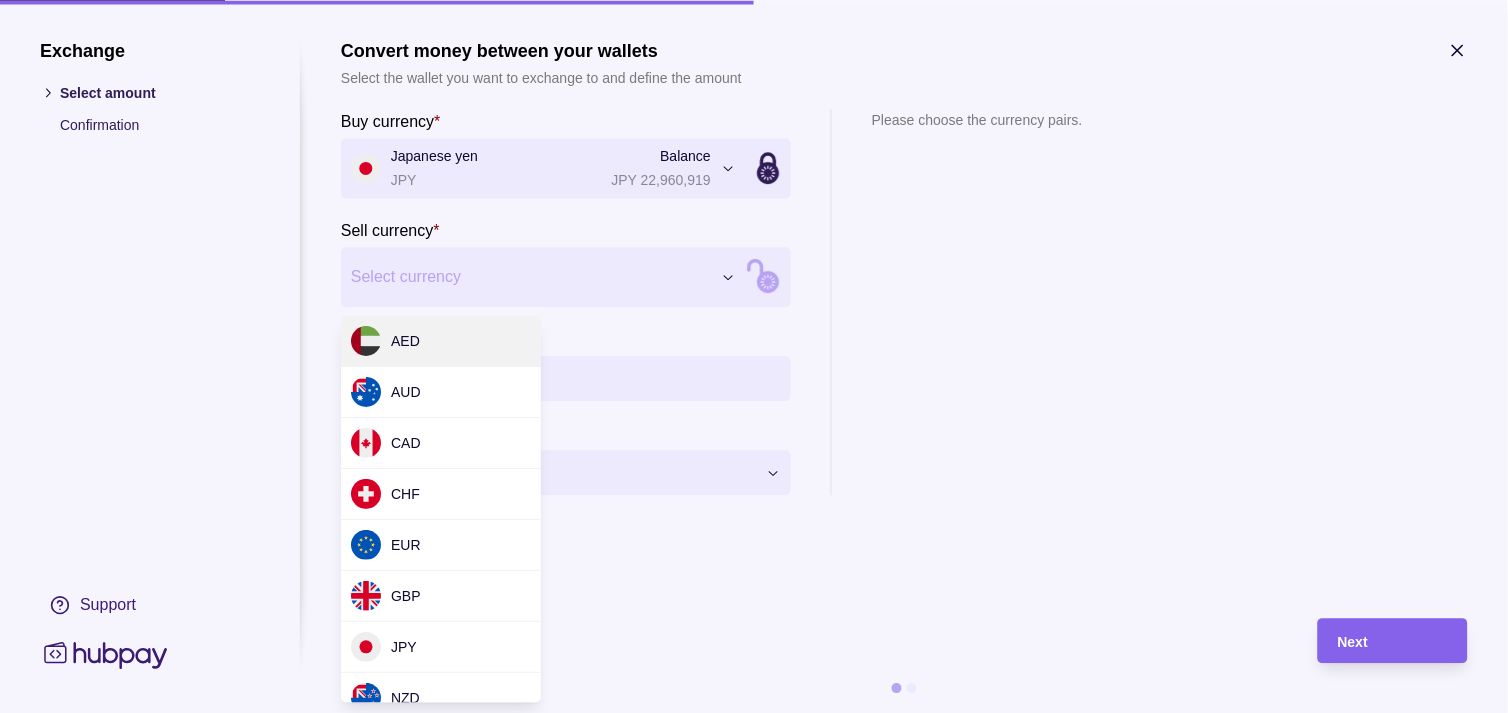 click on "Dashboard Trades Payments Collections Transactions Statements Support M Hello,  Muralenath Nadarajah Strides Trading LLC Account Terms and conditions Privacy policy Sign out Trades Exchanges Forwards Create spot exchange Reference Rate Buy amount Sell amount Settlement due date Status 11 Jul 2025 AF-SJES-D4FJ 1  AED  =  39.8393   JPY JPY 5,000,000 AED 125,504.21 14 Jul 2025 Due 10 Jul 2025 AF-RONO-FJYH 1  AED  =  39.6917   JPY JPY 5,000,000 AED 125,970.92 11 Jul 2025 Success AF-U5VA-ZJO9 1  EUR  =  4.32351   AED EUR 105,000.00 AED 453,968.55 14 Jul 2025 Due AF-VO3Y-OK98 1  AED  =  39.6664   JPY JPY 9,870,000 AED 248,825.20 11 Jul 2025 Success AF-WE4V-LCUN 1  GBP  =  5.02653   AED GBP 10,350.00 AED 52,024.59 11 Jul 2025 Success 09 Jul 2025 AF-S7G4-X3VW 1  GBP  =  5.0141   AED GBP 32,283.00 AED 161,870.19 10 Jul 2025 Success AF-BCKC-9HZL 1  AED  =  39.7822   JPY JPY 4,000,000 AED 100,547.48 10 Jul 2025 Success AF-LZCK-9TFB 1  AED  =  39.7505   JPY JPY 9,370,000 AED 235,720.31 10 Jul 2025 Success AF-LG52-RFFL 1" at bounding box center [754, 996] 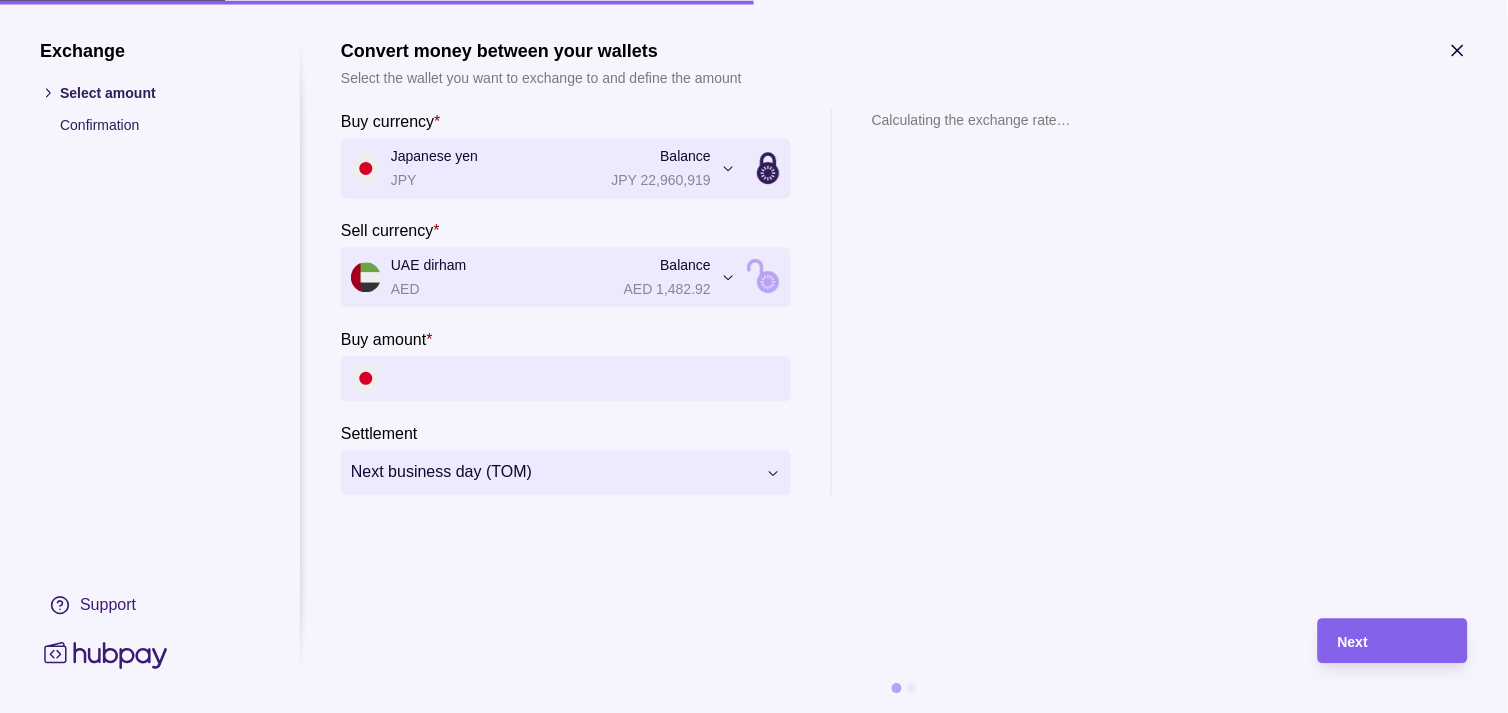 click on "**********" at bounding box center (566, 302) 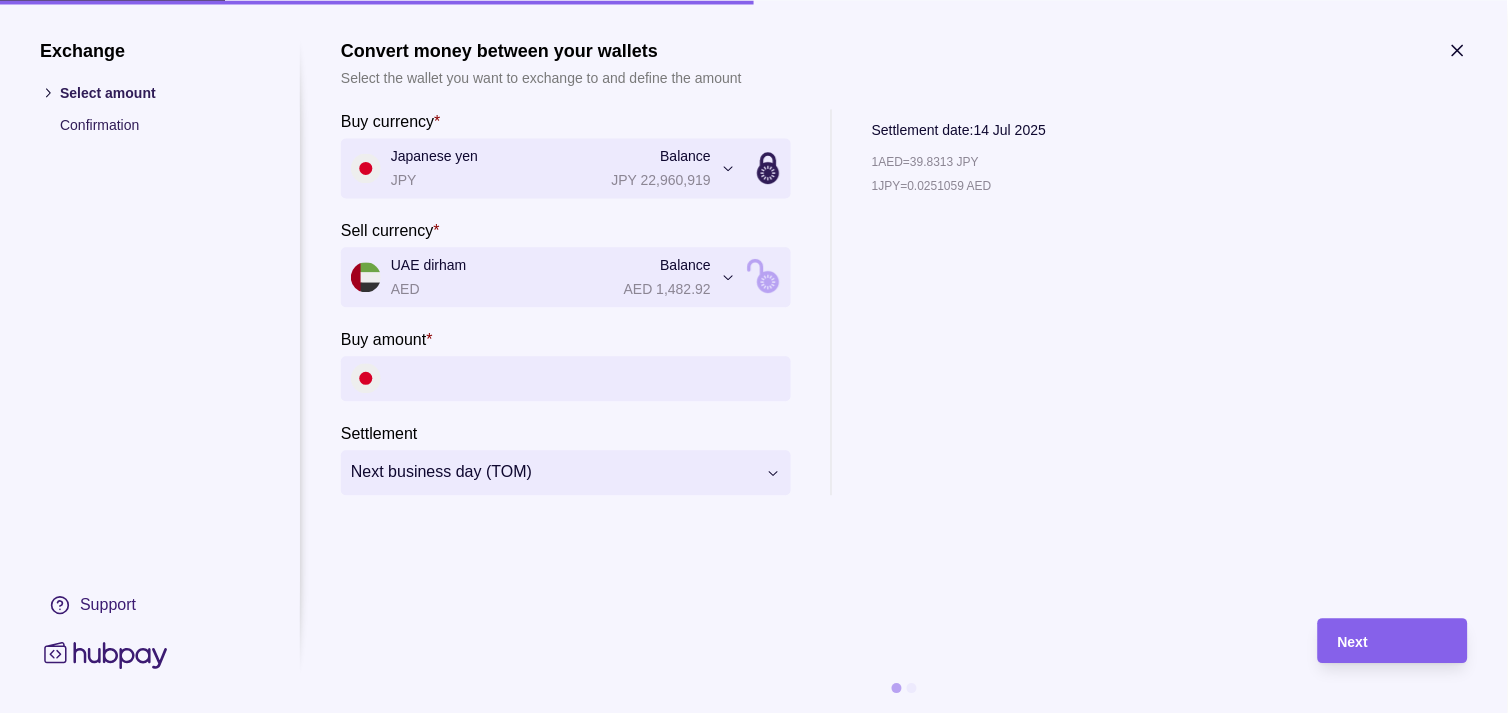 click on "Buy amount  *" at bounding box center (586, 378) 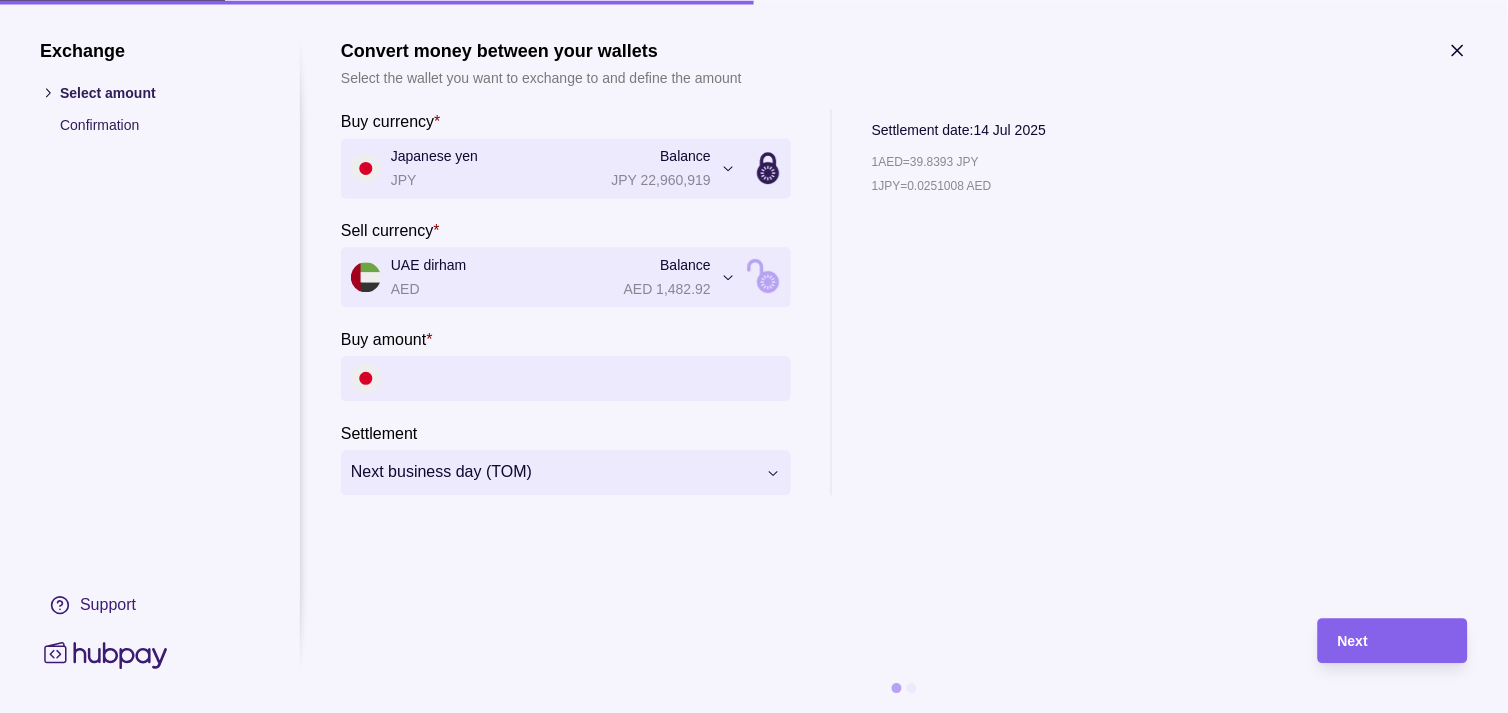 click on "Buy amount  *" at bounding box center [586, 378] 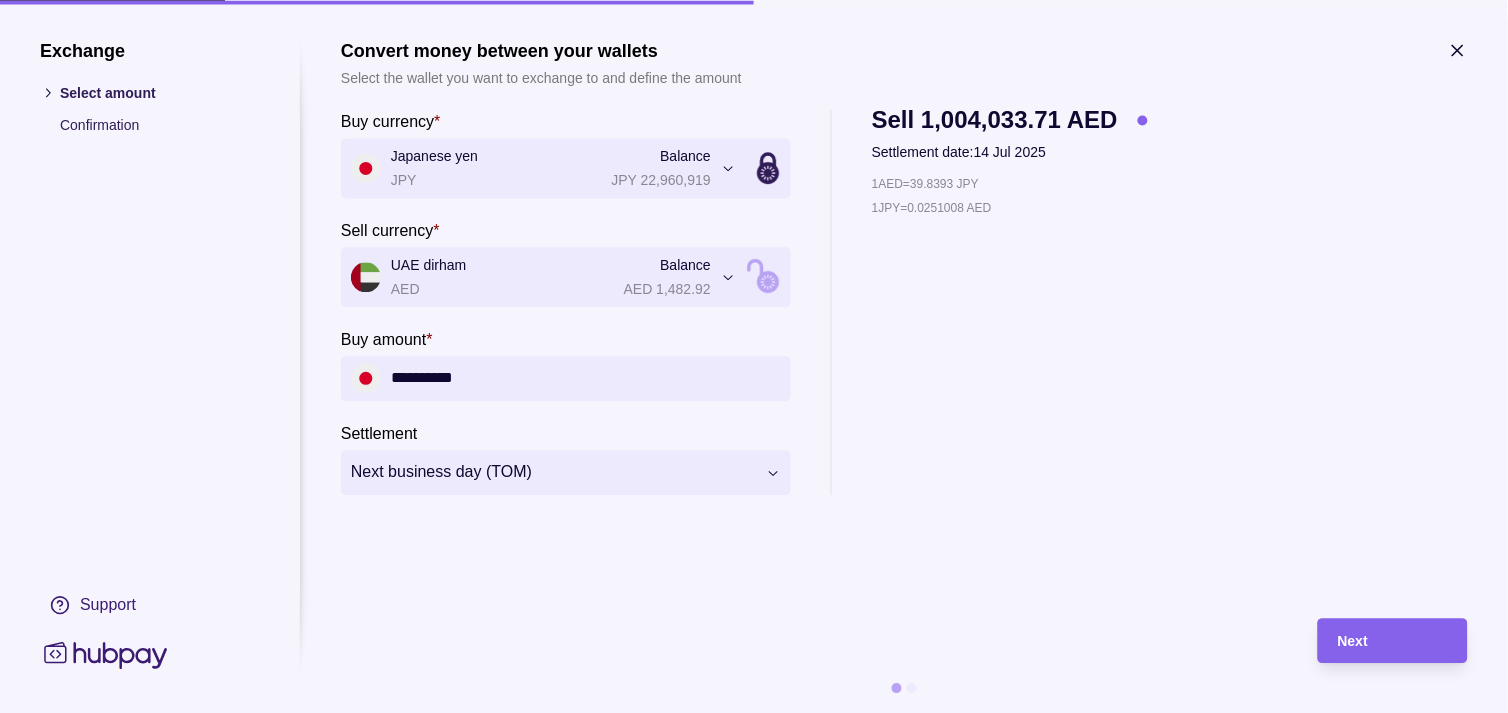 type on "**********" 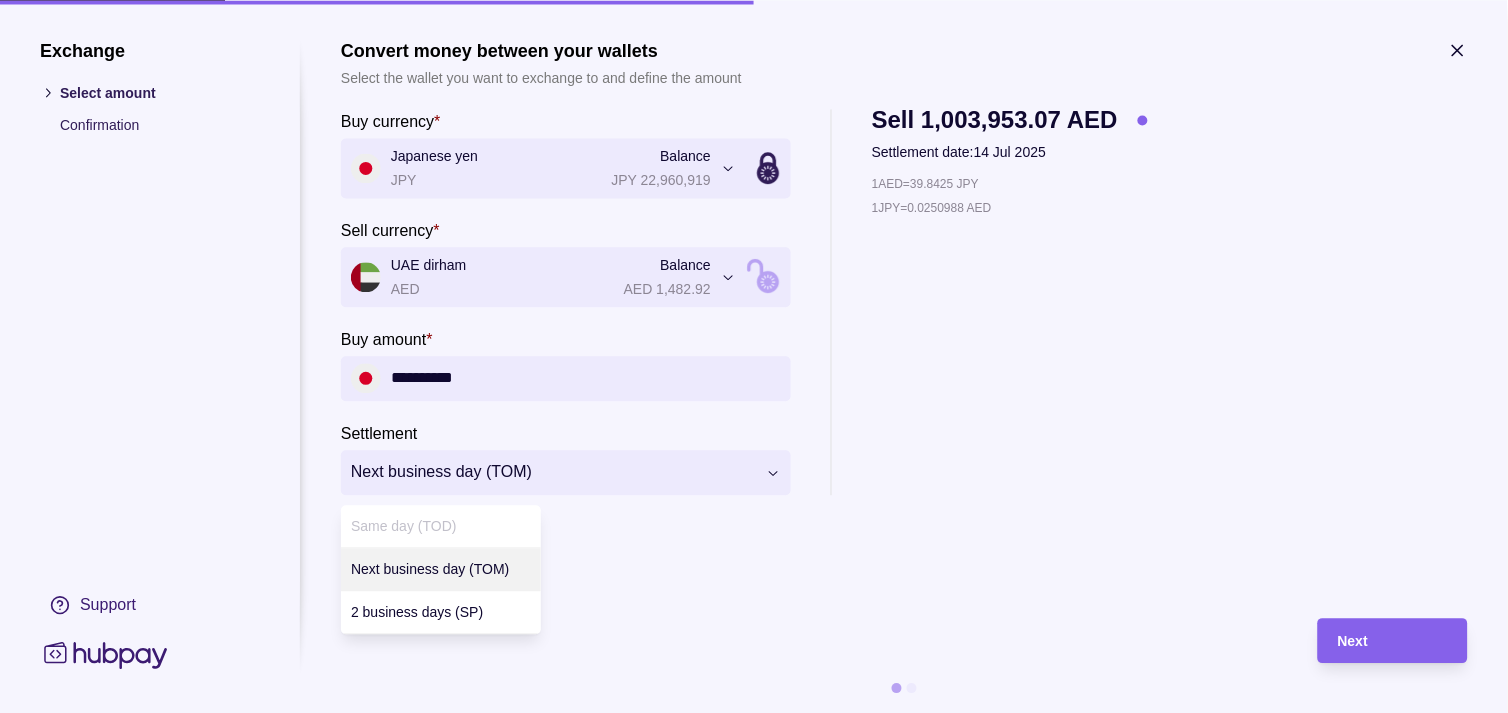 click on "Dashboard Trades Payments Collections Transactions Statements Support M Hello,  Muralenath Nadarajah Strides Trading LLC Account Terms and conditions Privacy policy Sign out Trades Exchanges Forwards Create spot exchange Reference Rate Buy amount Sell amount Settlement due date Status 11 Jul 2025 AF-SJES-D4FJ 1  AED  =  39.8393   JPY JPY 5,000,000 AED 125,504.21 14 Jul 2025 Due 10 Jul 2025 AF-RONO-FJYH 1  AED  =  39.6917   JPY JPY 5,000,000 AED 125,970.92 11 Jul 2025 Success AF-U5VA-ZJO9 1  EUR  =  4.32351   AED EUR 105,000.00 AED 453,968.55 14 Jul 2025 Due AF-VO3Y-OK98 1  AED  =  39.6664   JPY JPY 9,870,000 AED 248,825.20 11 Jul 2025 Success AF-WE4V-LCUN 1  GBP  =  5.02653   AED GBP 10,350.00 AED 52,024.59 11 Jul 2025 Success 09 Jul 2025 AF-S7G4-X3VW 1  GBP  =  5.0141   AED GBP 32,283.00 AED 161,870.19 10 Jul 2025 Success AF-BCKC-9HZL 1  AED  =  39.7822   JPY JPY 4,000,000 AED 100,547.48 10 Jul 2025 Success AF-LZCK-9TFB 1  AED  =  39.7505   JPY JPY 9,370,000 AED 235,720.31 10 Jul 2025 Success AF-LG52-RFFL 1" at bounding box center [754, 996] 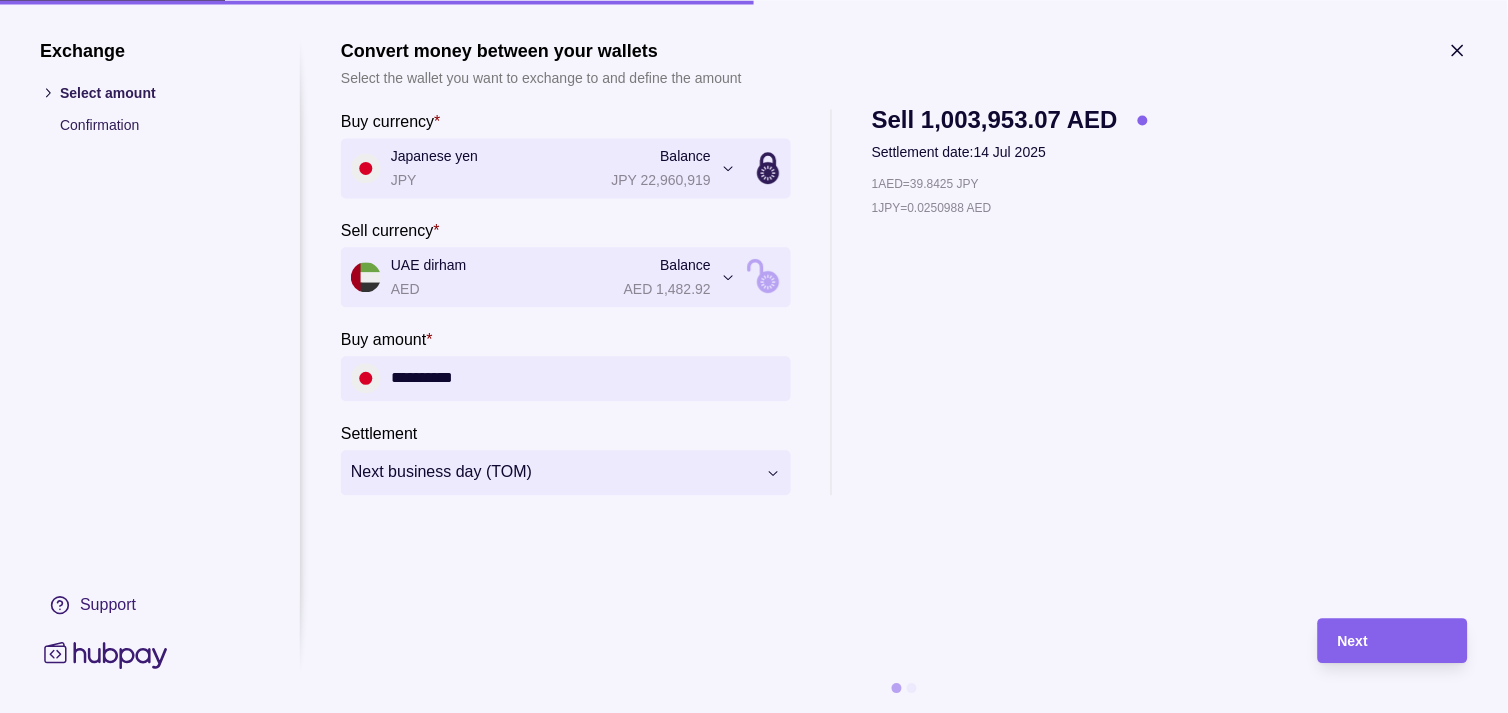 type 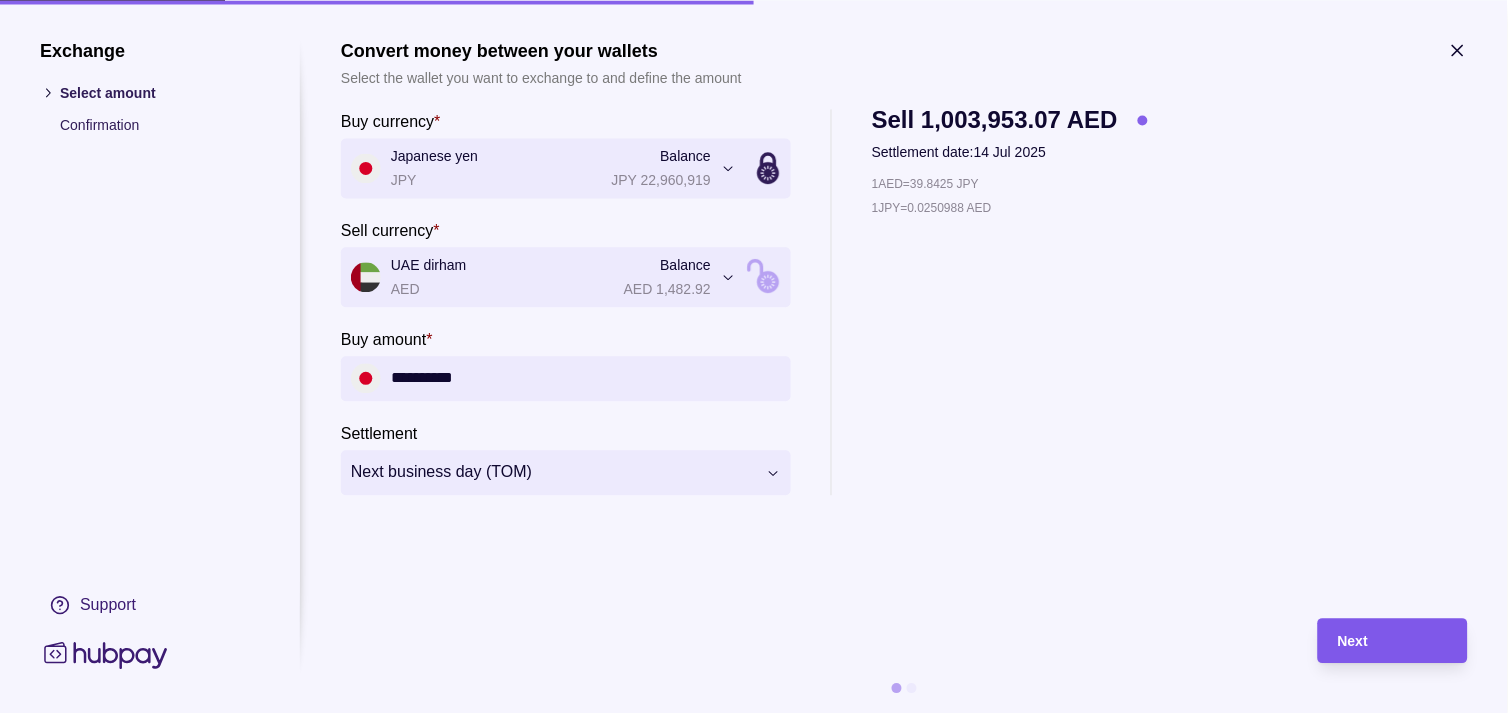 click on "Next" at bounding box center [1393, 641] 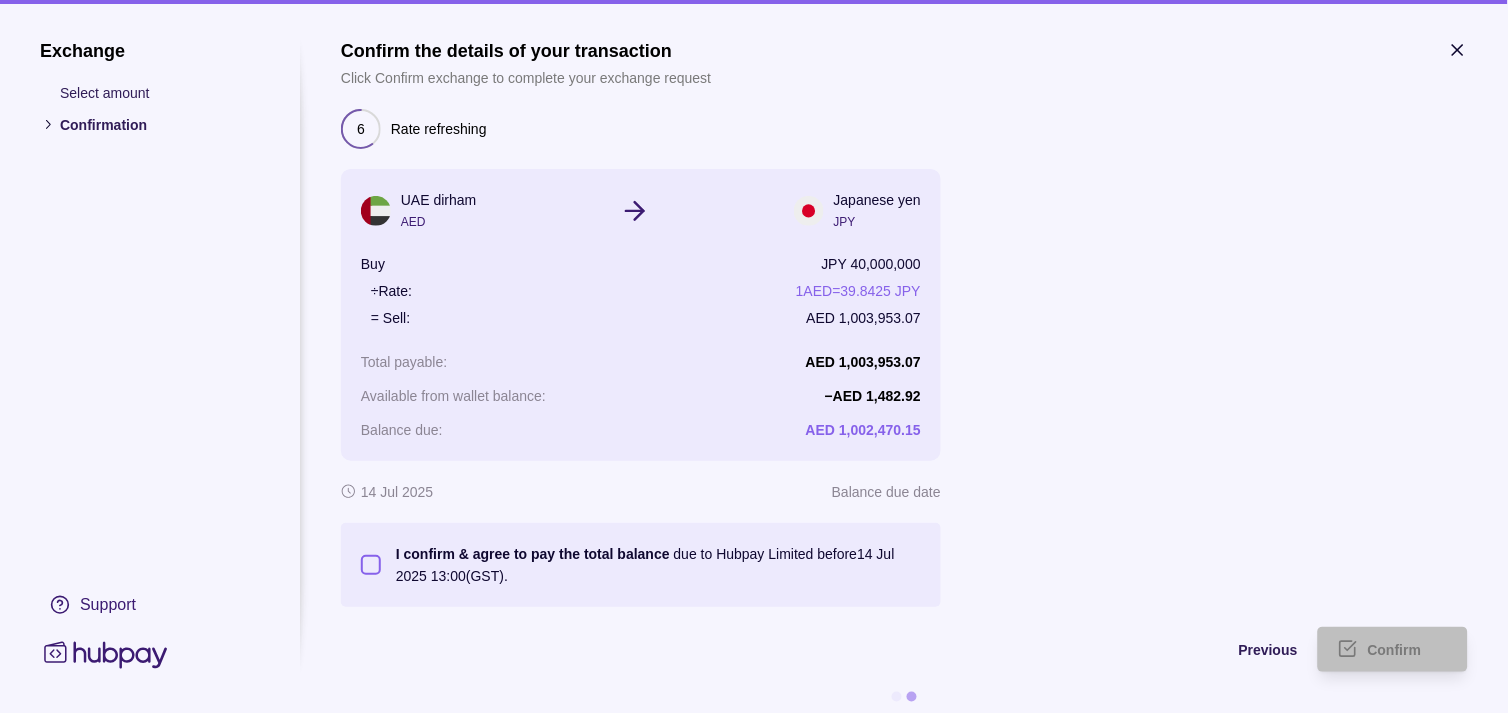 click on "I confirm  & agree to pay the total balance   due to Hubpay Limited before  14 Jul 2025   13:00  (GST)." at bounding box center [651, 565] 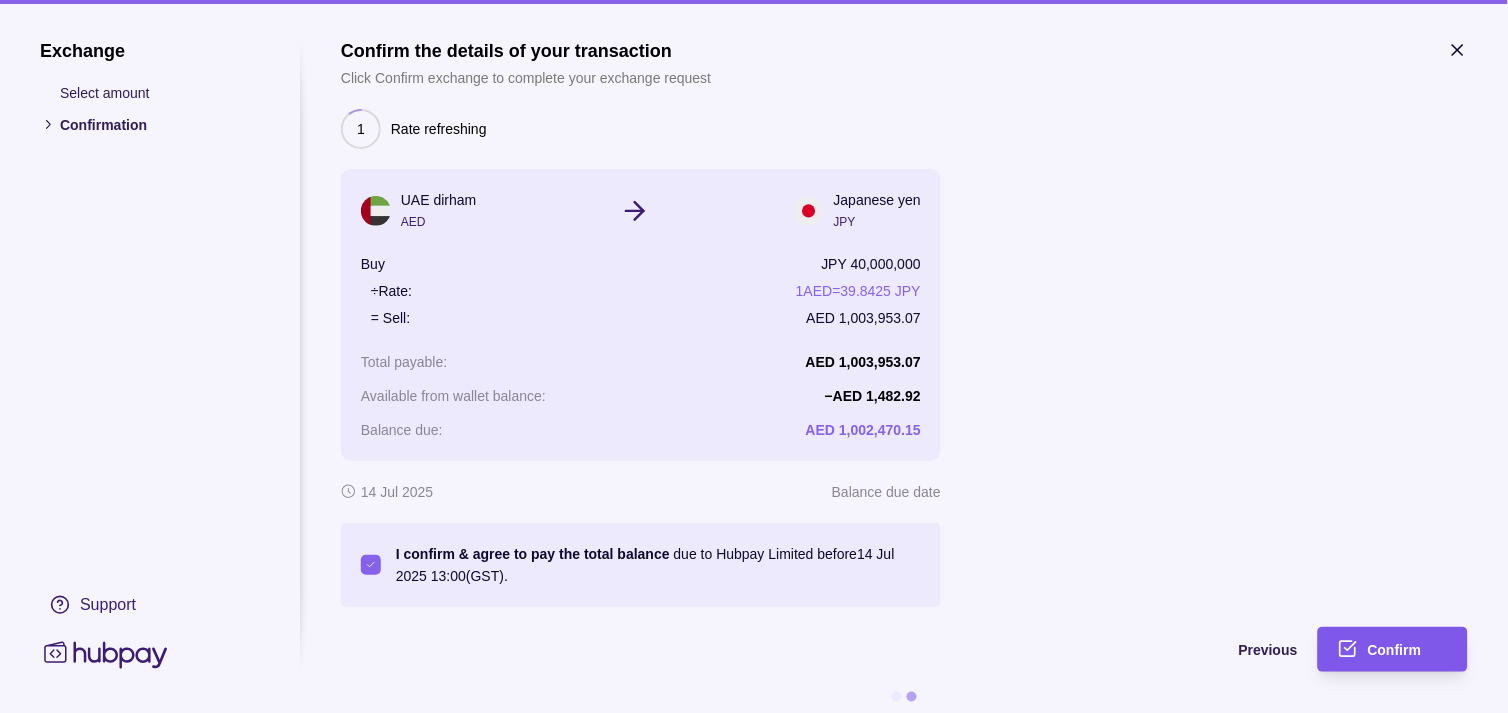click on "Confirm" at bounding box center [1395, 651] 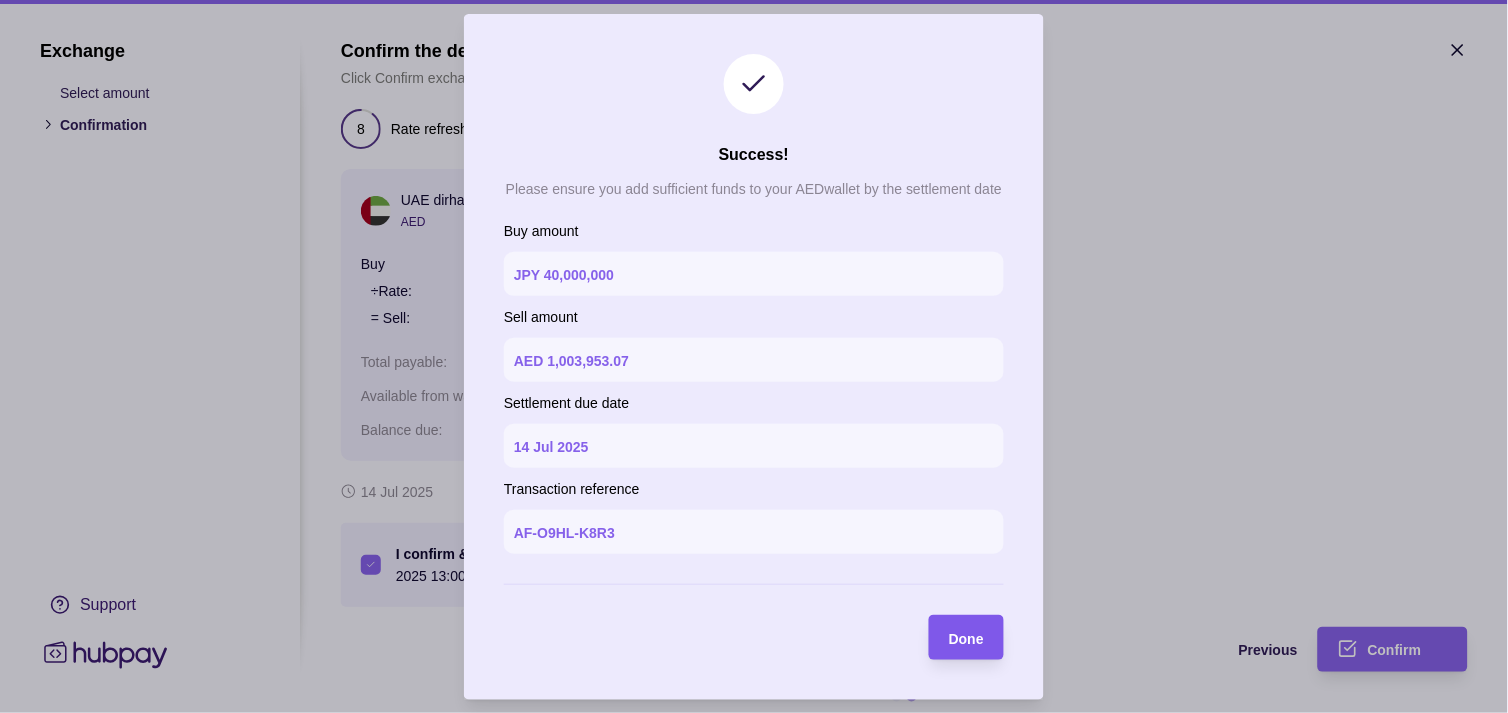 click on "Done" at bounding box center (966, 638) 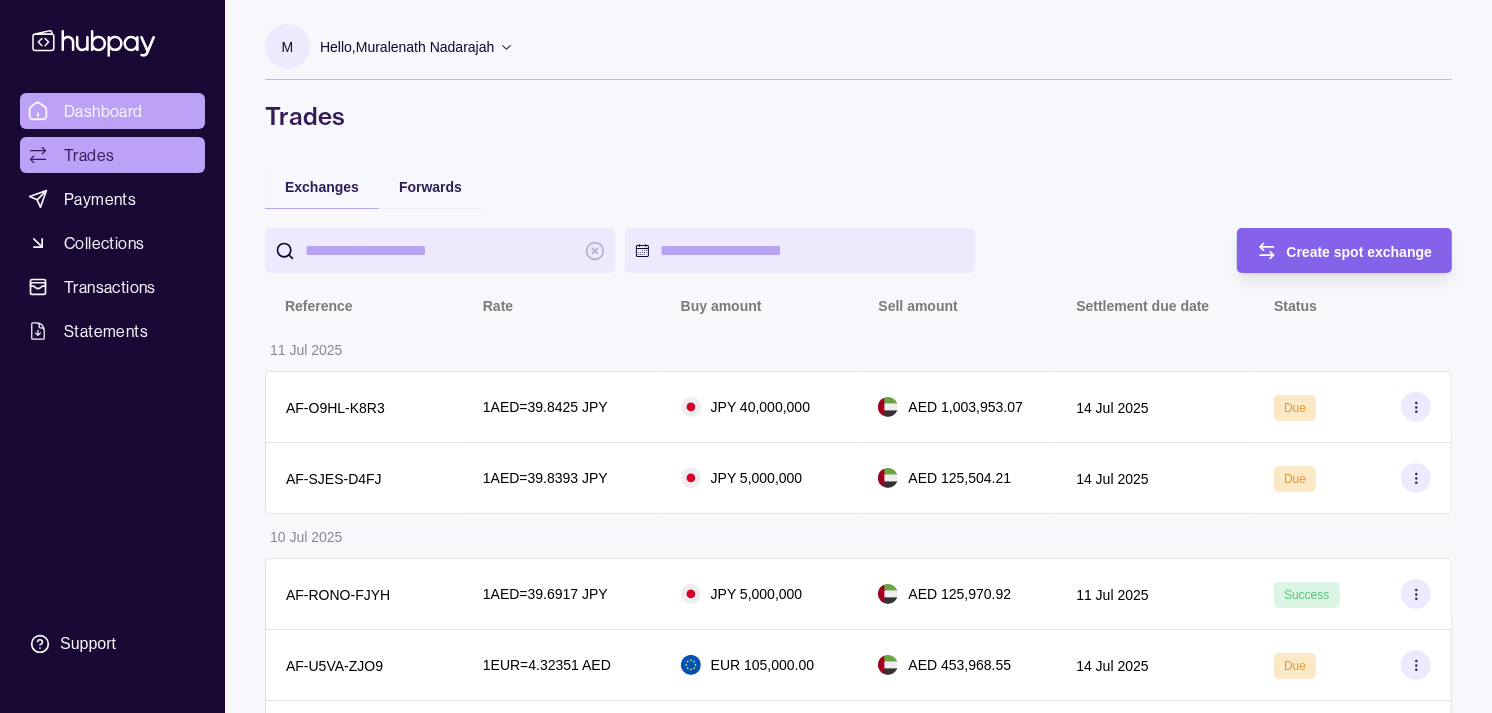 click on "Dashboard" at bounding box center (103, 111) 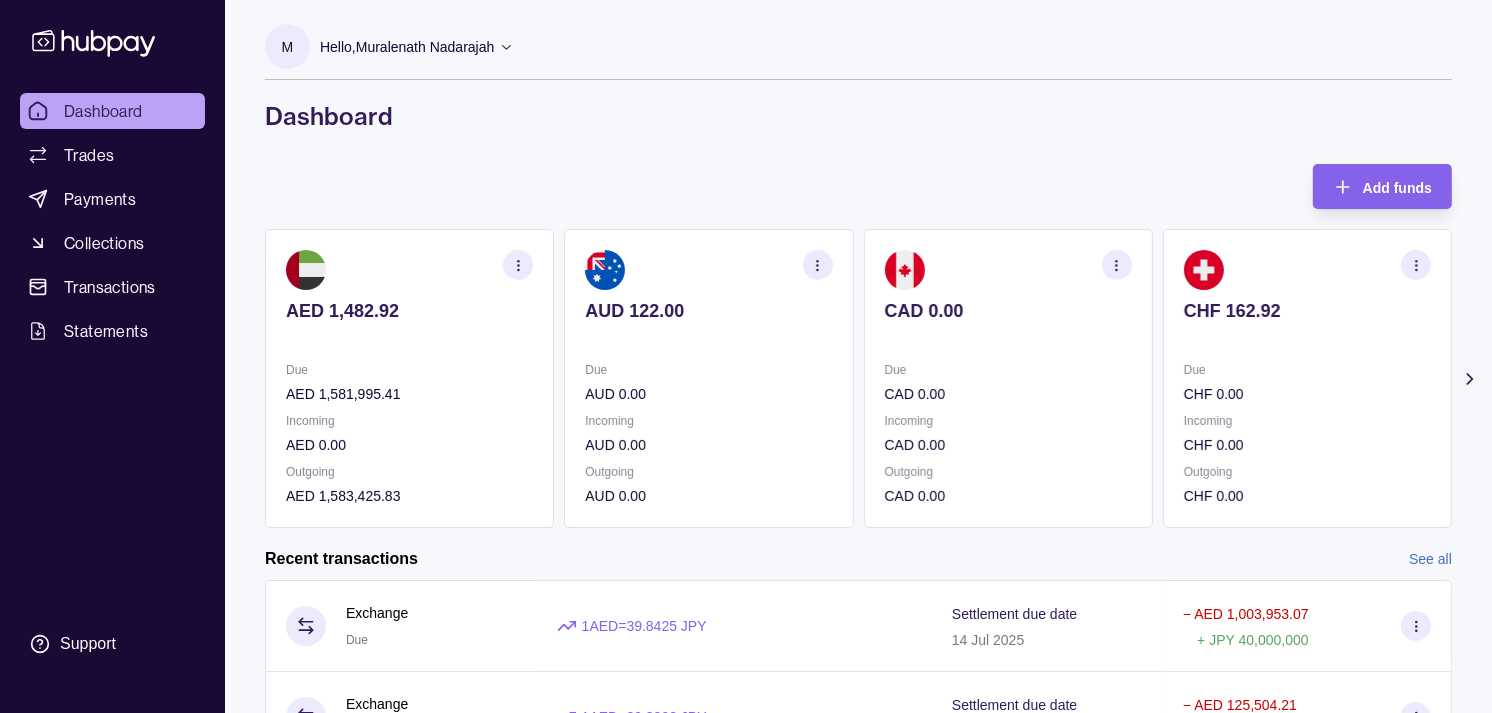 click on "Incoming CHF 0.00" at bounding box center (1307, 433) 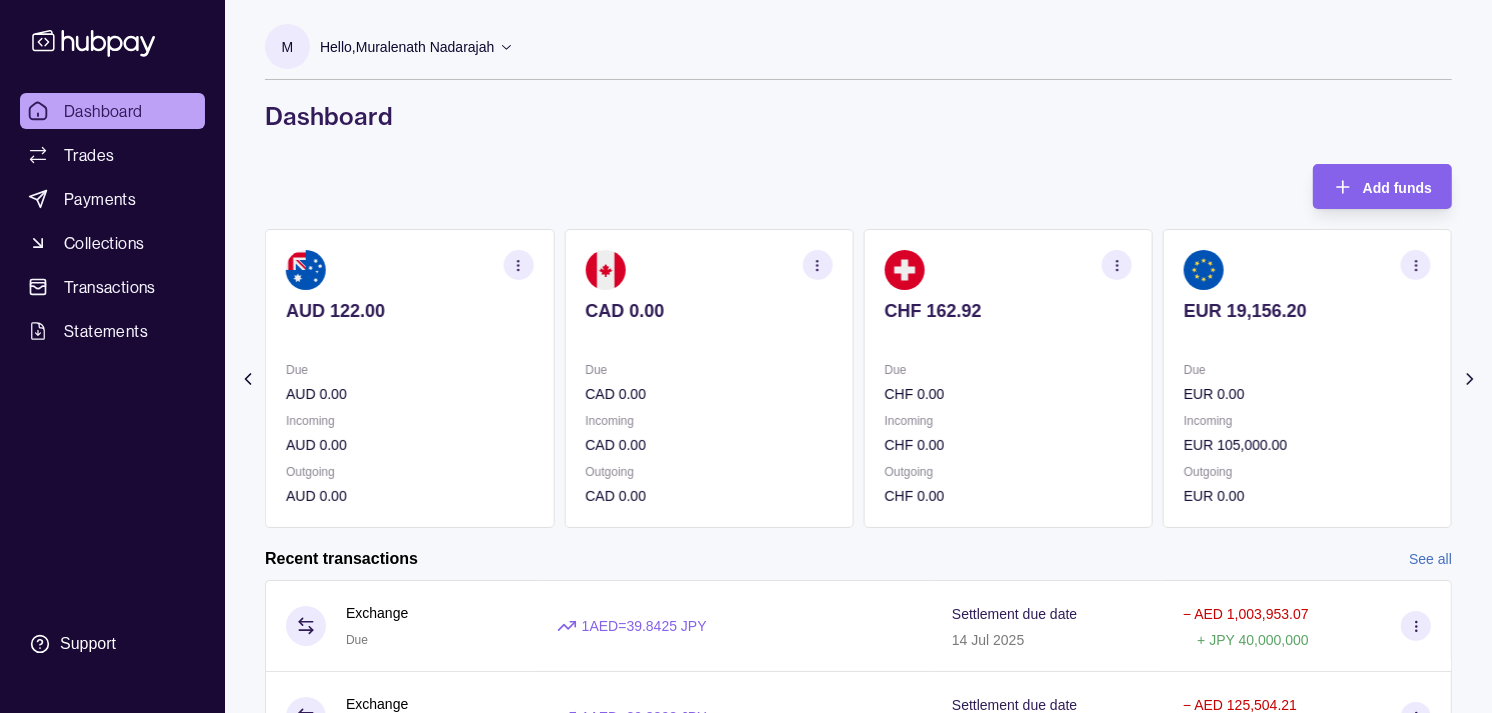 click on "Due EUR 0.00 Incoming EUR 105,000.00 Outgoing EUR 0.00" at bounding box center [1307, 433] 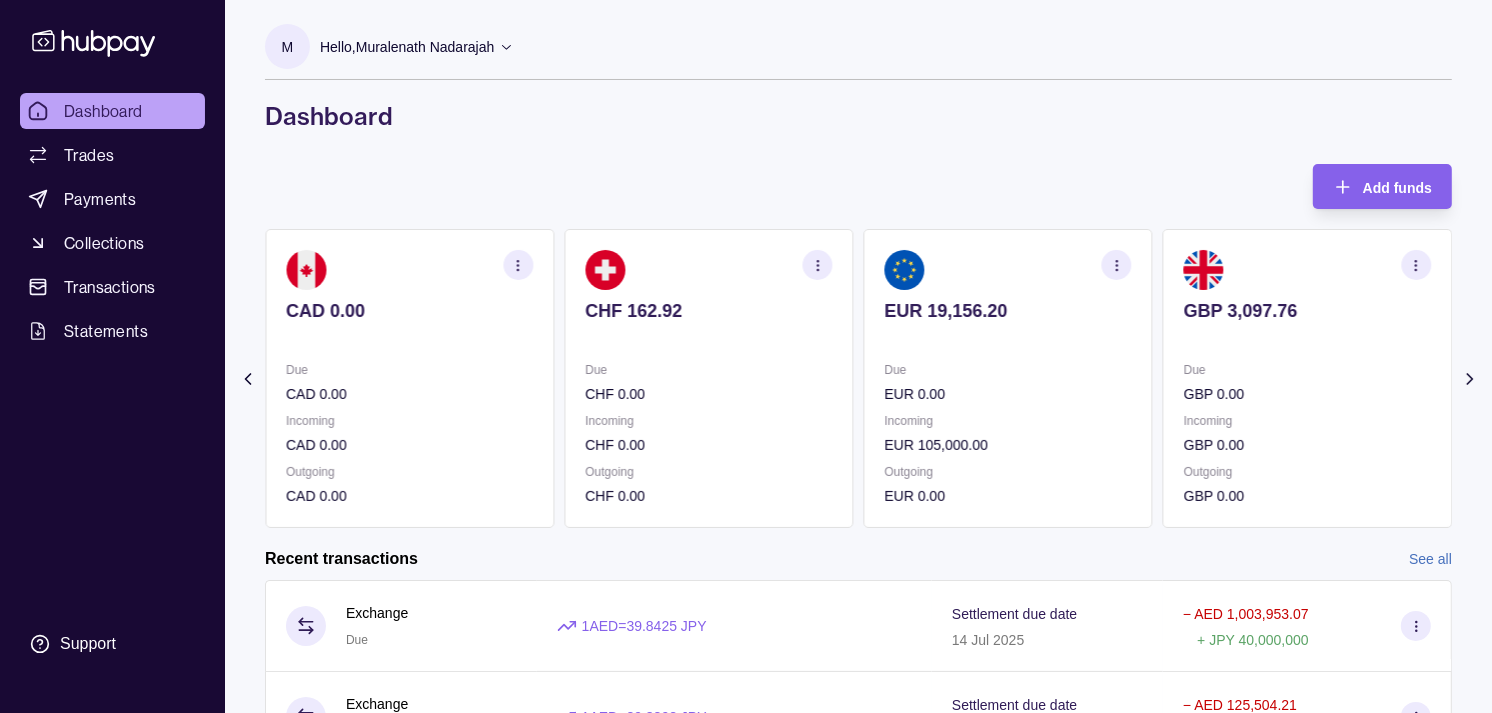 click at bounding box center (1416, 265) 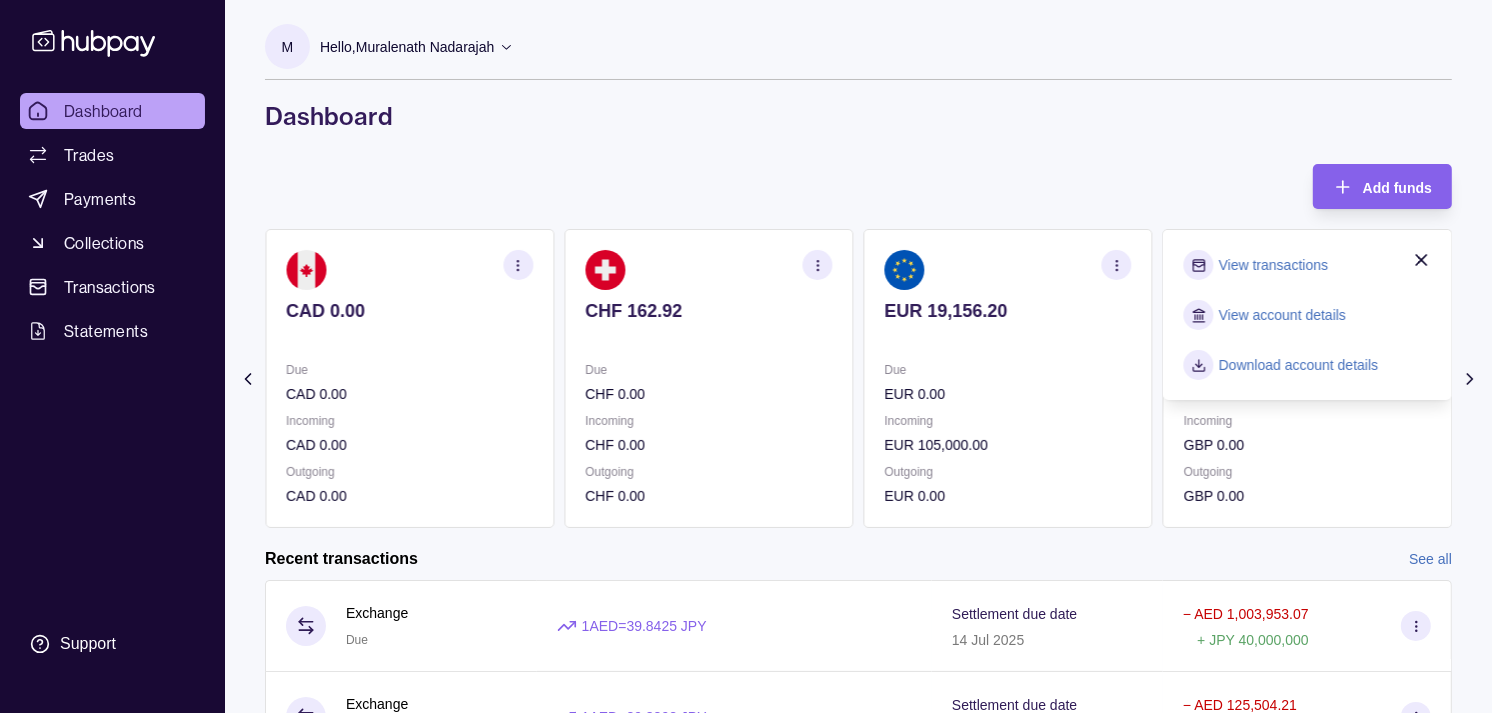 click on "View transactions" at bounding box center (1273, 265) 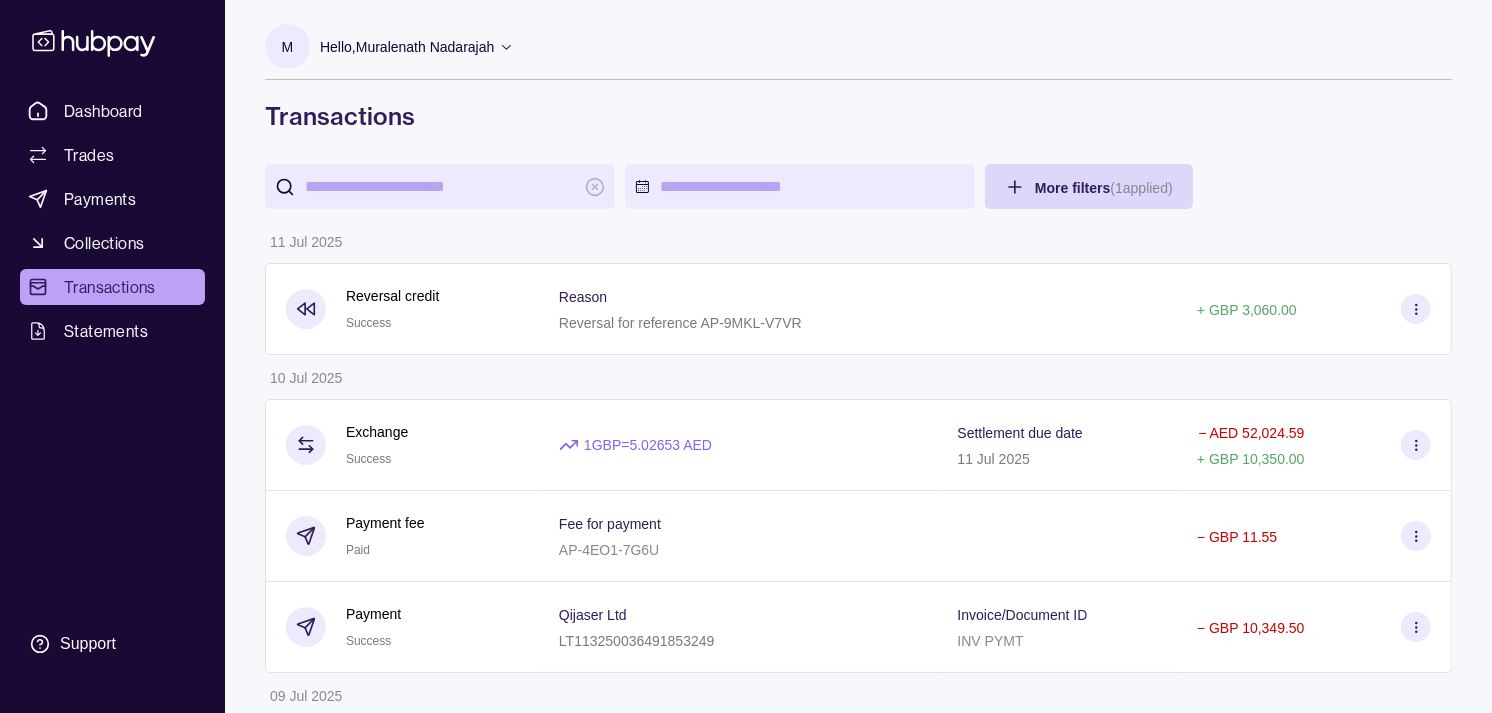 click at bounding box center (440, 186) 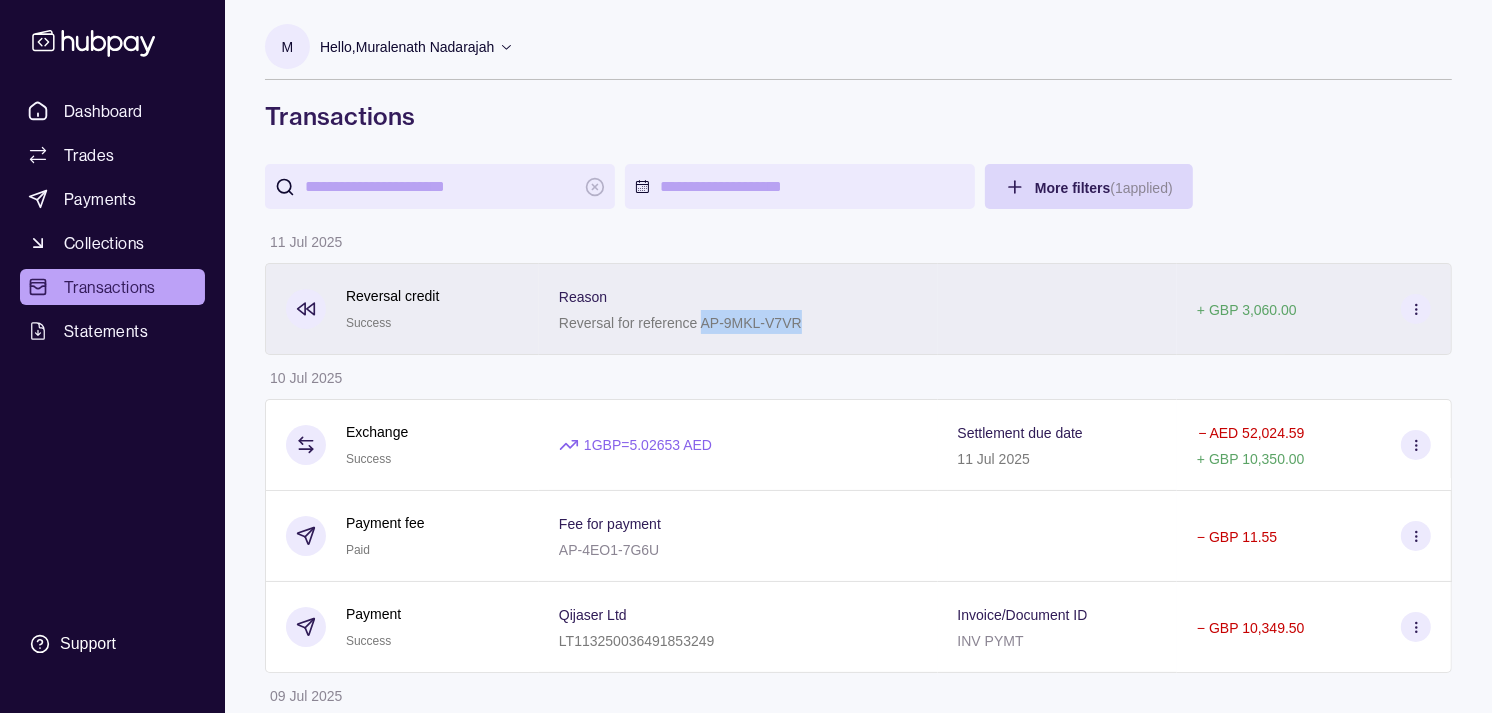 drag, startPoint x: 703, startPoint y: 327, endPoint x: 822, endPoint y: 330, distance: 119.03781 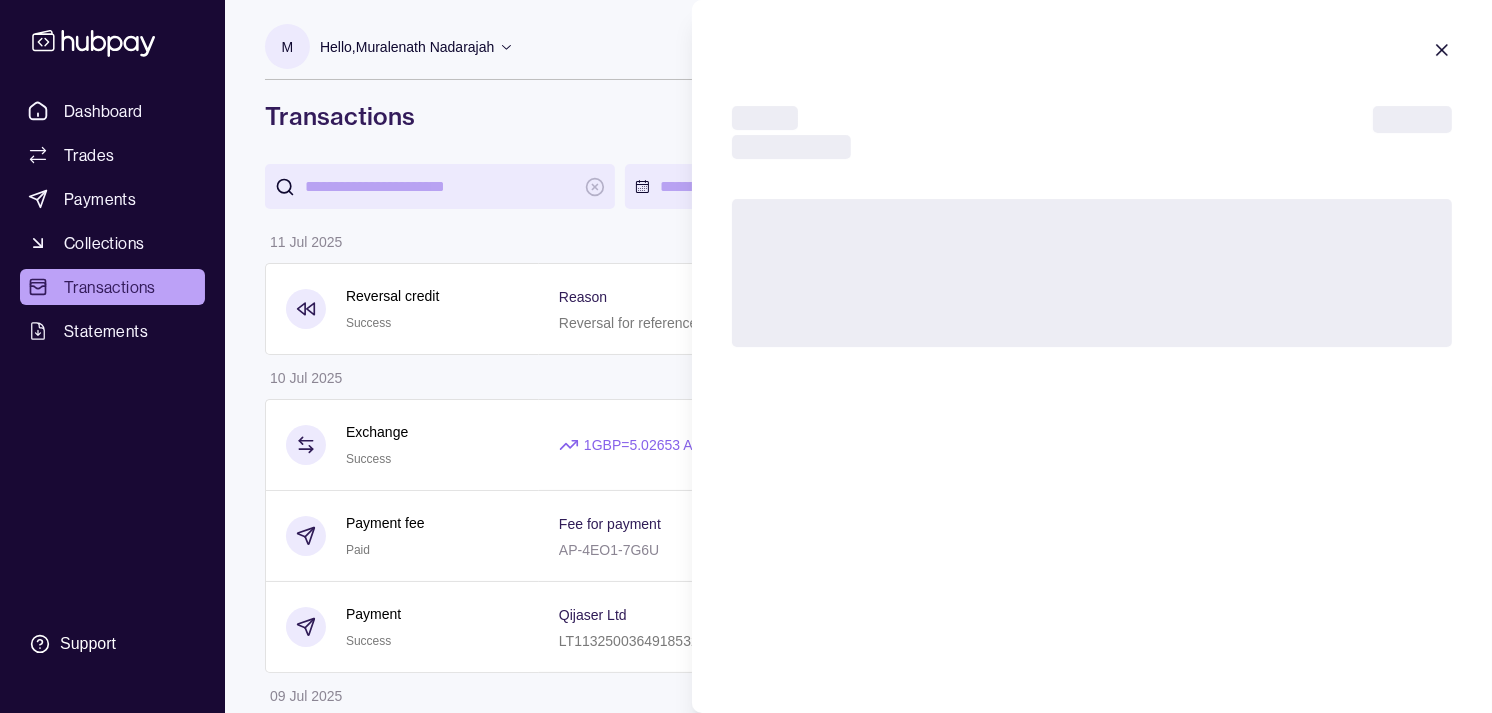 type 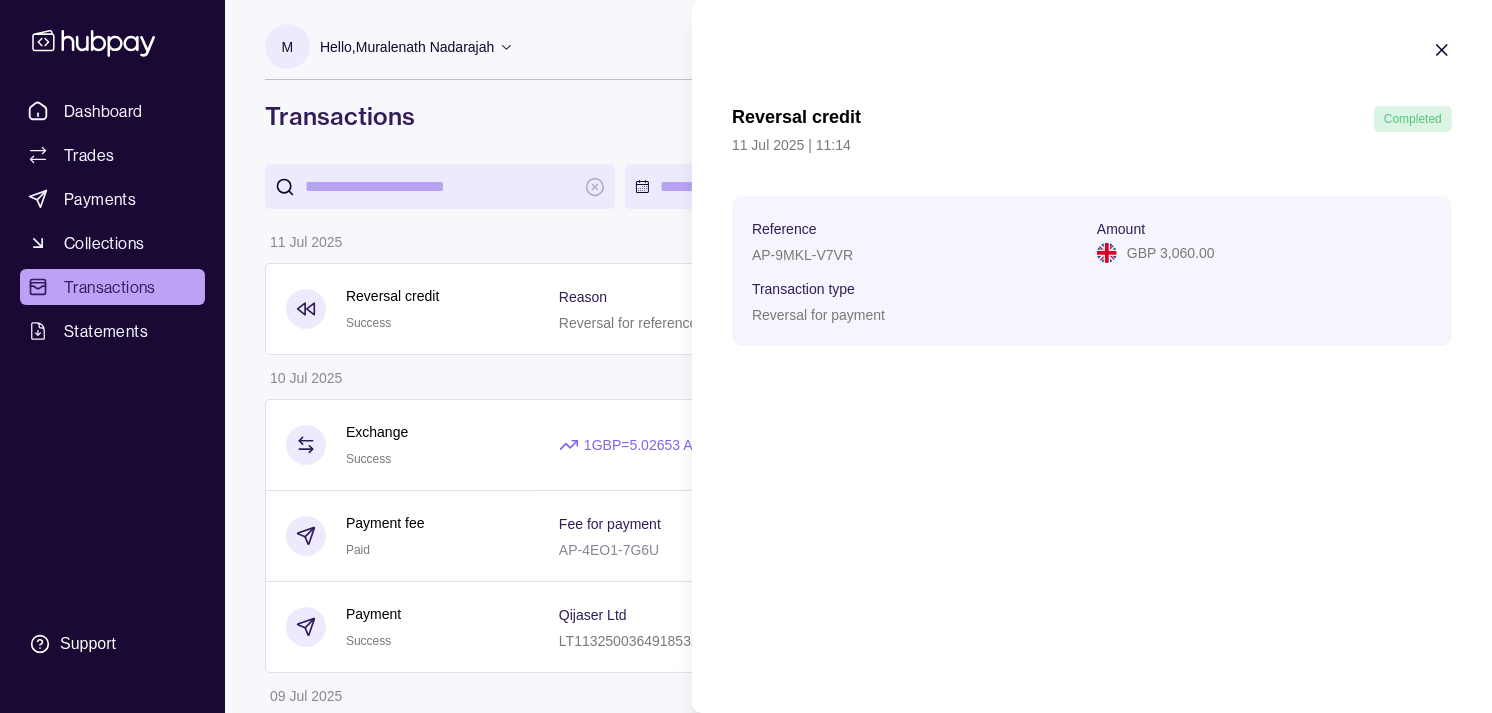 click on "AP-9MKL-V7VR" at bounding box center [802, 255] 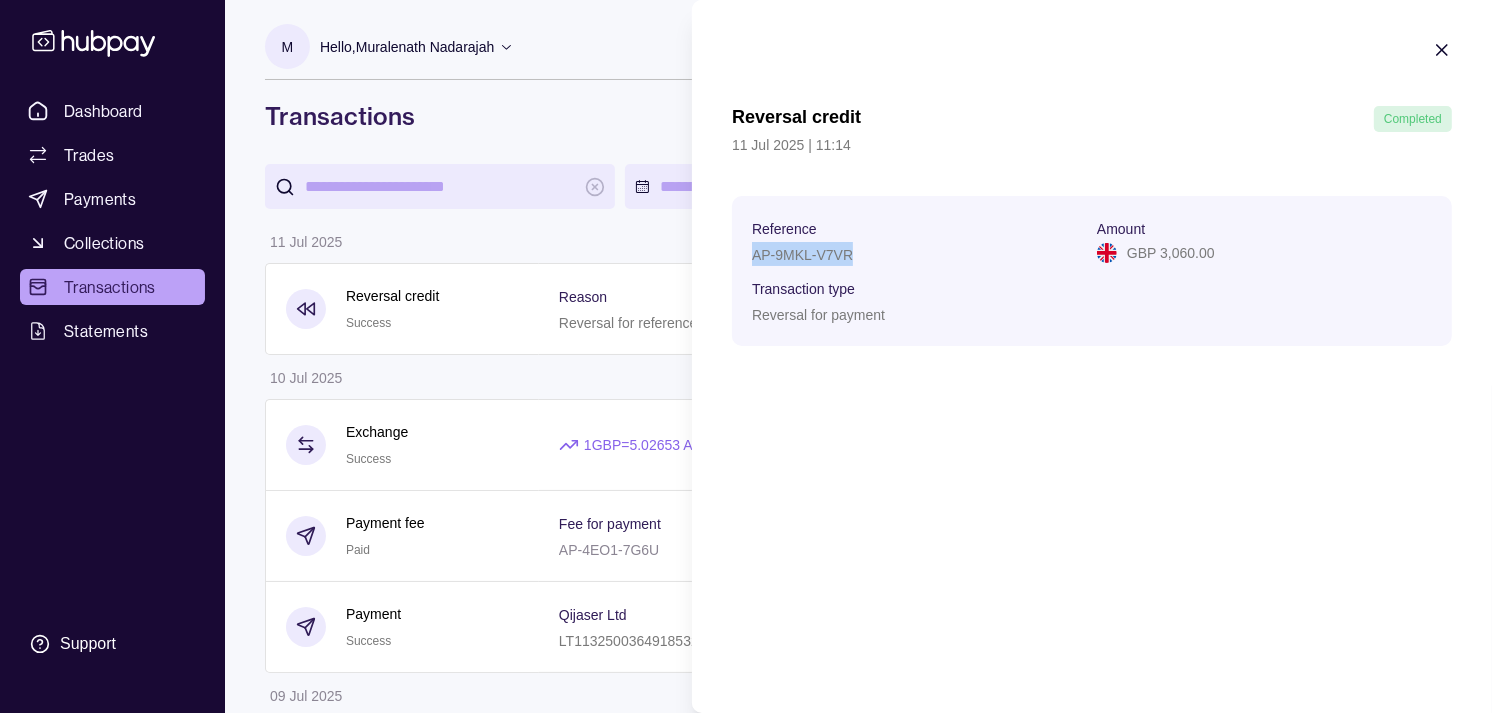 drag, startPoint x: 793, startPoint y: 257, endPoint x: 821, endPoint y: 257, distance: 28 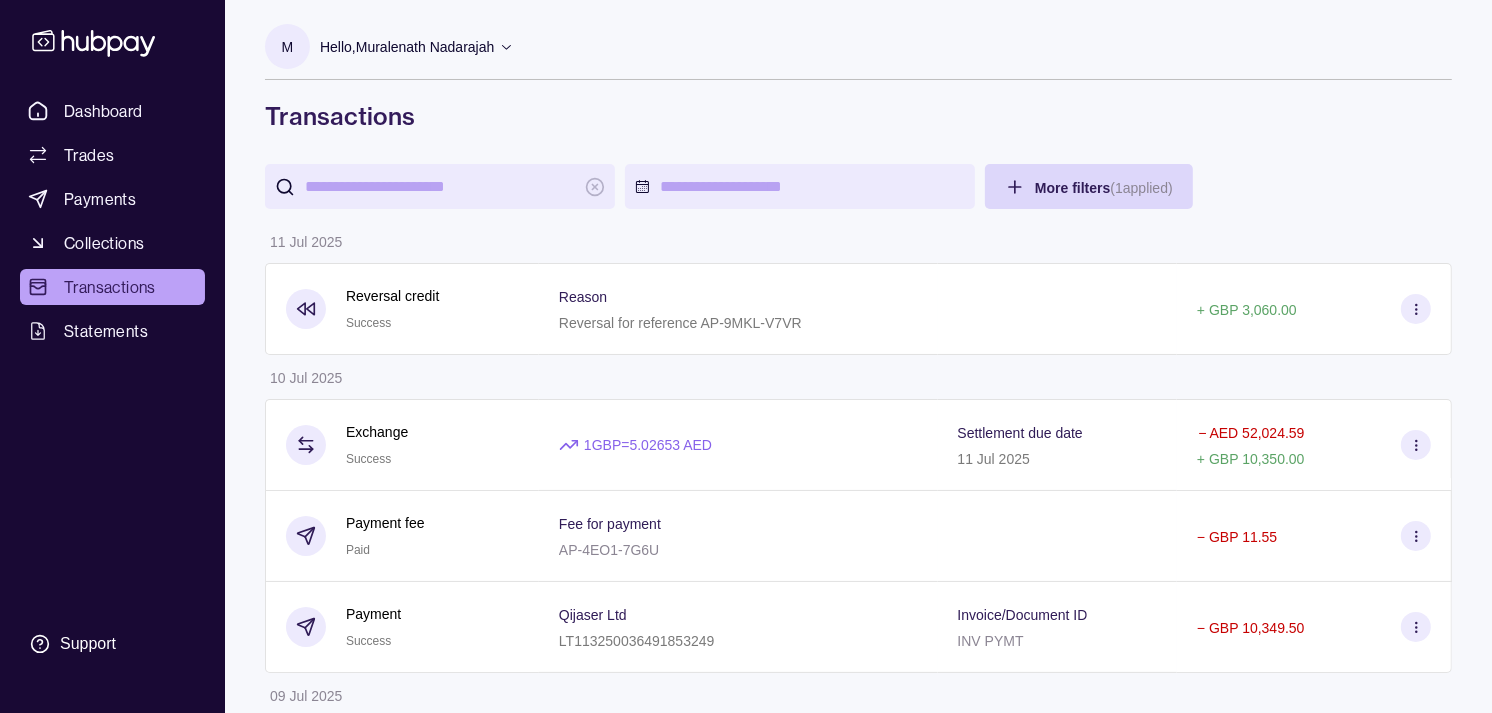 click on "Dashboard Trades Payments Collections Transactions Statements Support M Hello, [FIRST] [LAST] Strides Trading LLC Account Terms and conditions Privacy policy Sign out Transactions More filters ( 1 applied) Details Amount 11 Jul 2025 Reversal credit Success Reason Reversal for reference AP-9MKL-V7VR + GBP 3,060.00 10 Jul 2025 Exchange Success 1 GBP = 5.02653 AED Settlement due date 11 Jul 2025 - AED 52,024.59 + GBP 10,350.00 Payment fee Paid Fee for payment AP-4EO1-7G6U - GBP 11.55 Payment Success Qijaser Ltd LT113250036491853249 Invoice/Document ID INV PYMT - GBP 10,349.50 09 Jul 2025 Payment fee Paid Fee for payment AP-XYN4-R4HK - GBP 11.55 Payment Success LIFE PAY LIMITED GB78HBUK40115630851523 Invoice/Document ID INV PYMT - GBP 32,283.00 Exchange Success 1 GBP = 5.0141 AED Settlement due date 10 Jul 2025 - AED 161,870.19 + GBP 32,283.00 Payment fee Paid Fee for payment AP-LKQ2-HR4M - GBP 11.55 Payment Success LEVEL3RECYCLING LTD GB98LOYD30995037421268" at bounding box center [746, 1152] 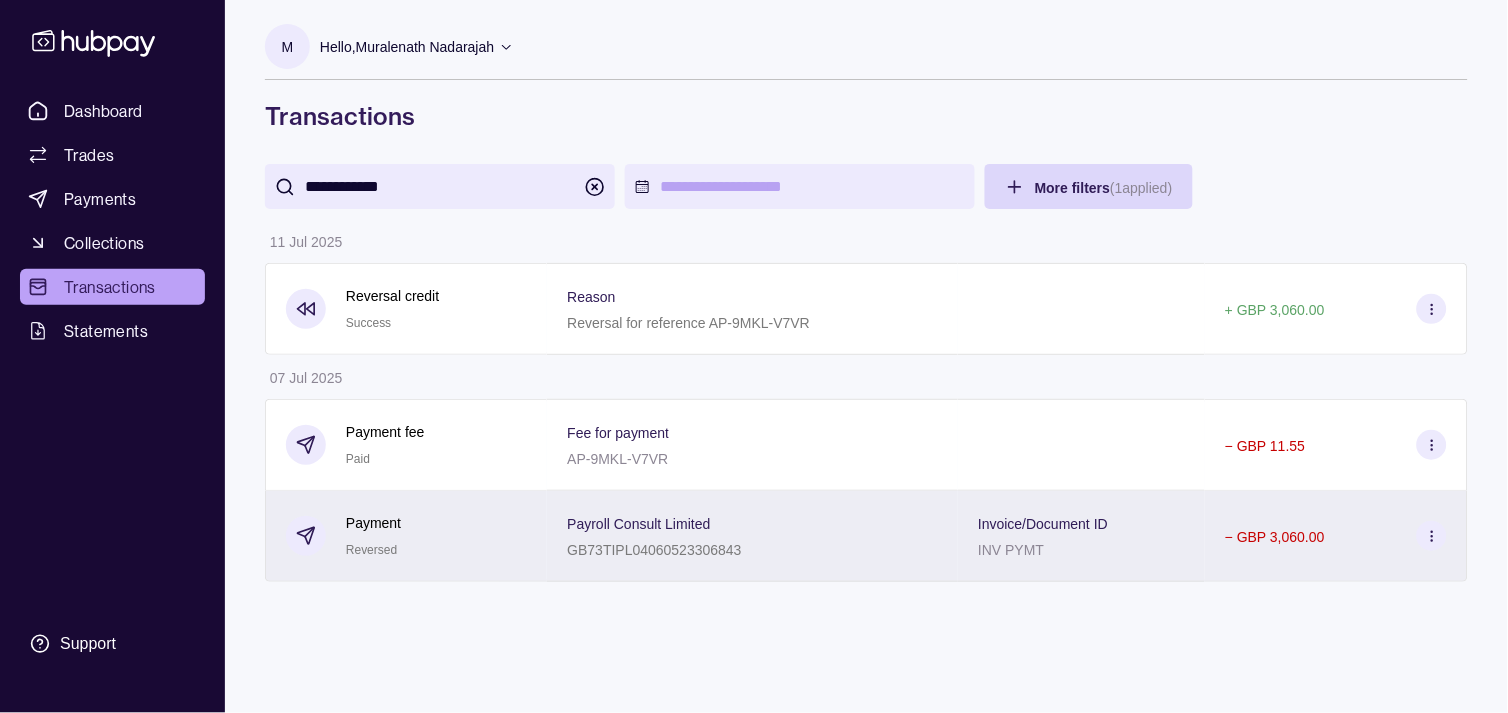 type on "**********" 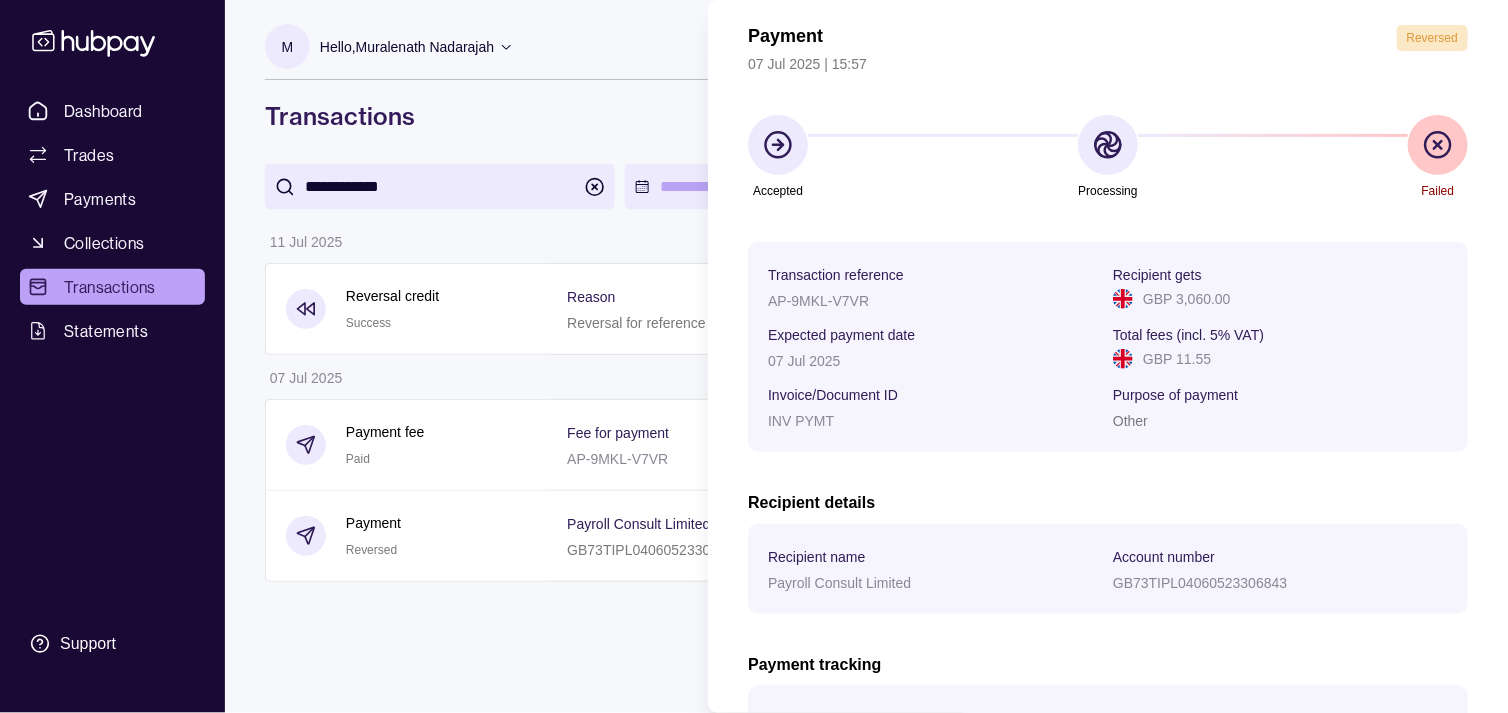 scroll, scrollTop: 82, scrollLeft: 0, axis: vertical 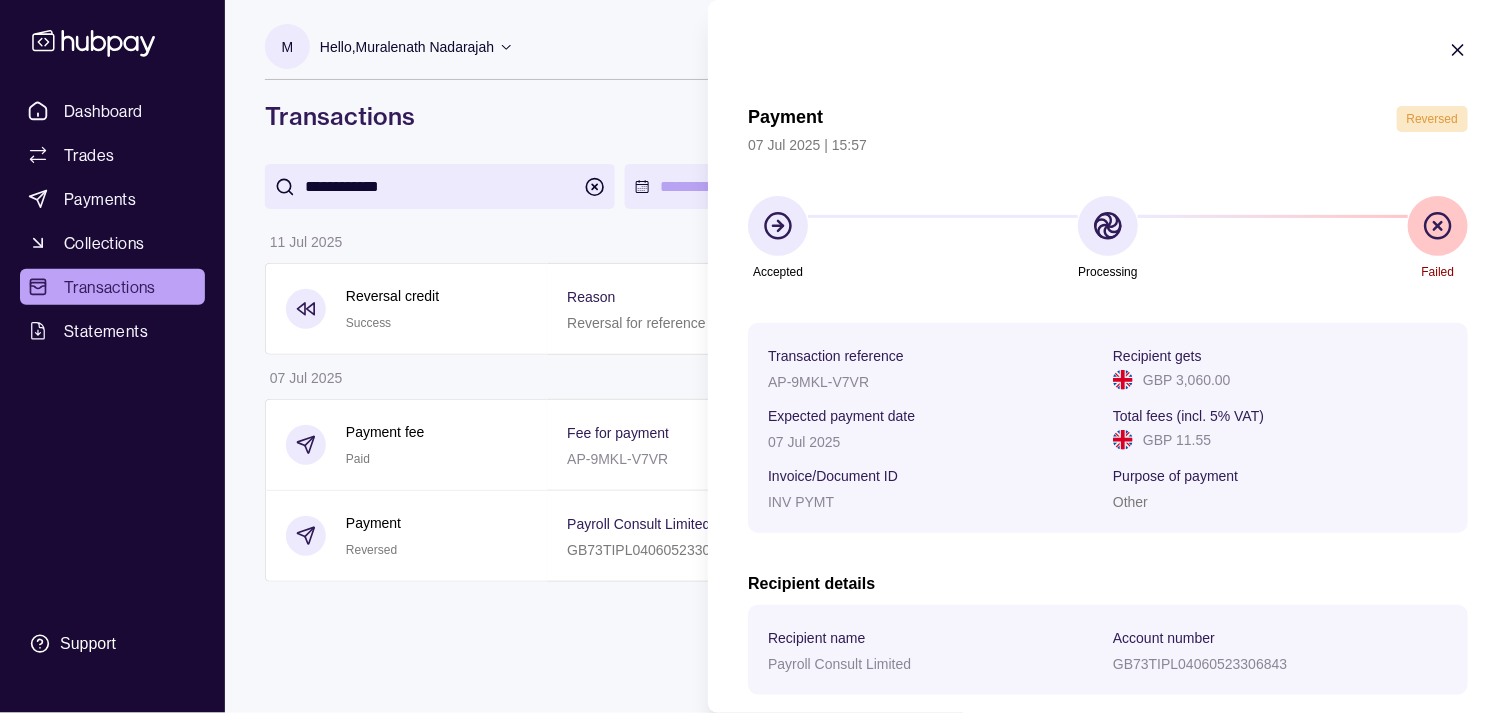 click 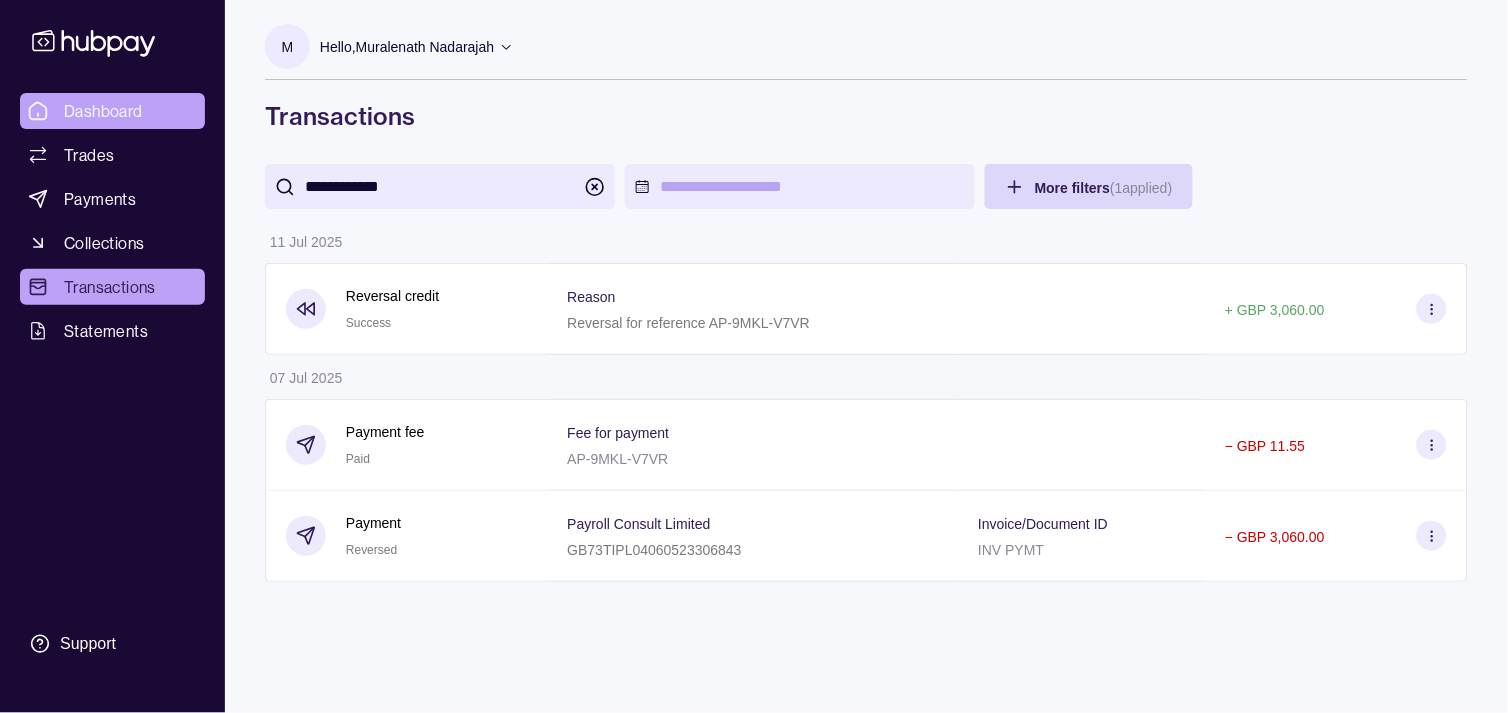 click on "Dashboard" at bounding box center (112, 111) 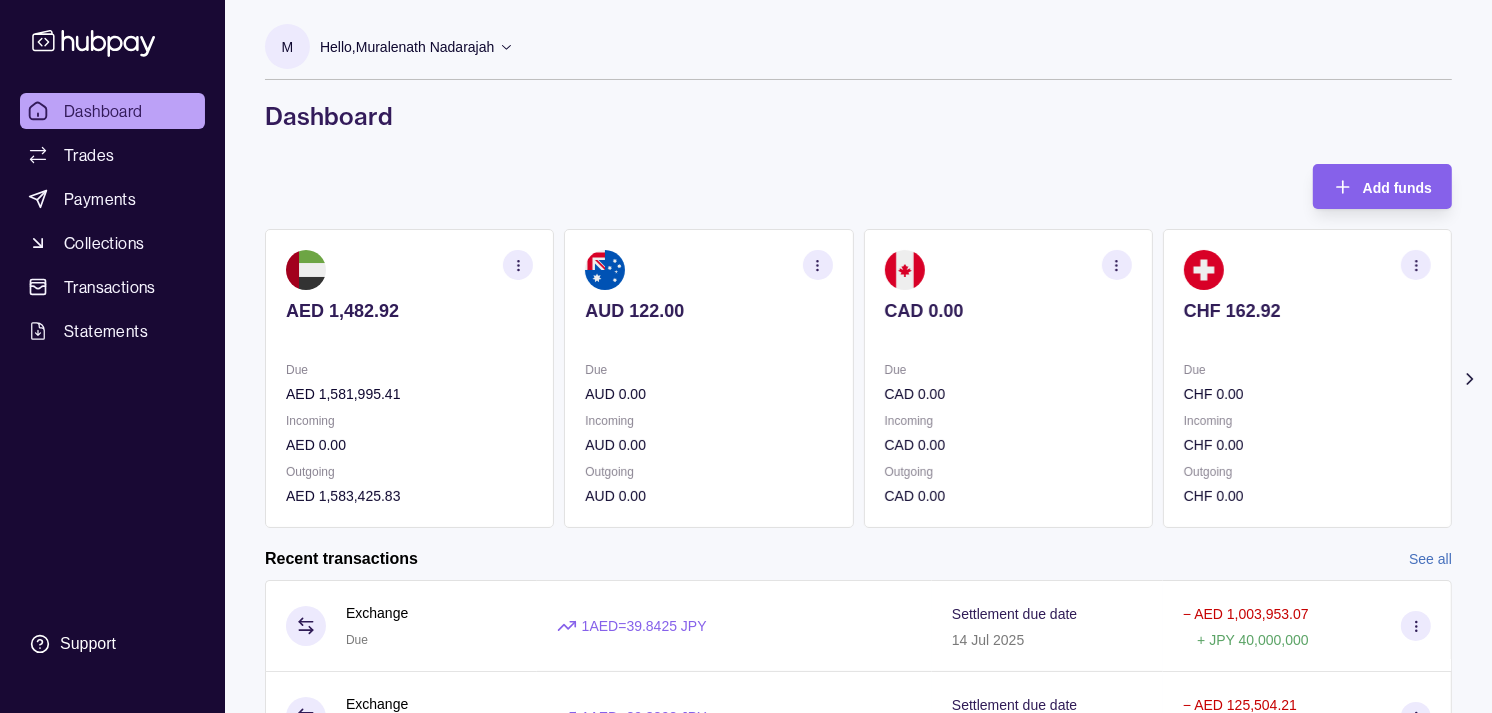 click on "Trades" at bounding box center (89, 155) 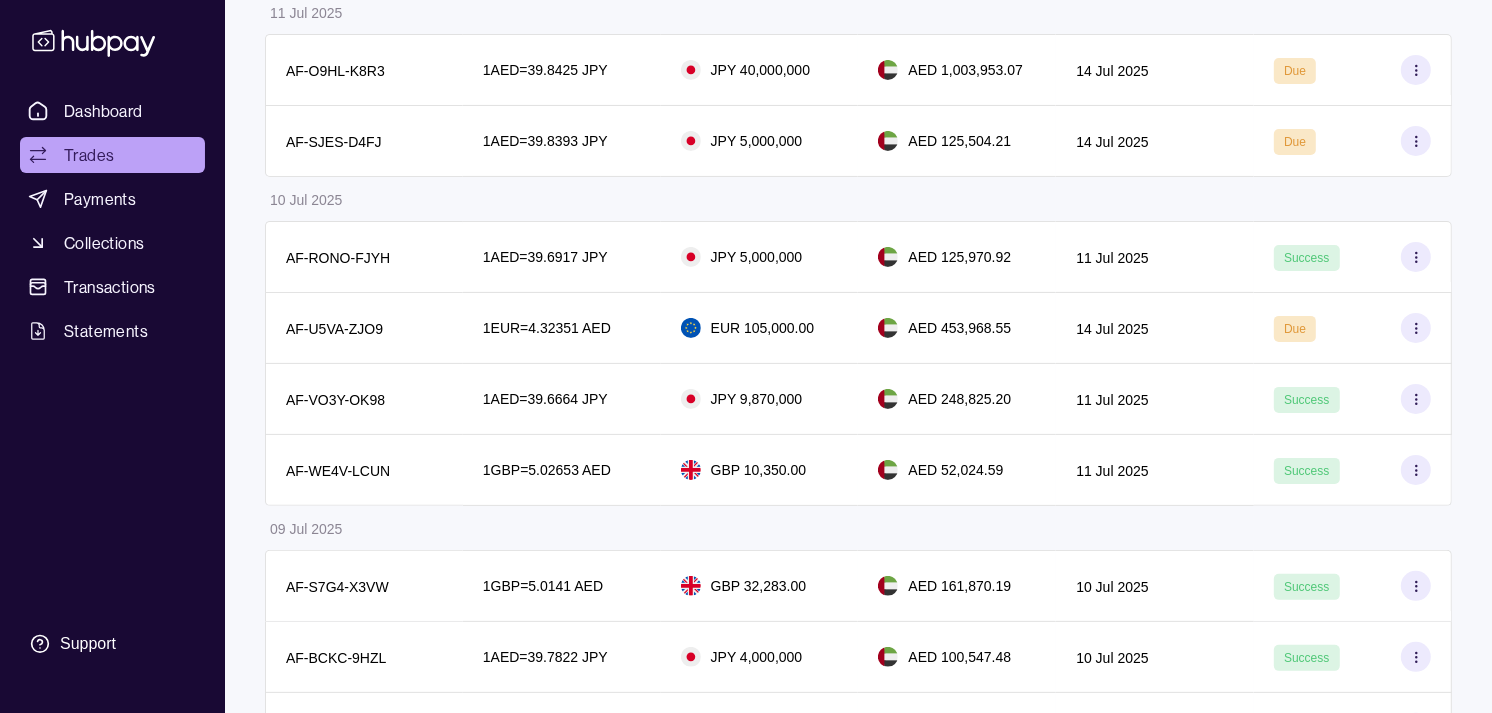 scroll, scrollTop: 380, scrollLeft: 0, axis: vertical 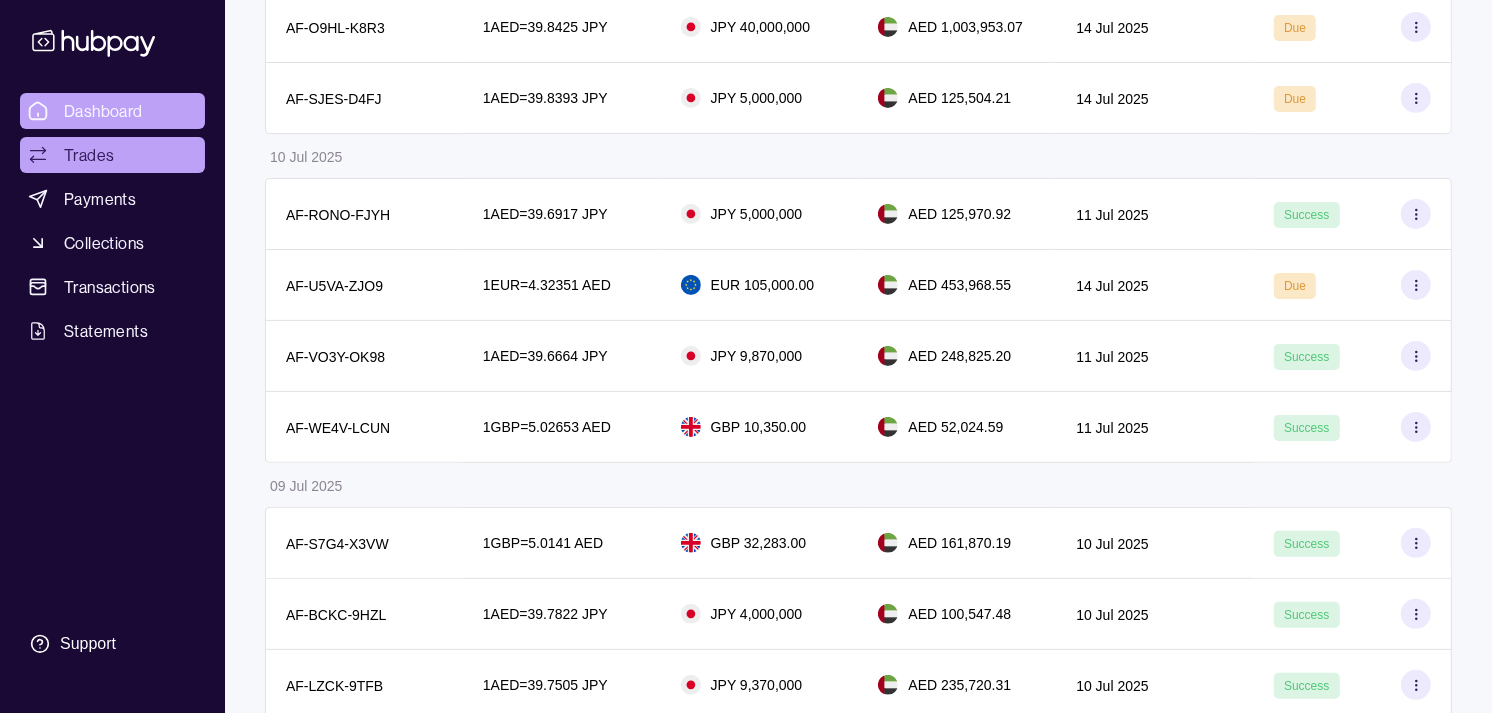 click on "Dashboard" at bounding box center (103, 111) 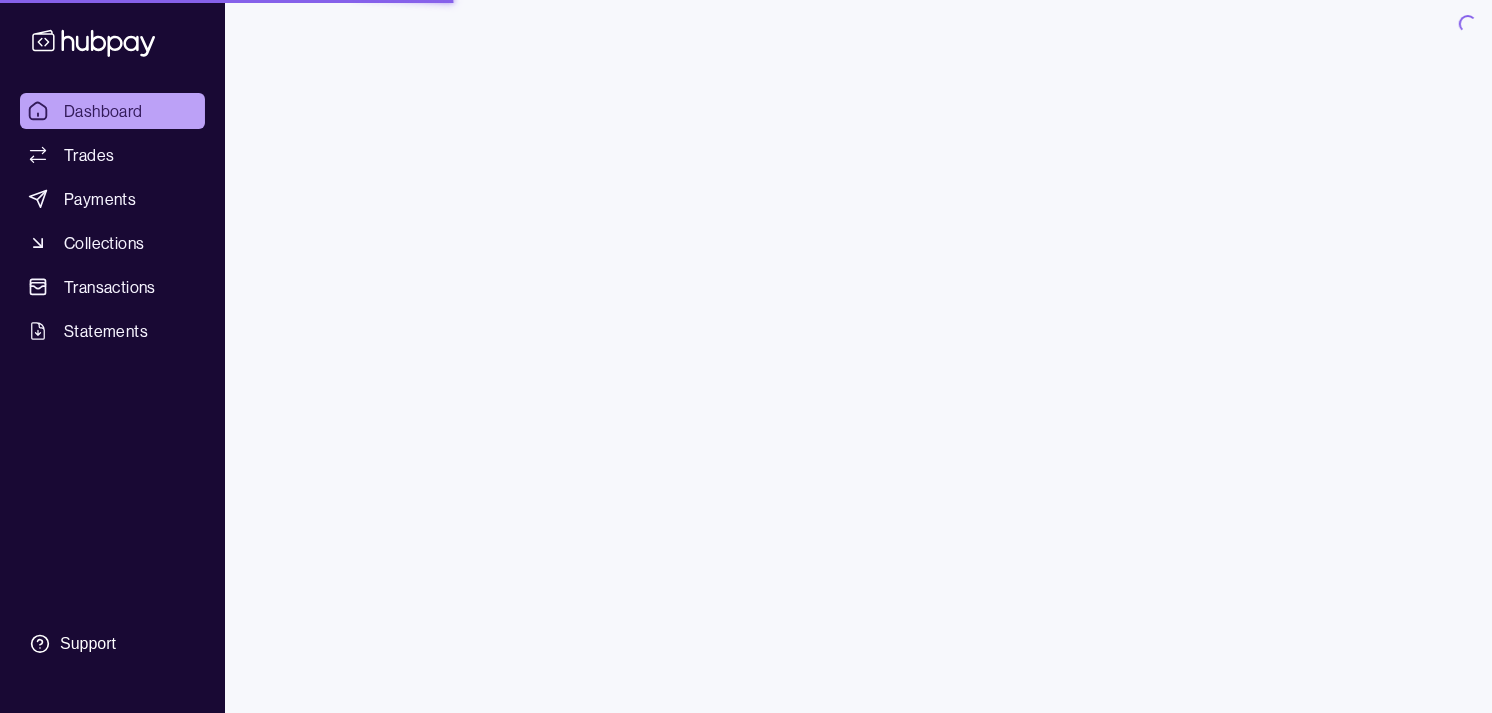 scroll, scrollTop: 0, scrollLeft: 0, axis: both 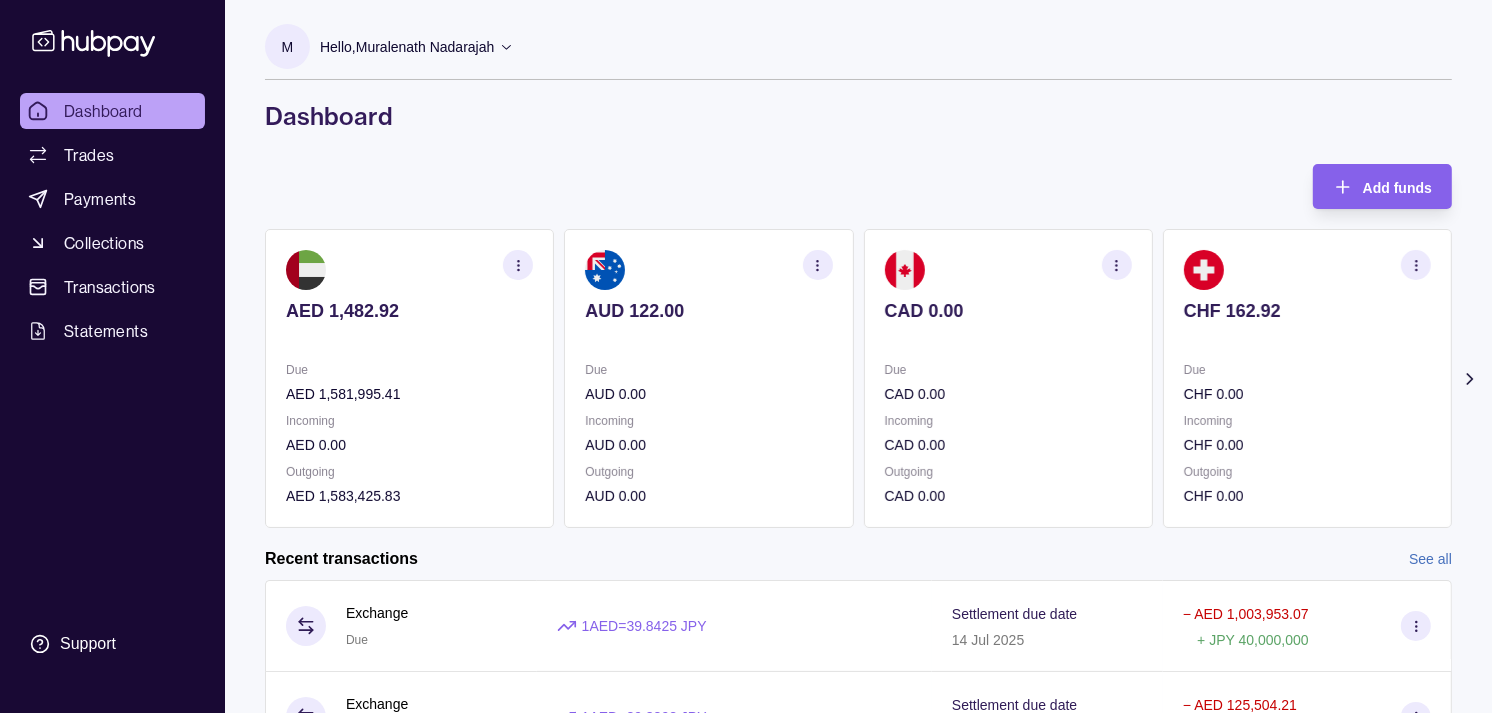 click on "CAD 0.00                                                                                                               Due CAD 0.00 Incoming CAD 0.00 Outgoing CAD 0.00" at bounding box center (1008, 378) 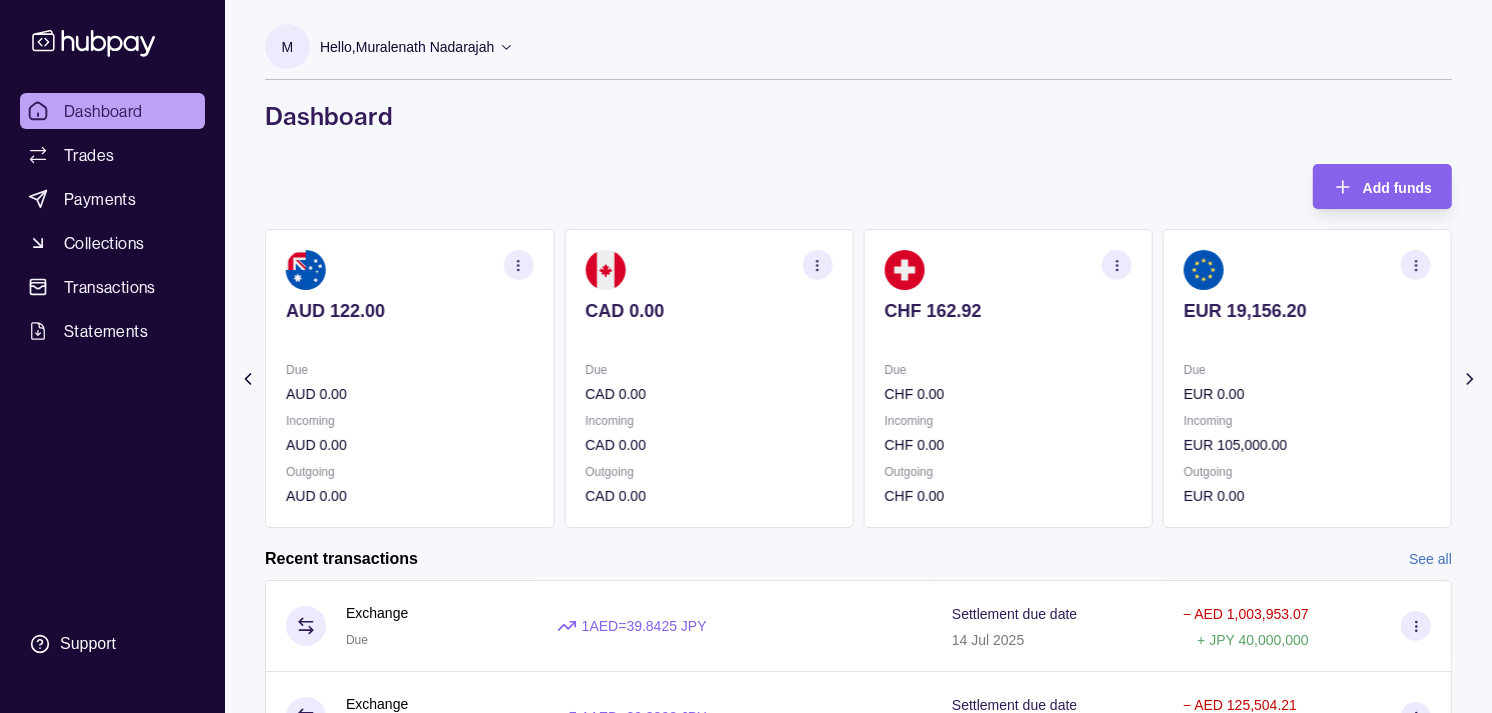 click at bounding box center (1307, 338) 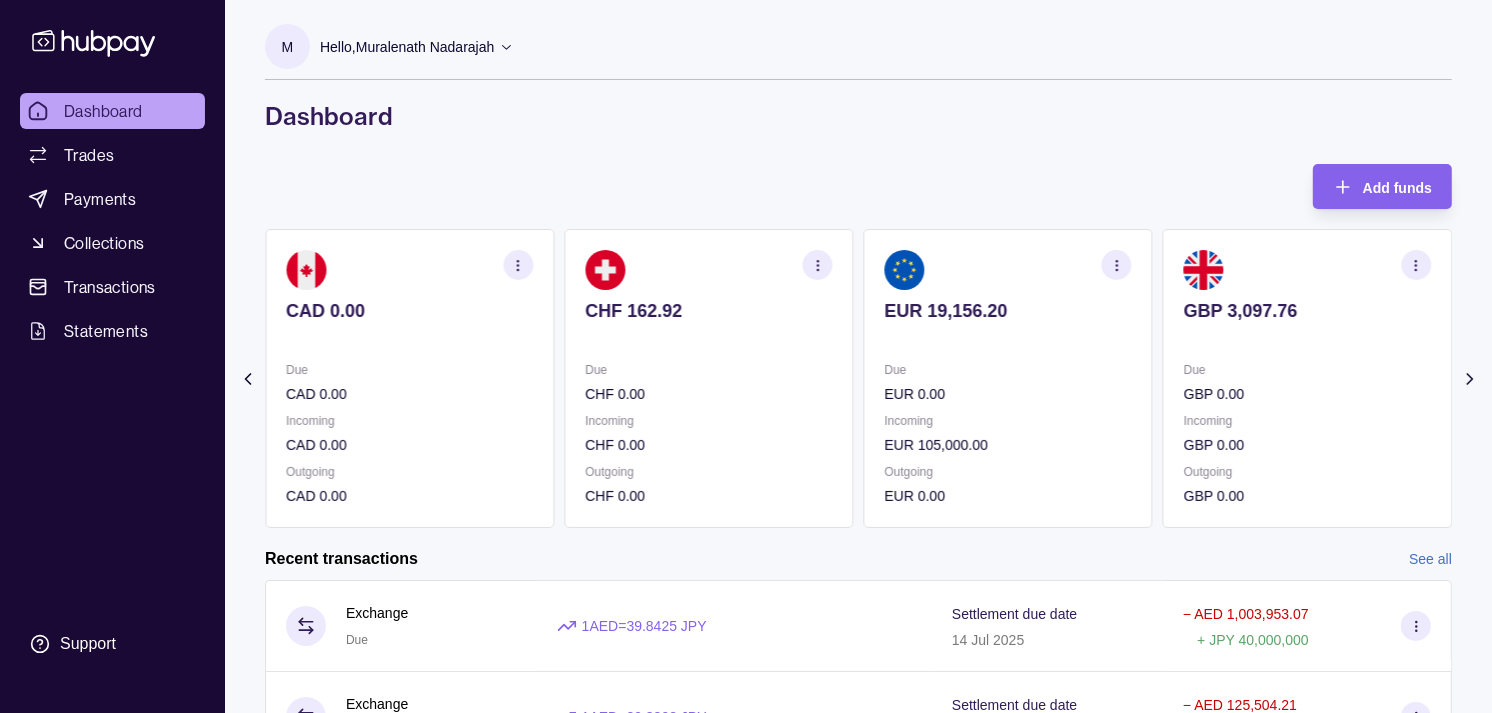 click on "GBP 3,097.76                                                                                                               Due GBP 0.00 Incoming GBP 0.00 Outgoing GBP 0.00" at bounding box center (1307, 378) 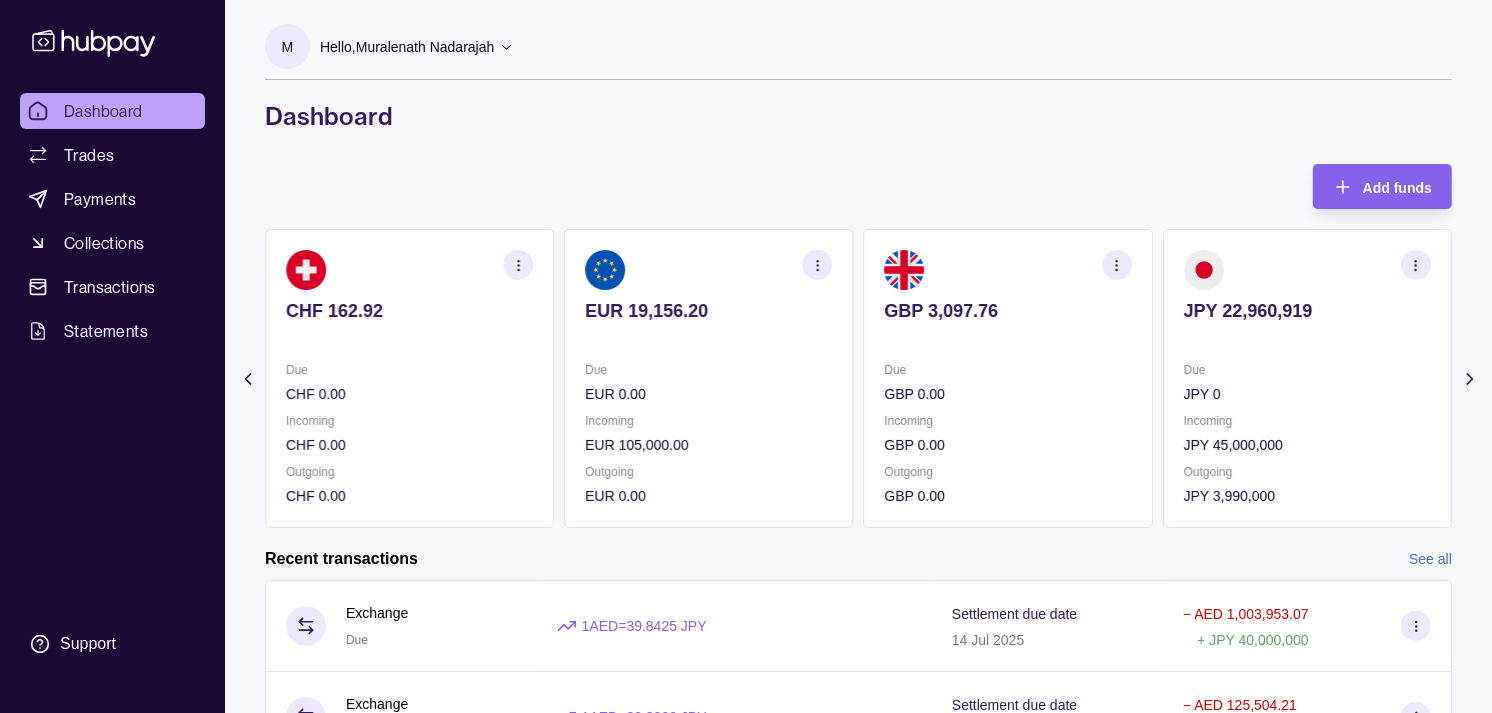 click at bounding box center (1307, 338) 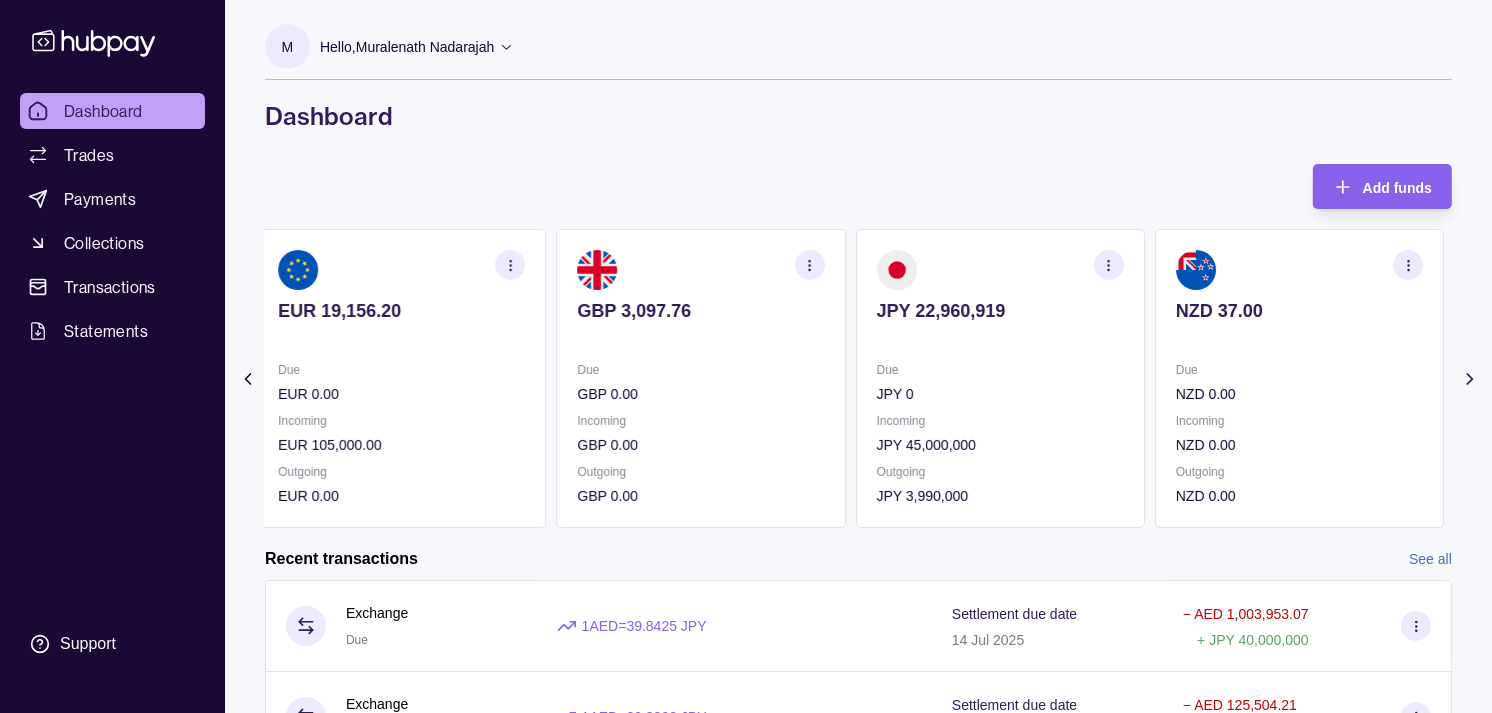 click on "JPY 22,960,919                                                                                                               Due JPY 0 Incoming JPY 45,000,000 Outgoing JPY 3,990,000" at bounding box center [1000, 378] 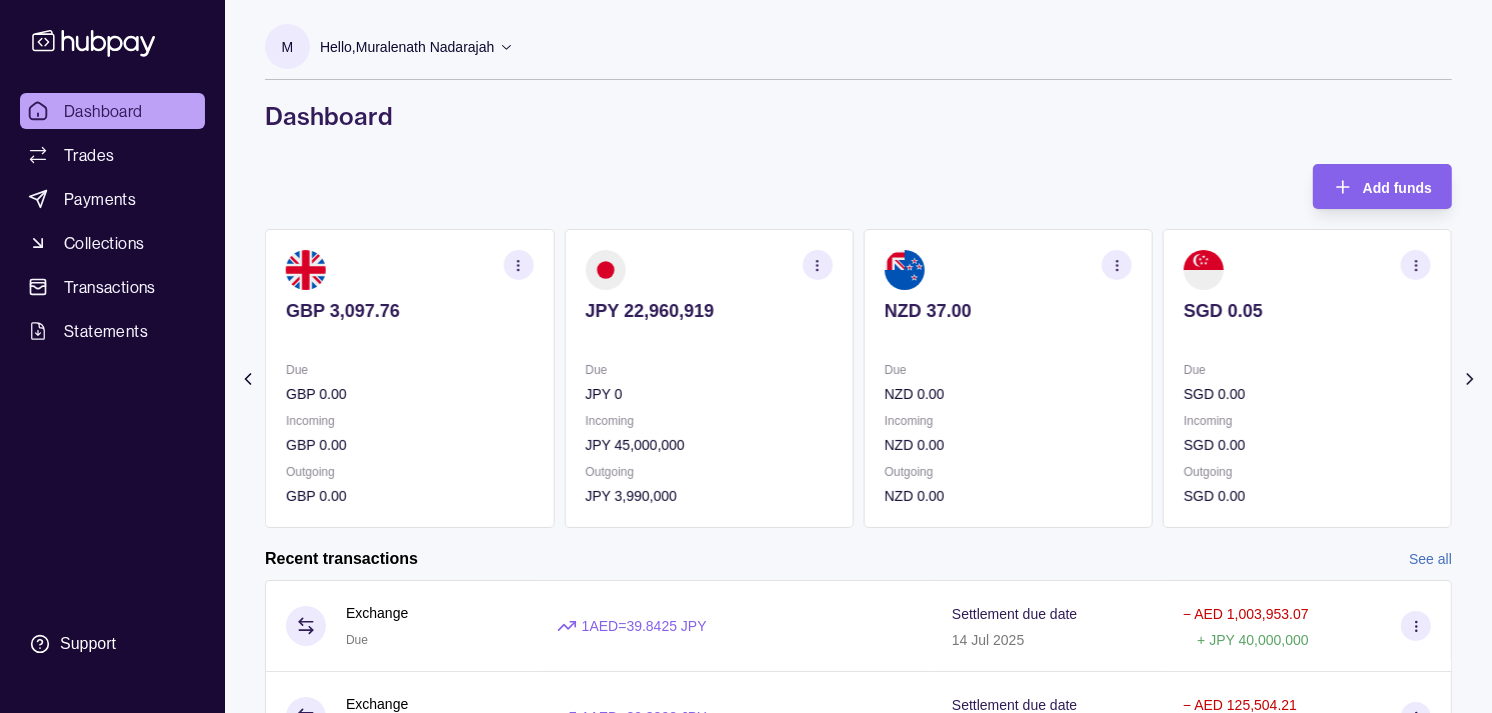click on "JPY 22,960,919                                                                                                               Due JPY 0 Incoming JPY 45,000,000 Outgoing JPY 3,990,000" at bounding box center (708, 378) 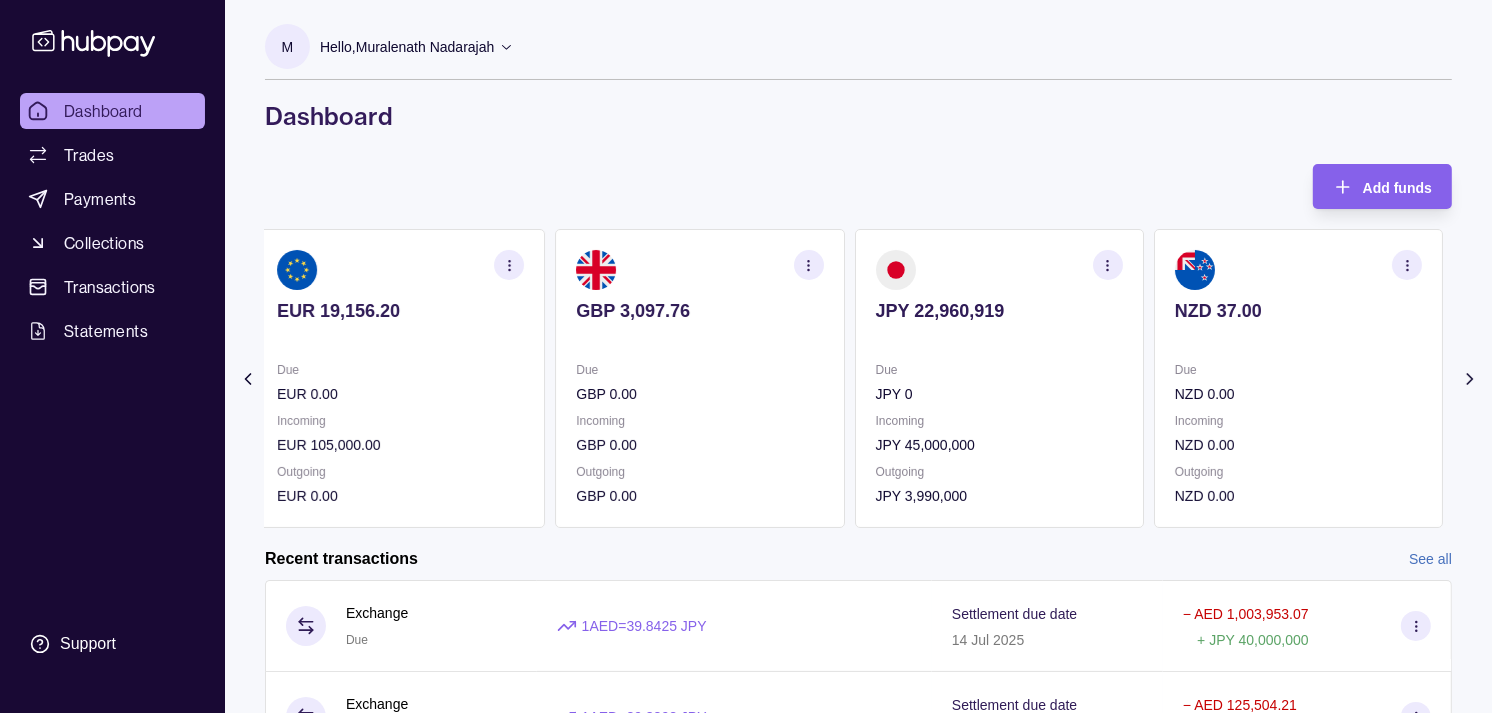 click on "NZD 0.00" at bounding box center [1298, 394] 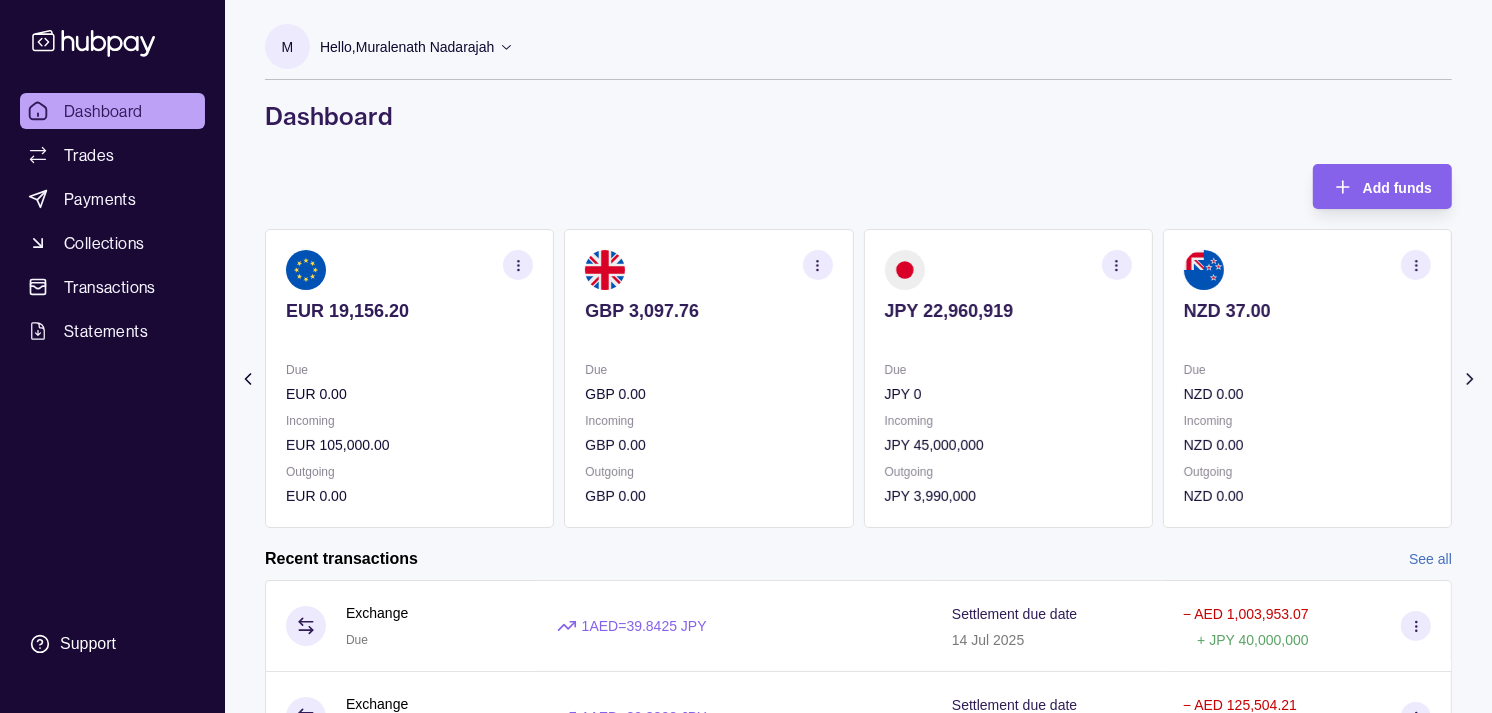 click 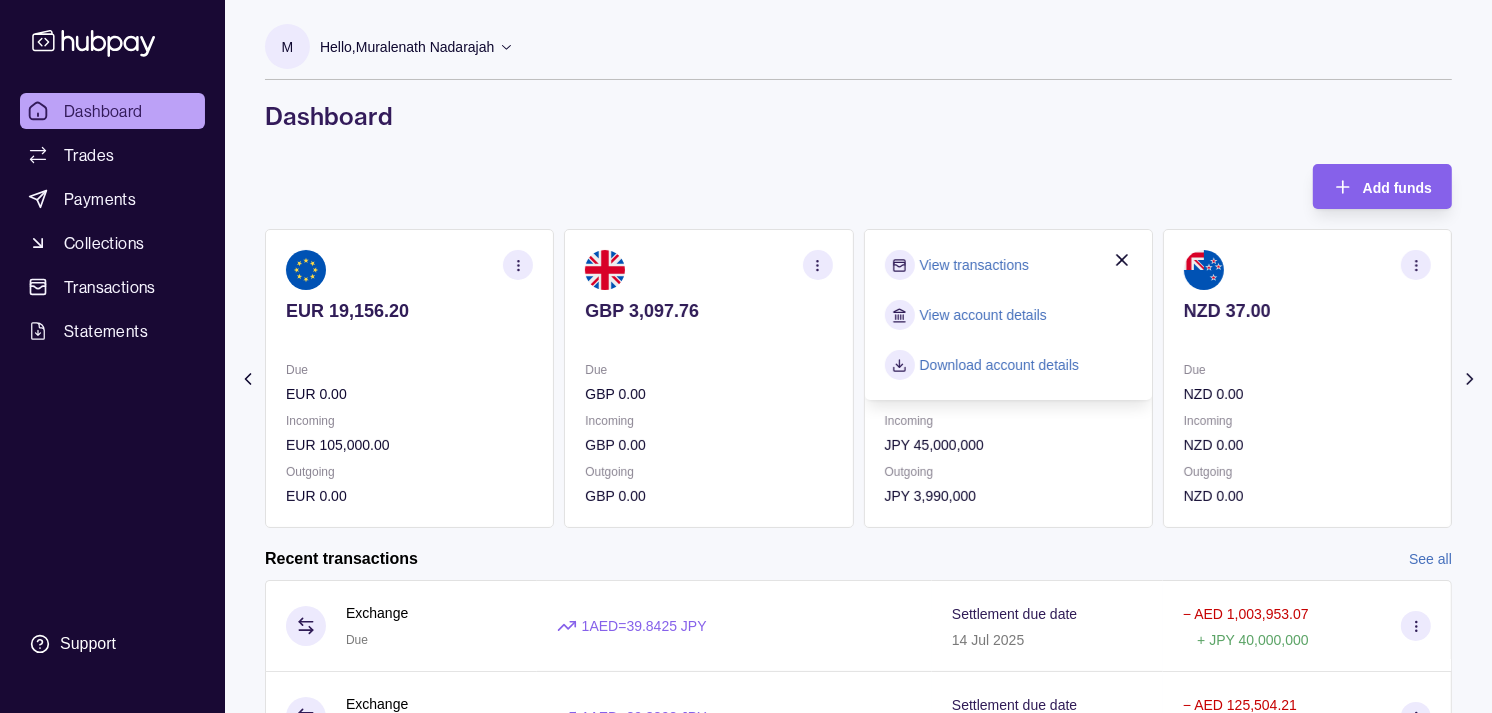 click on "View transactions" at bounding box center [974, 265] 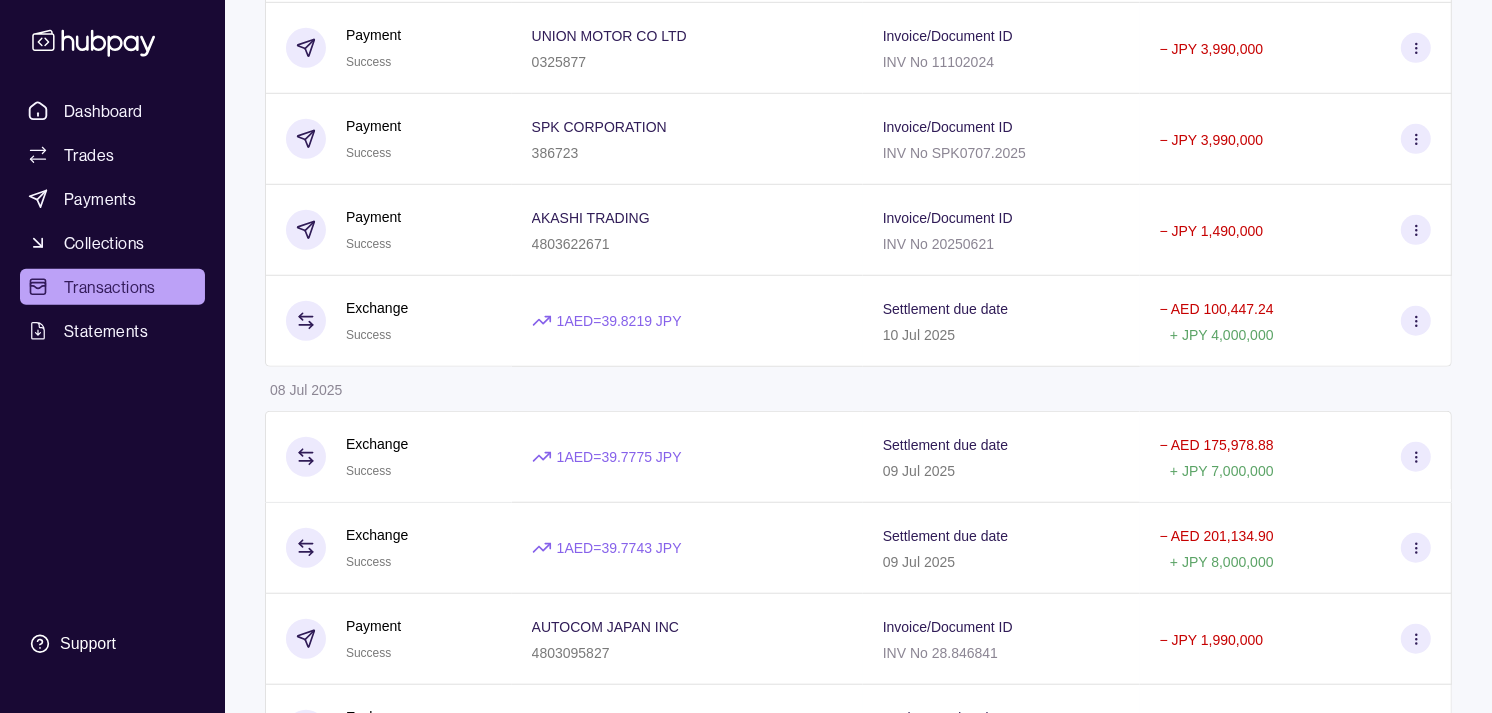 scroll, scrollTop: 1276, scrollLeft: 0, axis: vertical 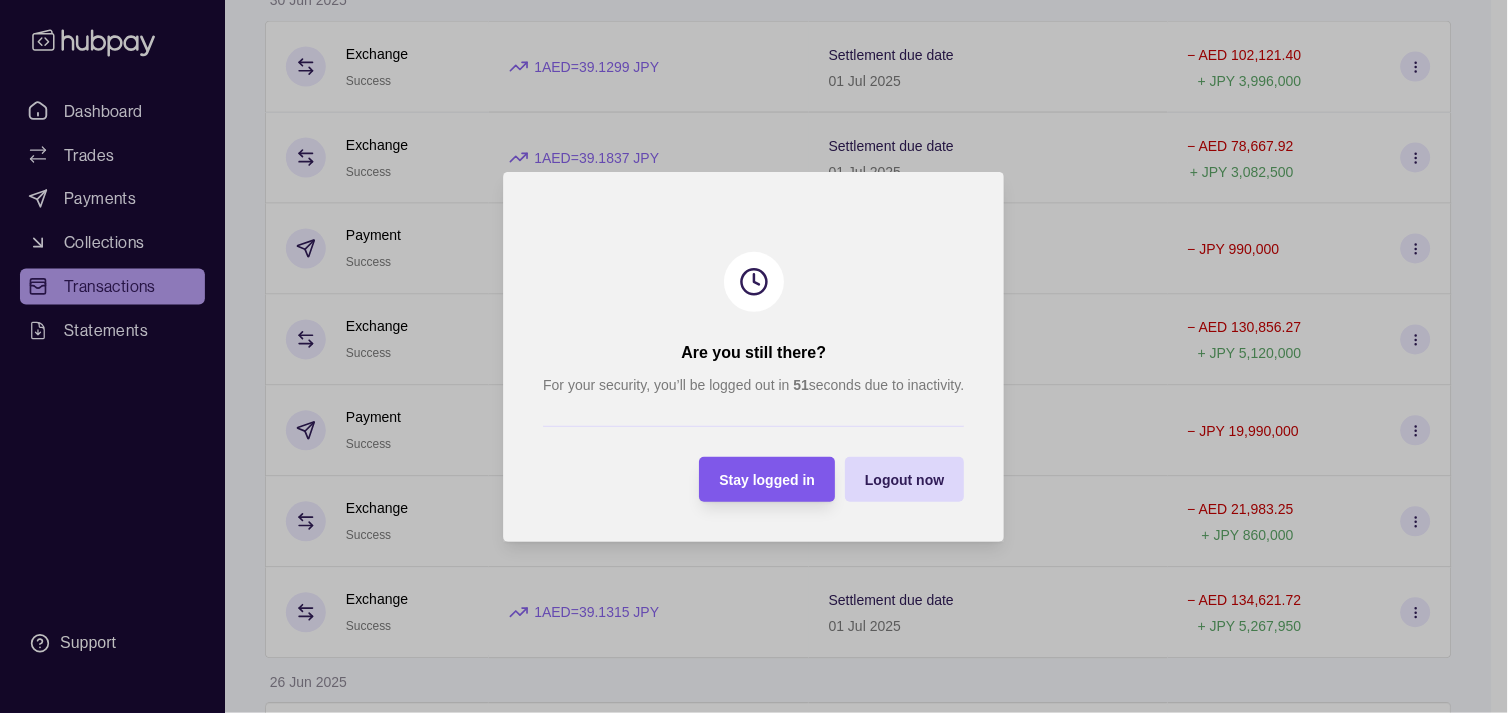 click on "Stay logged in" at bounding box center [768, 480] 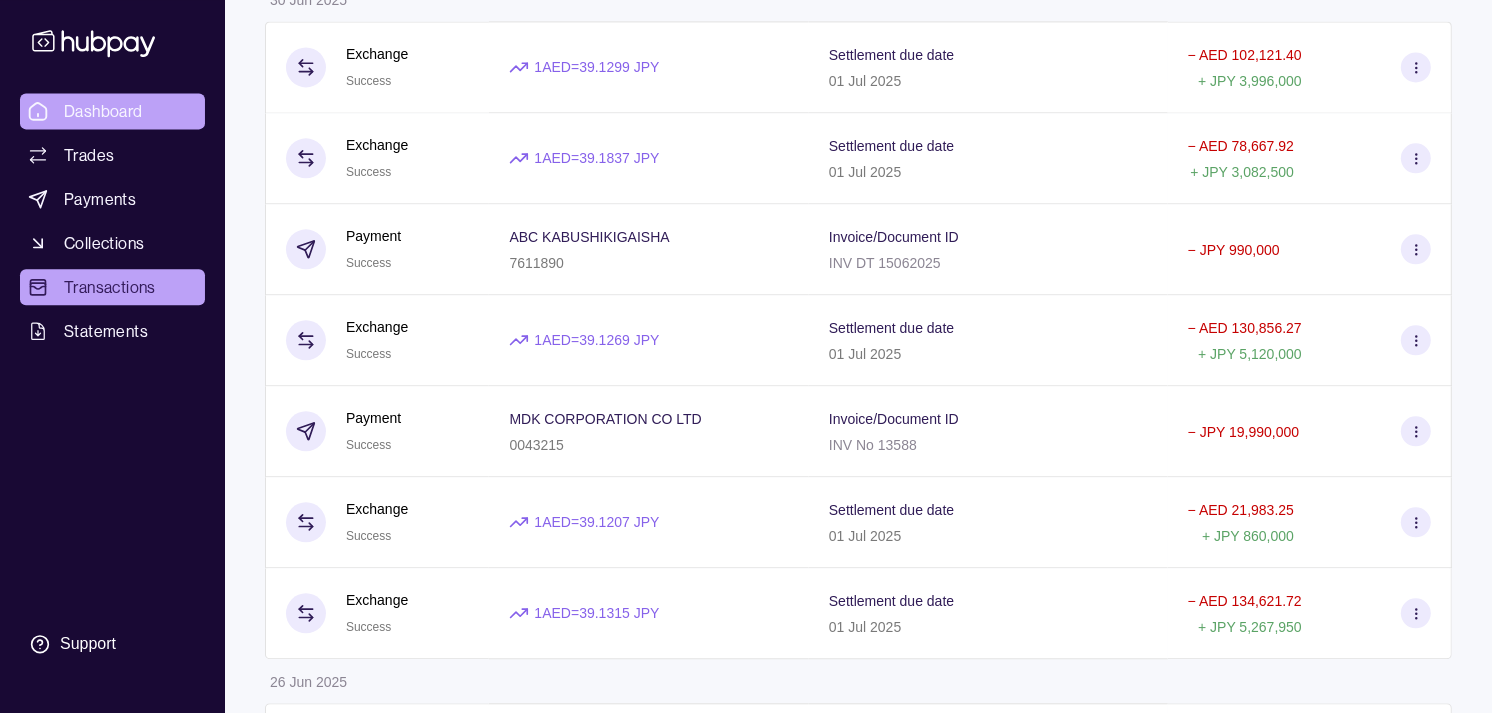 click on "Dashboard" at bounding box center (103, 111) 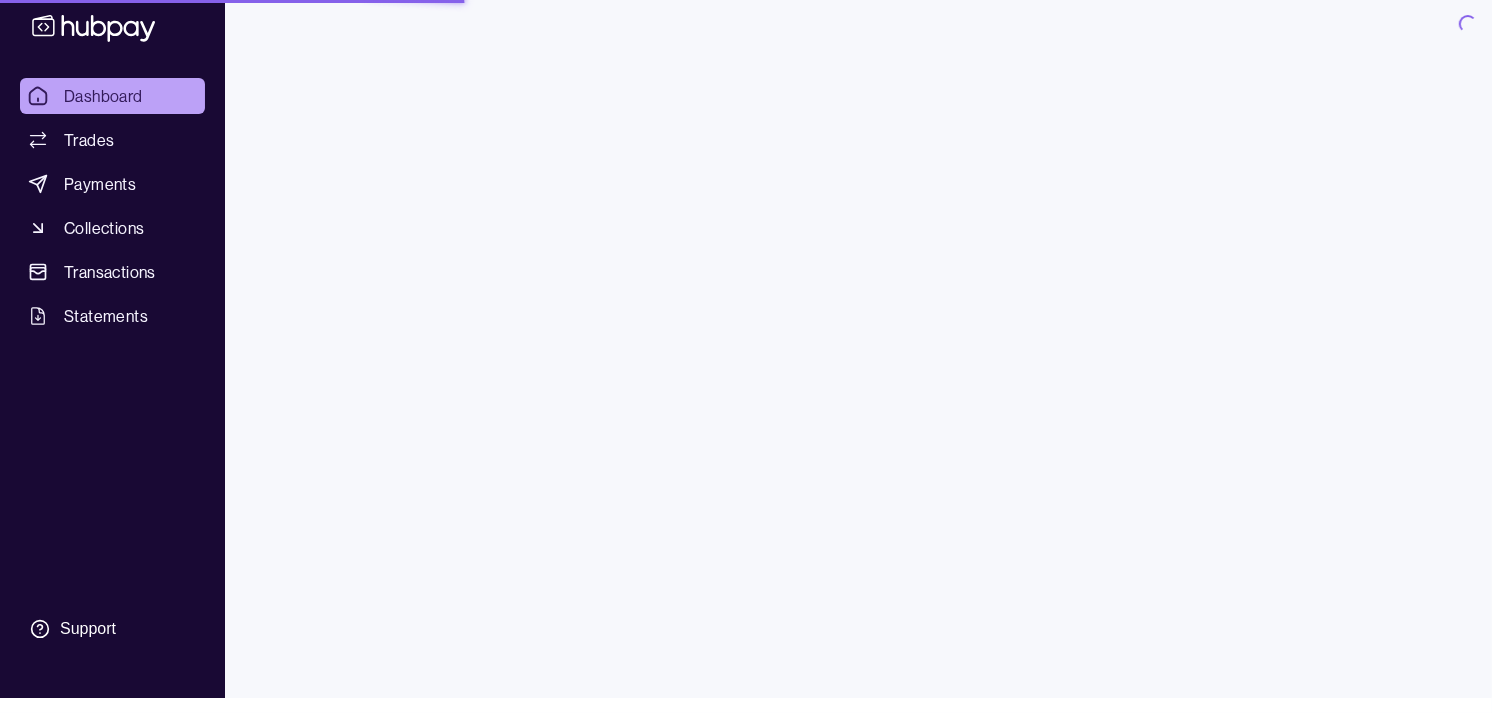 scroll, scrollTop: 0, scrollLeft: 0, axis: both 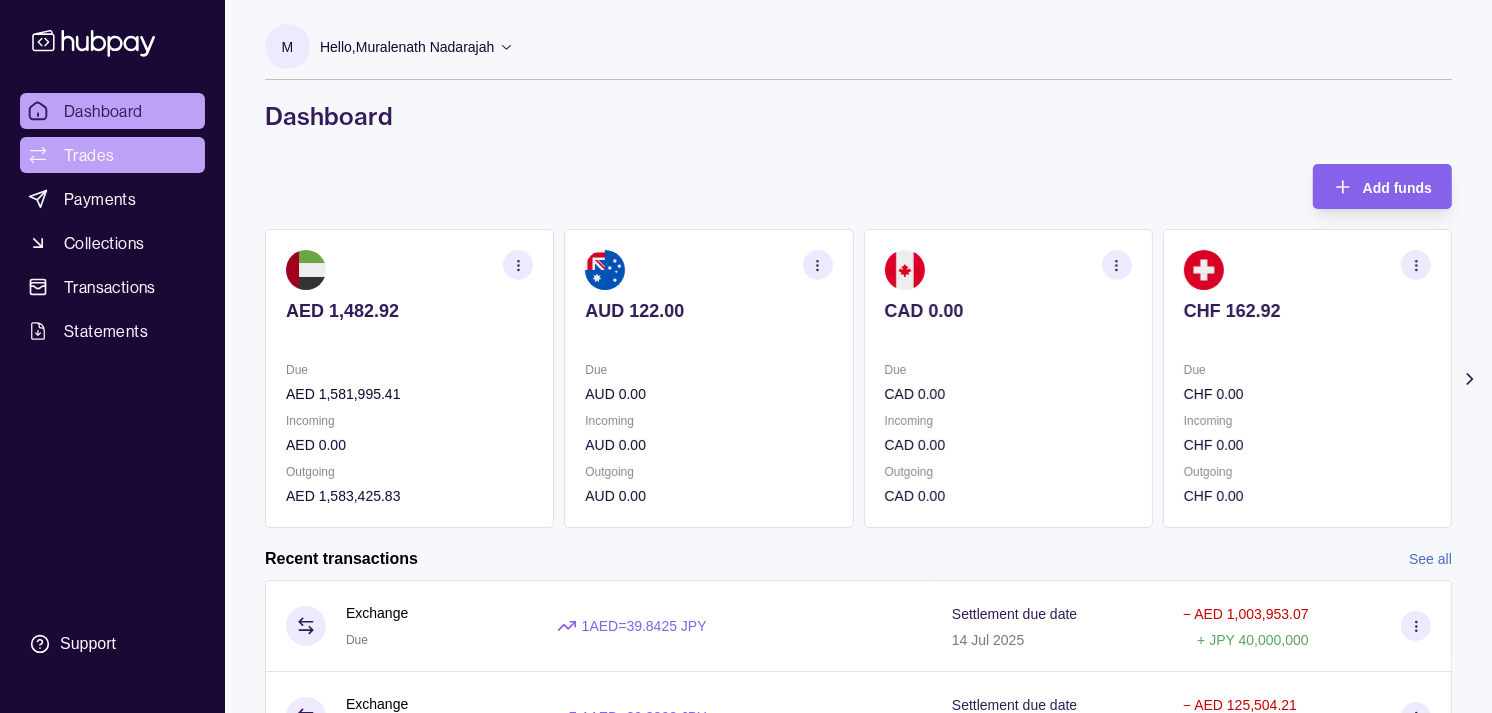 click on "Trades" at bounding box center [89, 155] 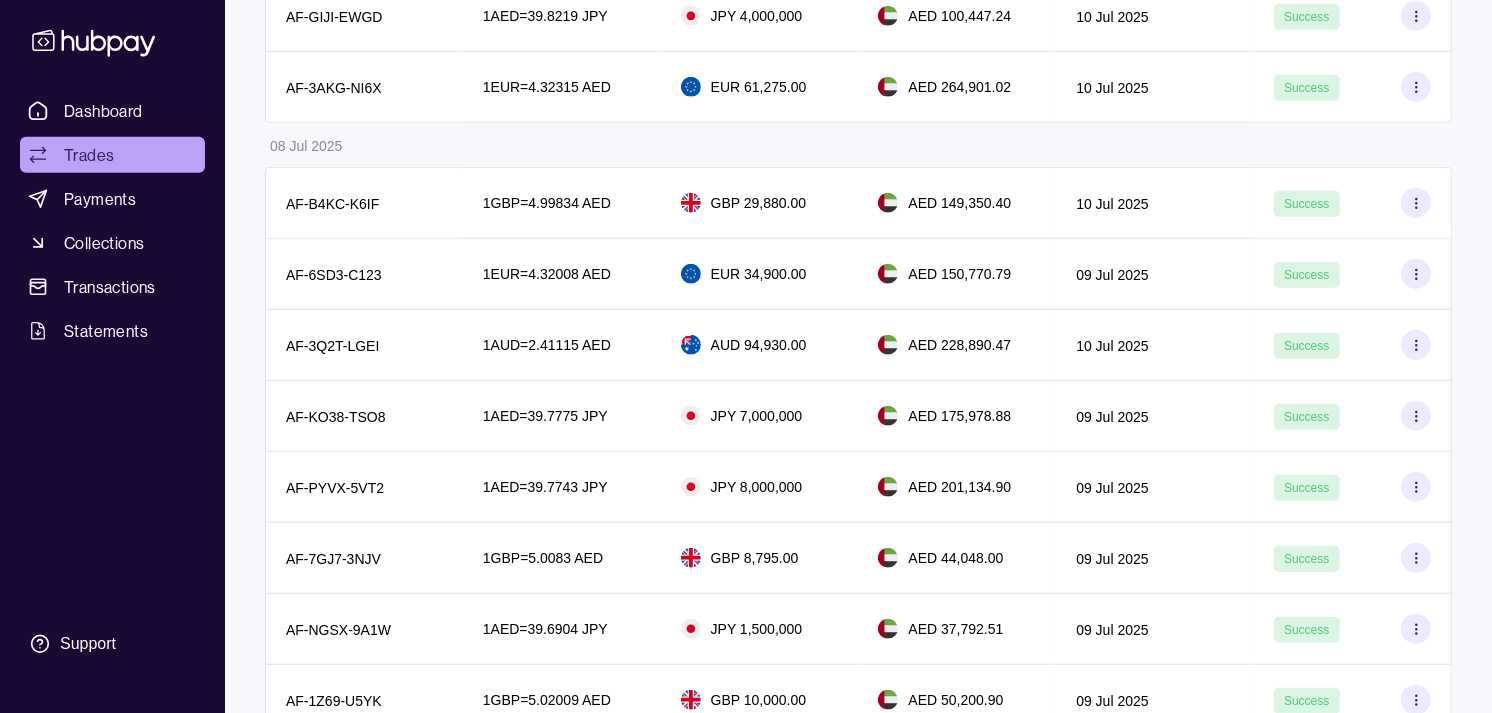scroll, scrollTop: 1197, scrollLeft: 0, axis: vertical 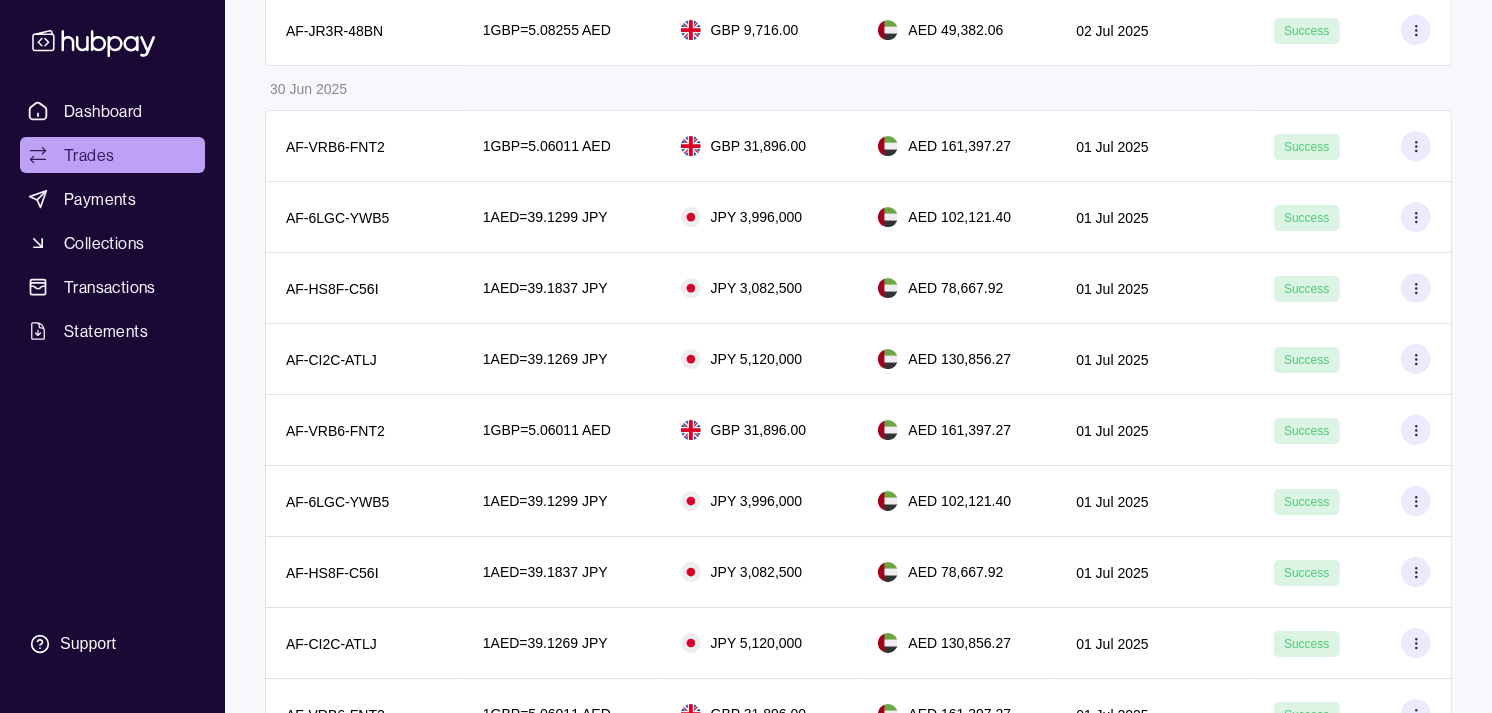 click on "Trades" at bounding box center (112, 155) 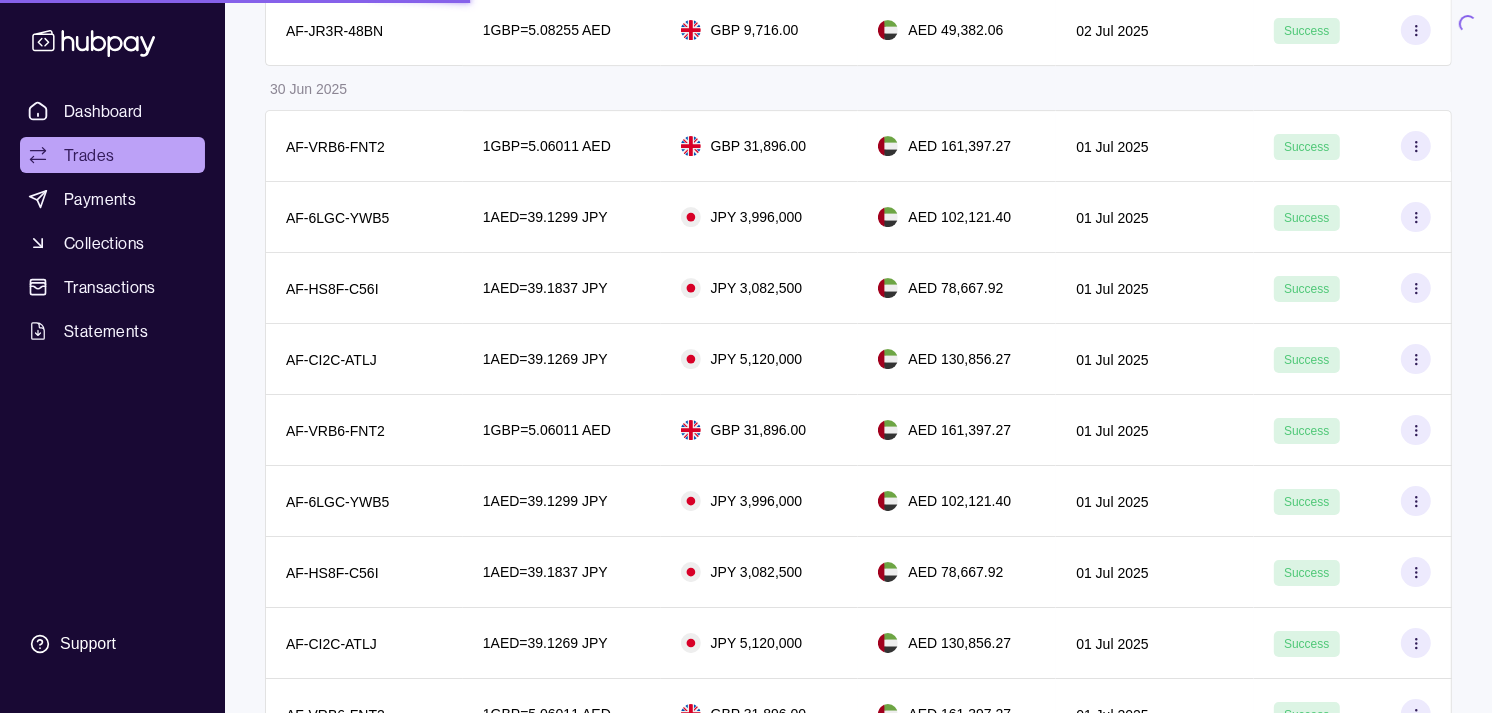 scroll, scrollTop: 0, scrollLeft: 0, axis: both 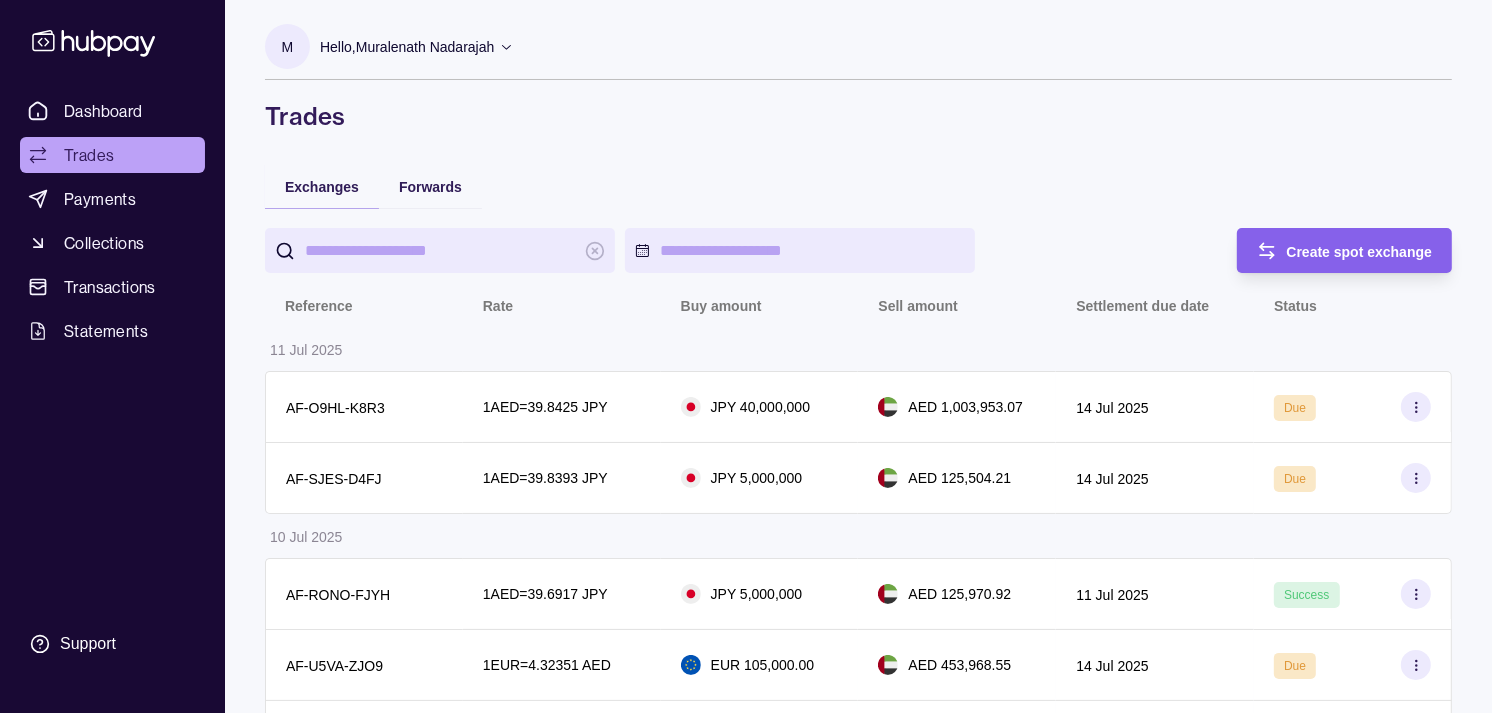 drag, startPoint x: 494, startPoint y: 246, endPoint x: 482, endPoint y: 248, distance: 12.165525 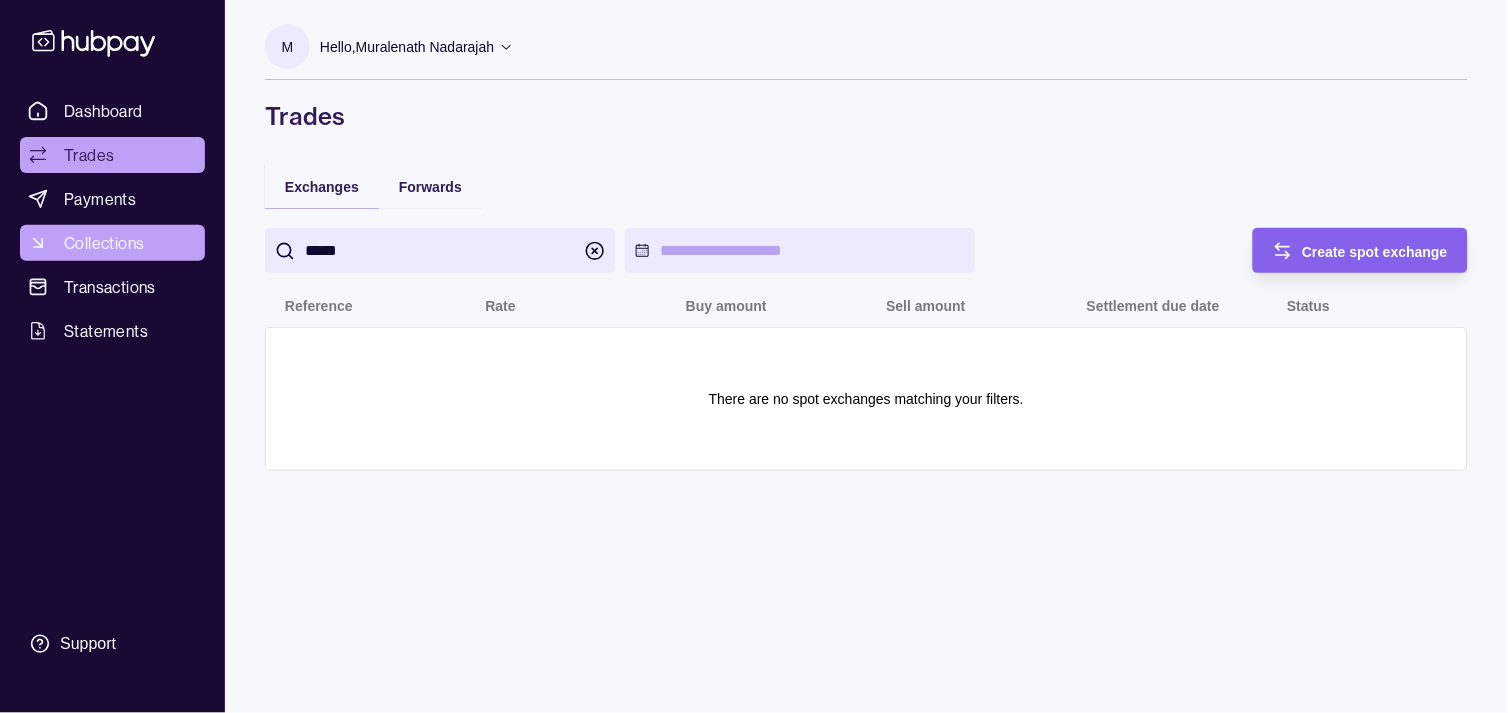 drag, startPoint x: 436, startPoint y: 247, endPoint x: 202, endPoint y: 238, distance: 234.17302 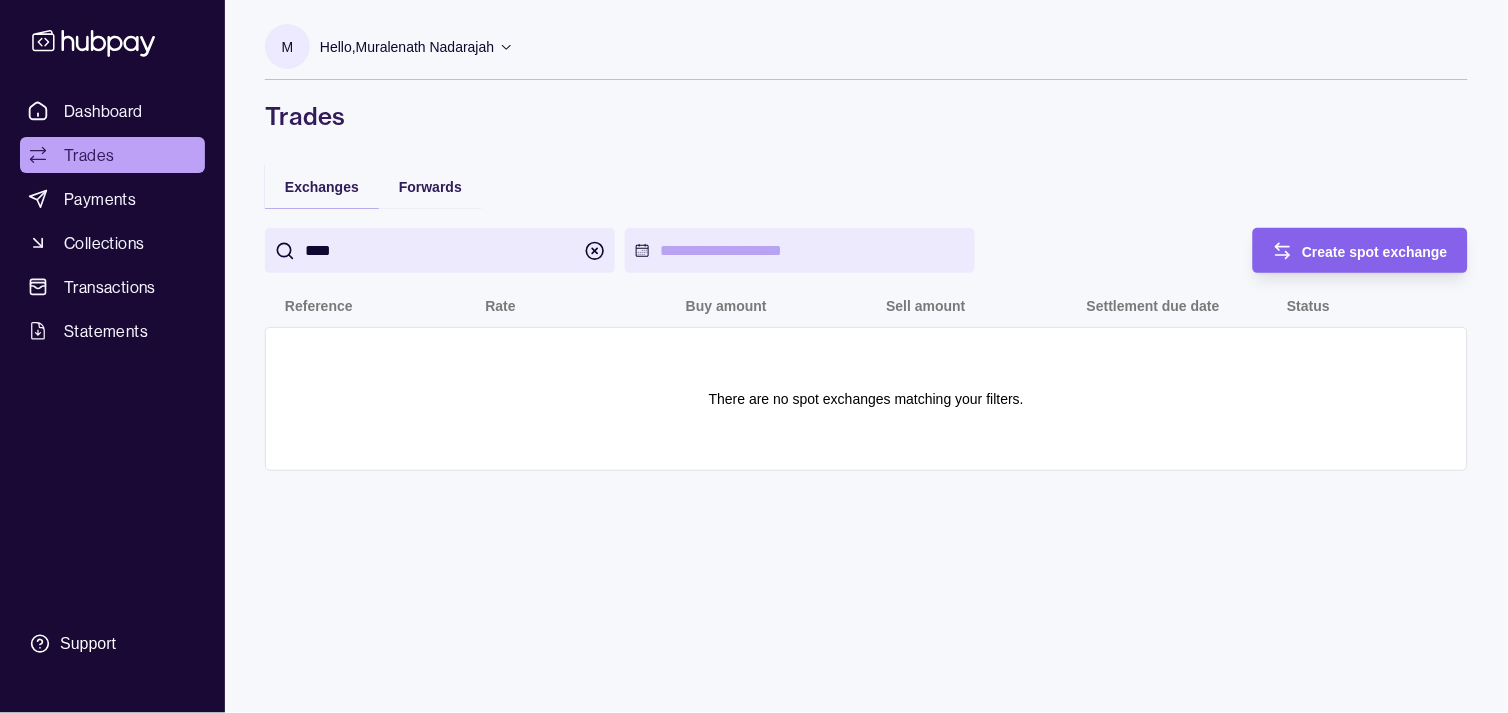 drag, startPoint x: 377, startPoint y: 255, endPoint x: 266, endPoint y: 250, distance: 111.11256 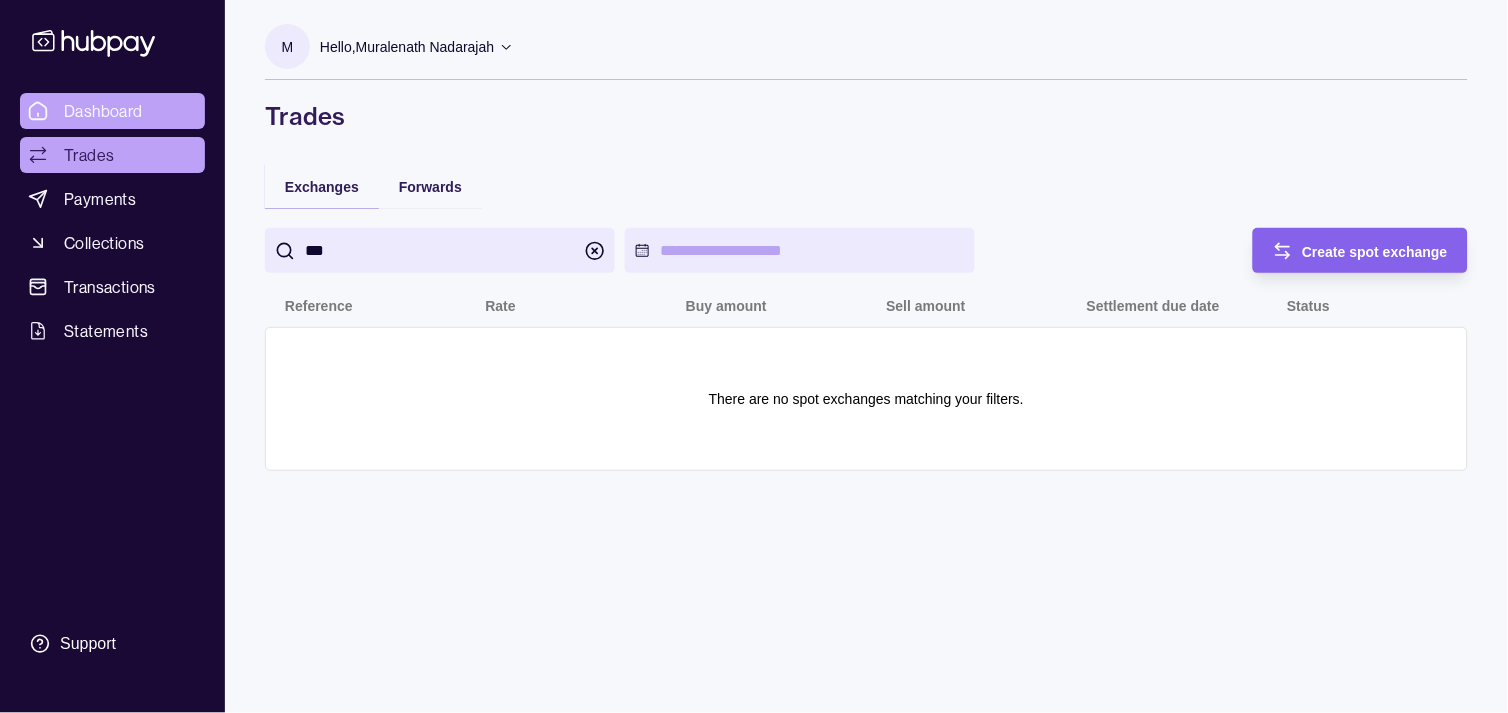 type on "***" 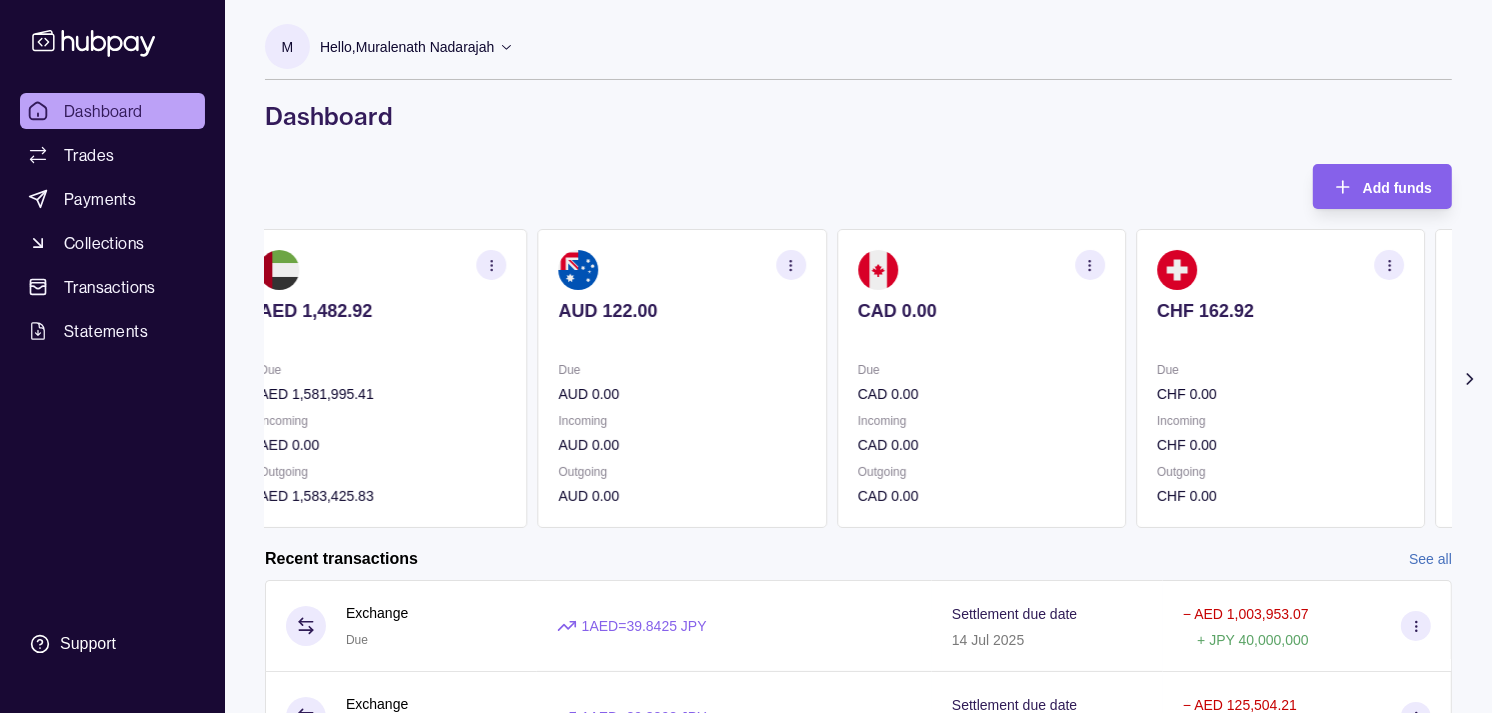 click on "Due CHF 0.00" at bounding box center (1280, 382) 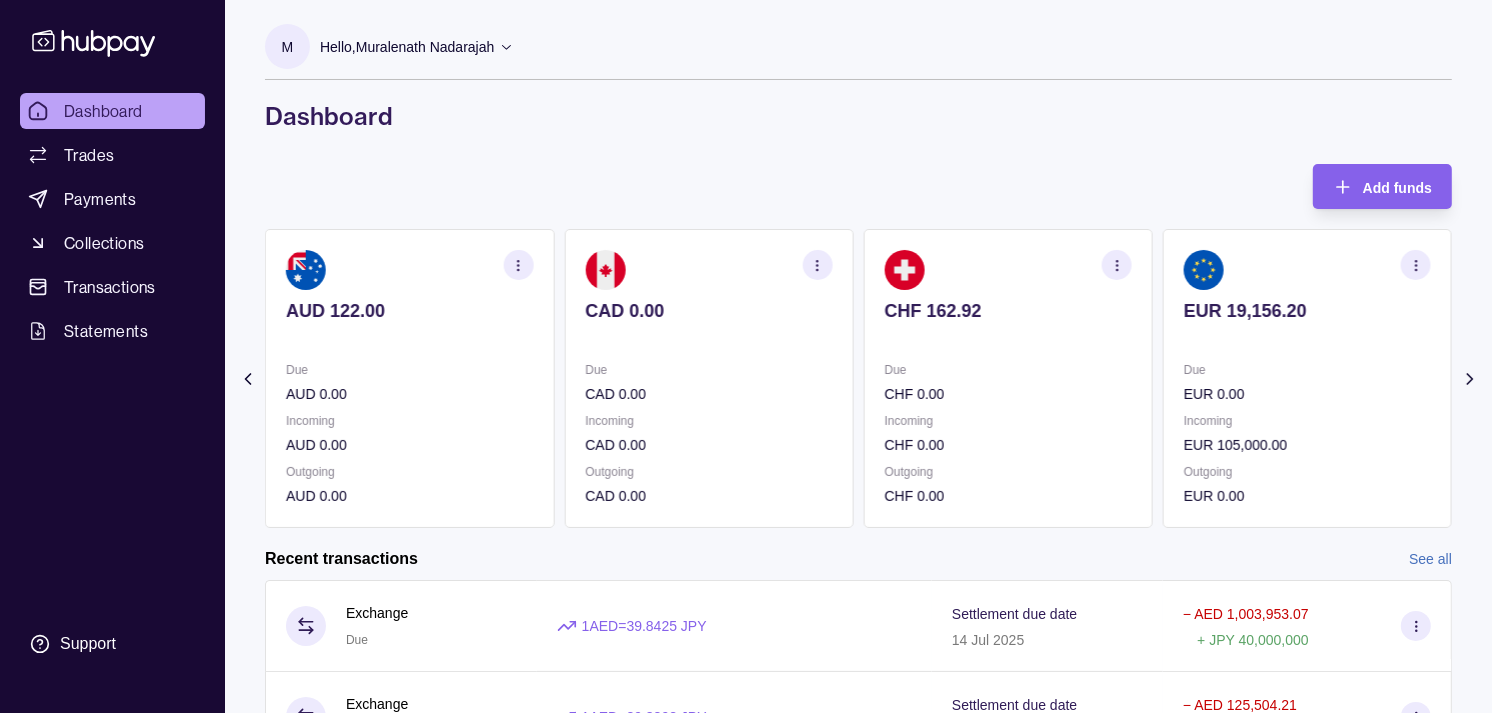 click on "Due" at bounding box center [1307, 370] 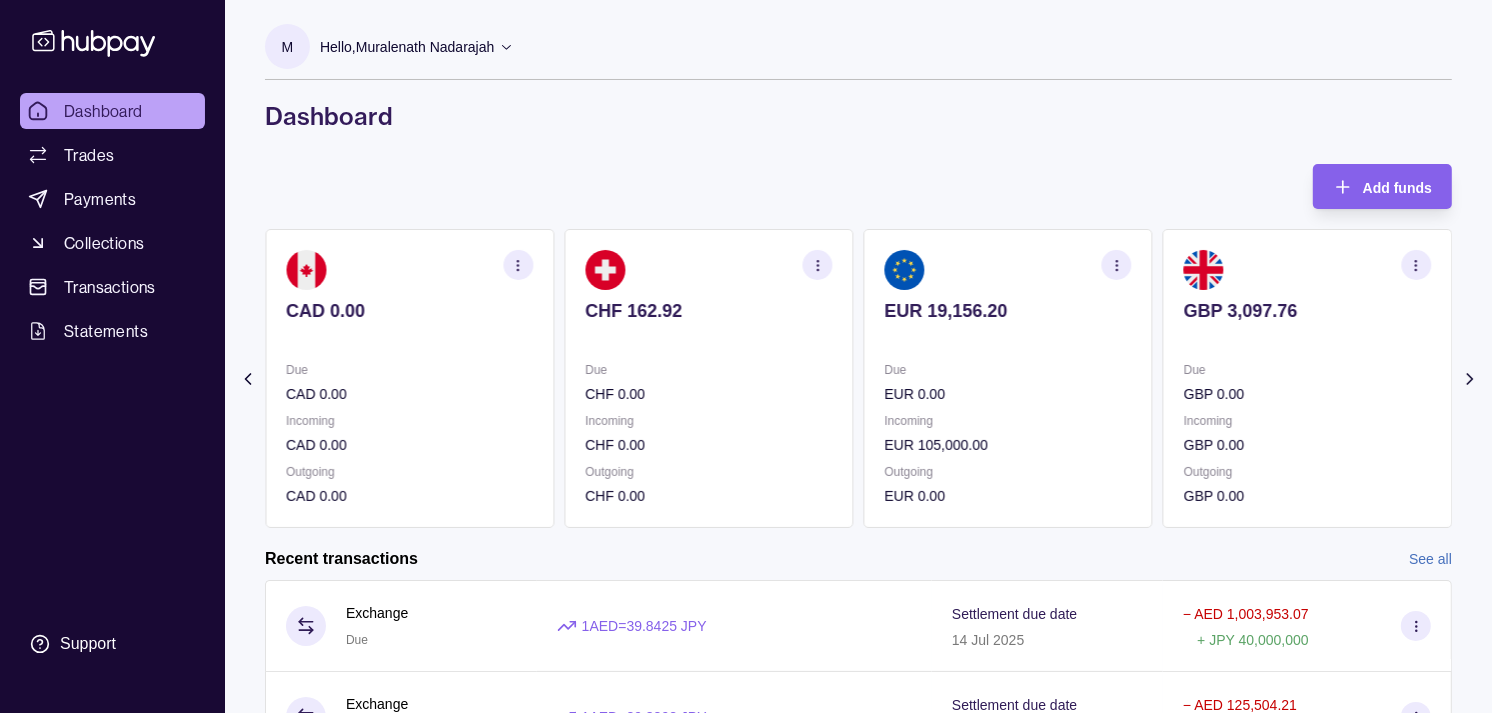click on "Due" at bounding box center [1307, 370] 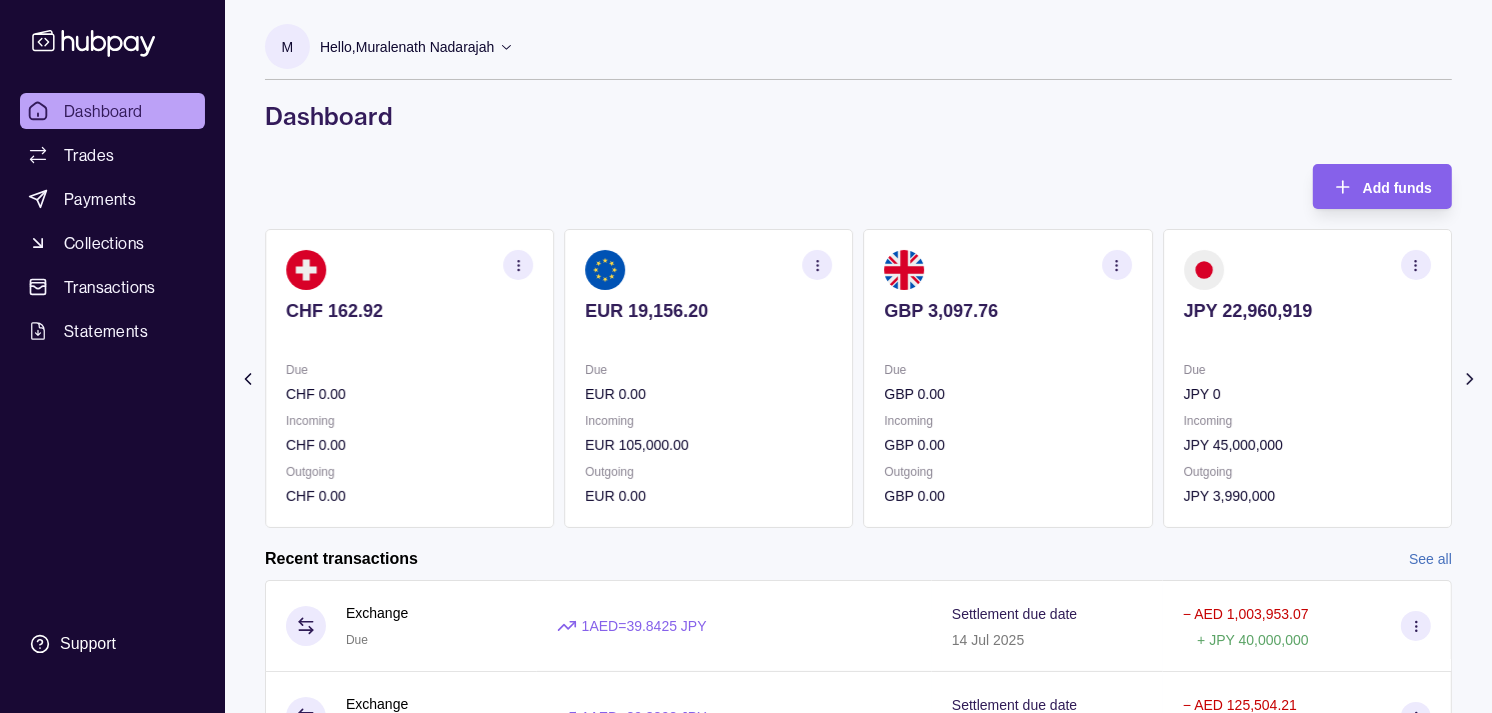 click on "GBP 3,097.76                                                                                                               Due GBP 0.00 Incoming GBP 0.00 Outgoing GBP 0.00" at bounding box center [1008, 378] 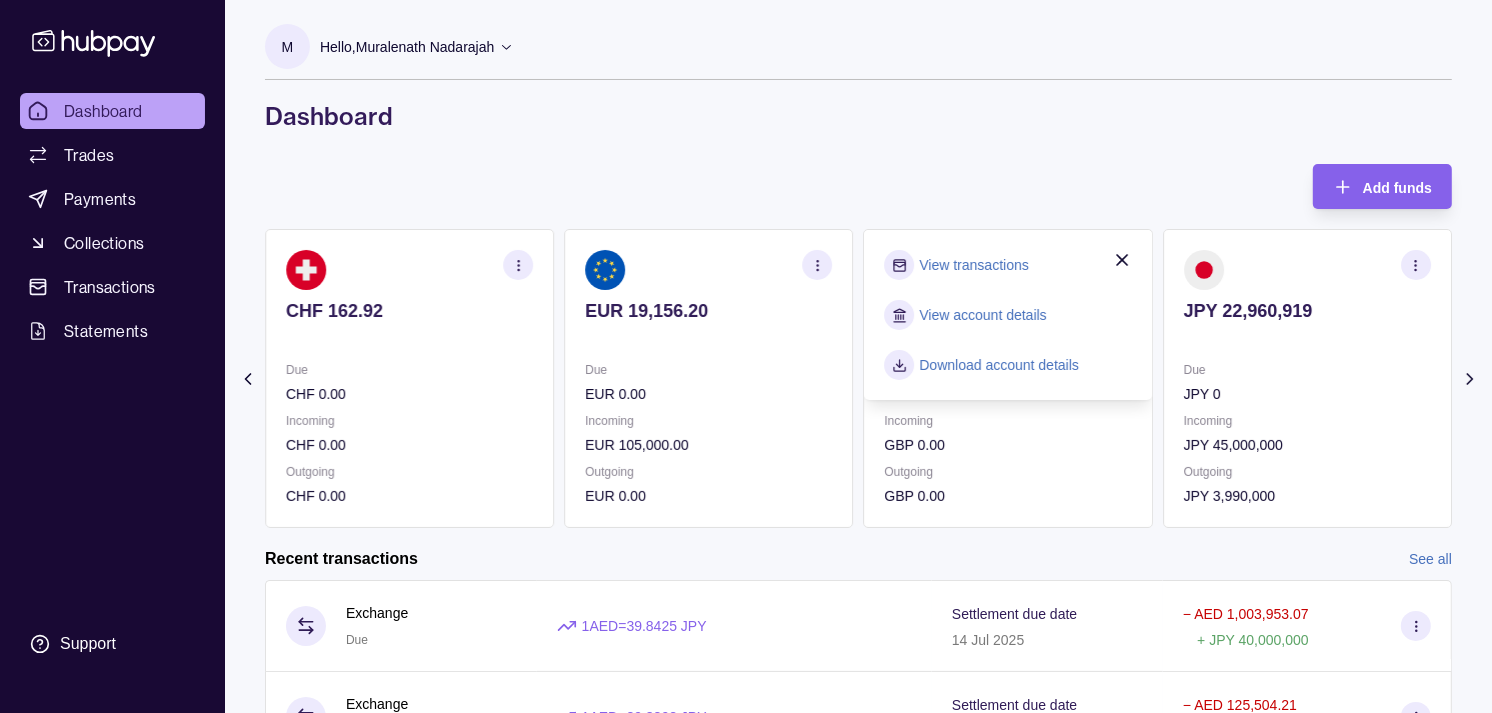 click on "View transactions" at bounding box center (1008, 265) 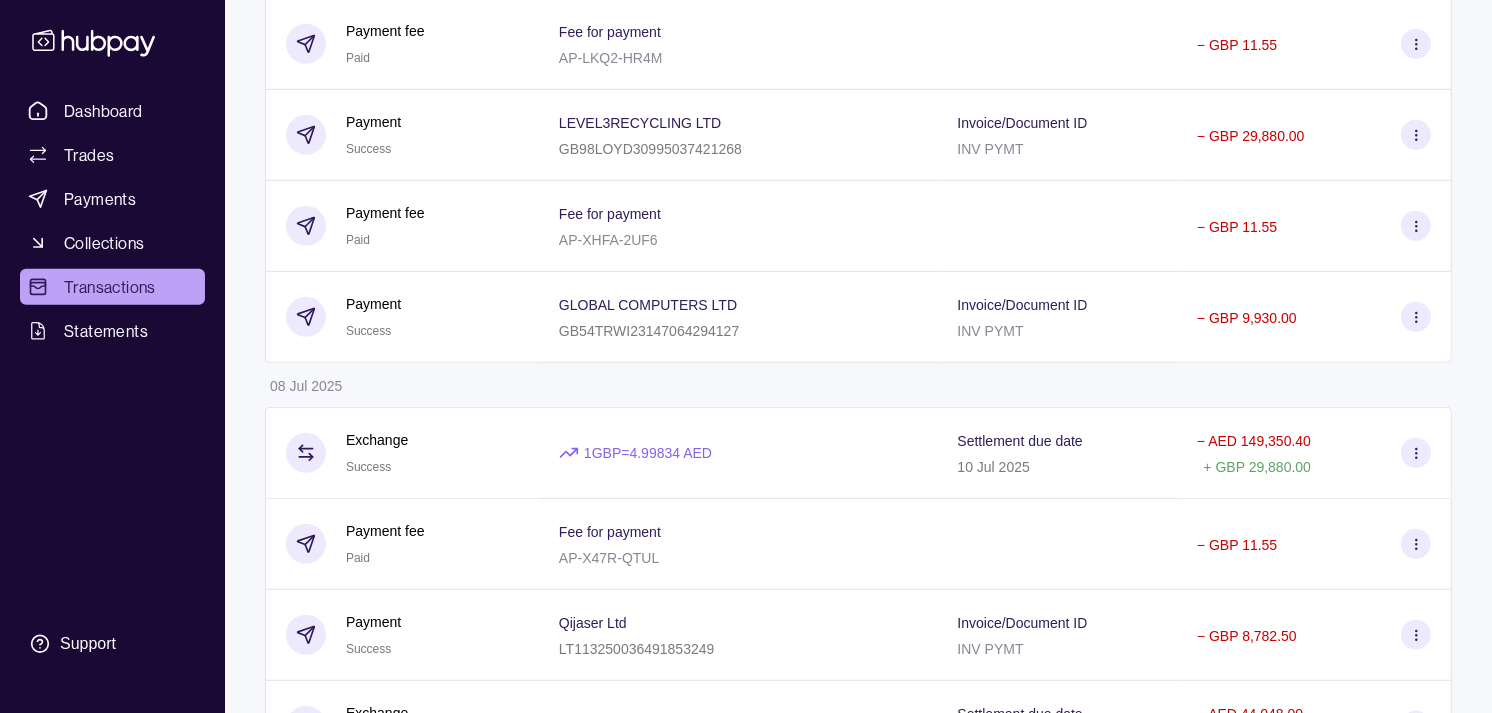 scroll, scrollTop: 996, scrollLeft: 0, axis: vertical 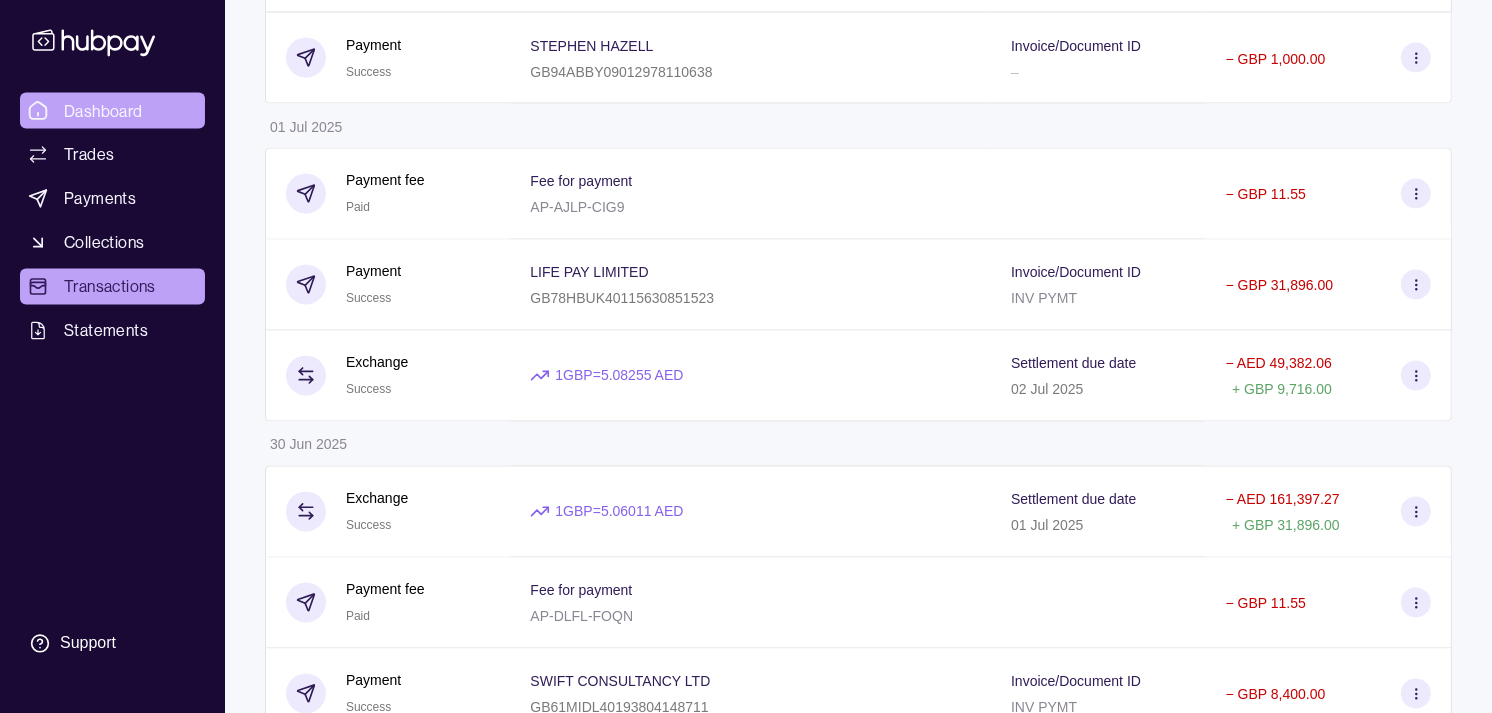 click on "Dashboard" at bounding box center [103, 111] 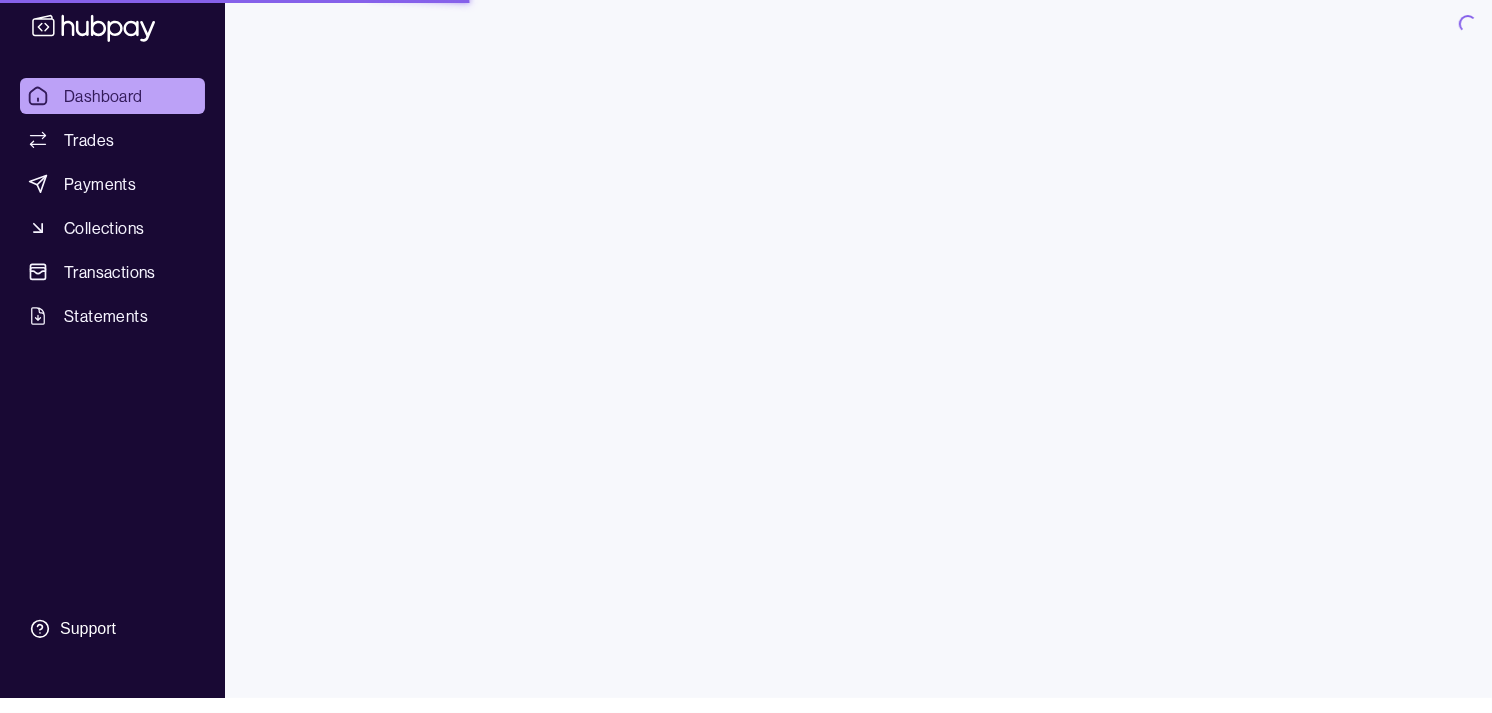 scroll, scrollTop: 0, scrollLeft: 0, axis: both 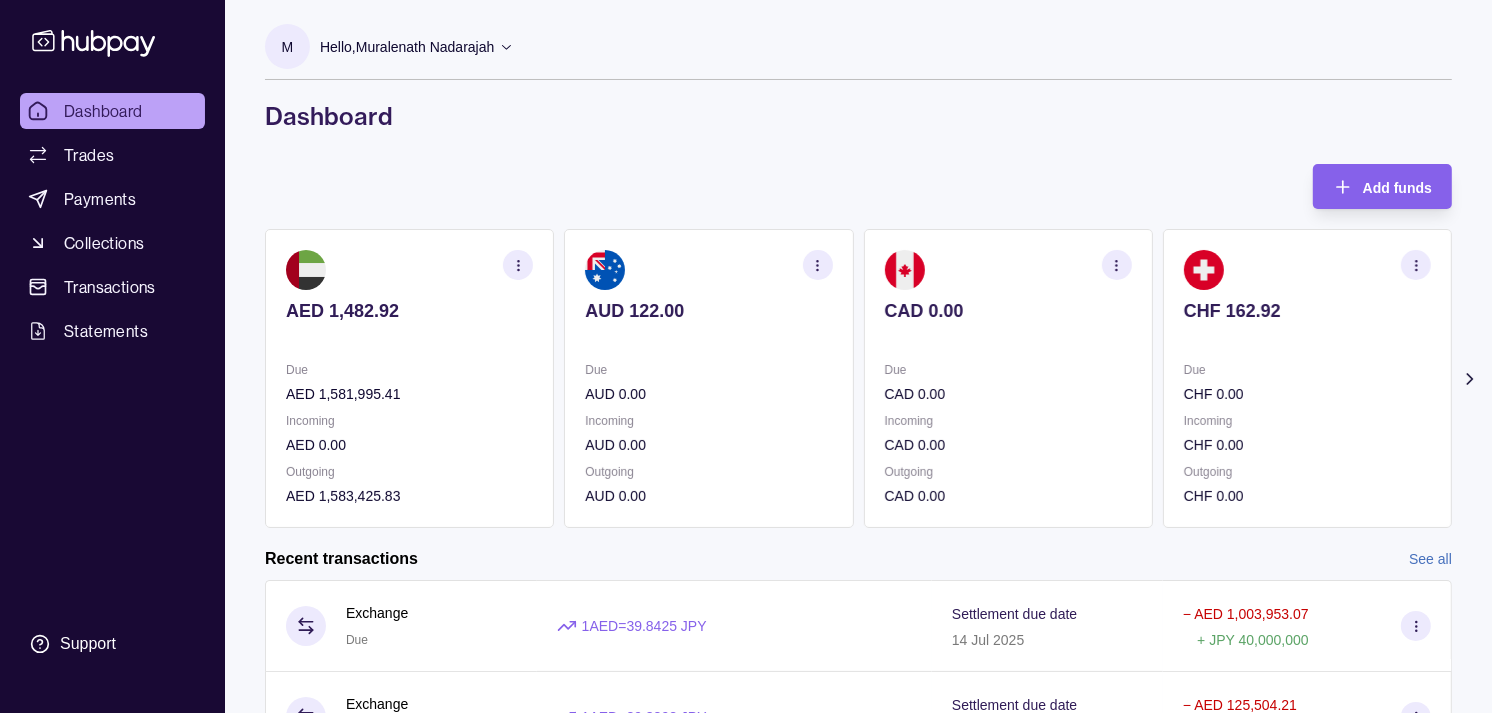 click at bounding box center (1307, 338) 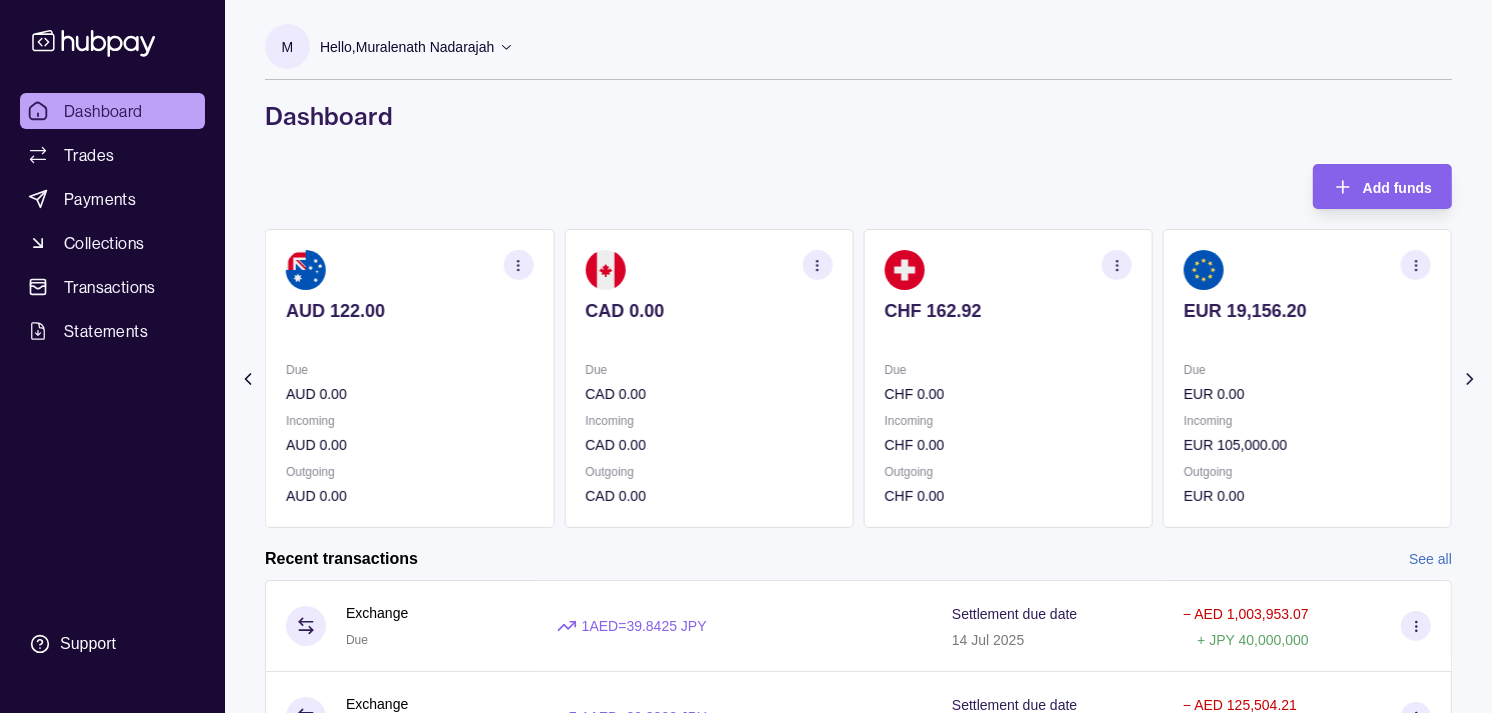 click at bounding box center (1307, 338) 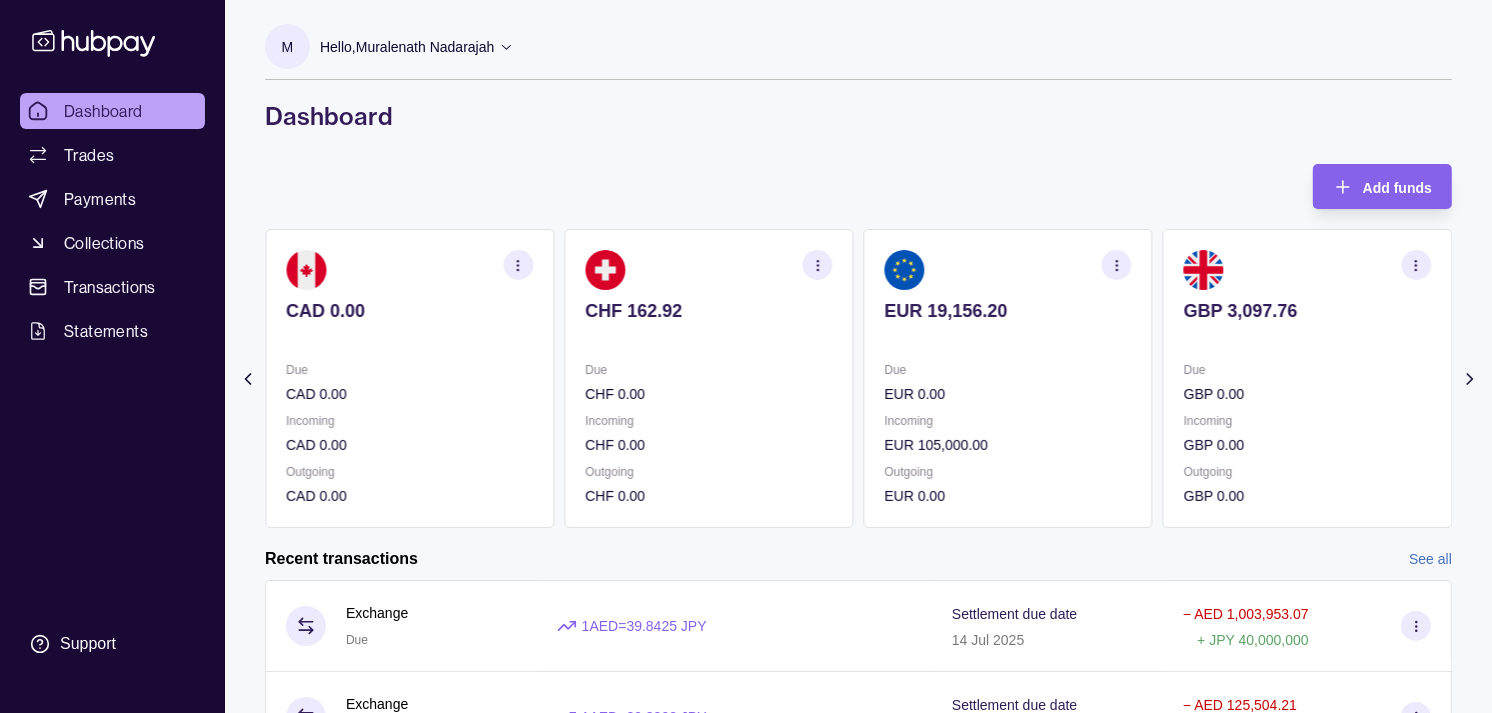 click 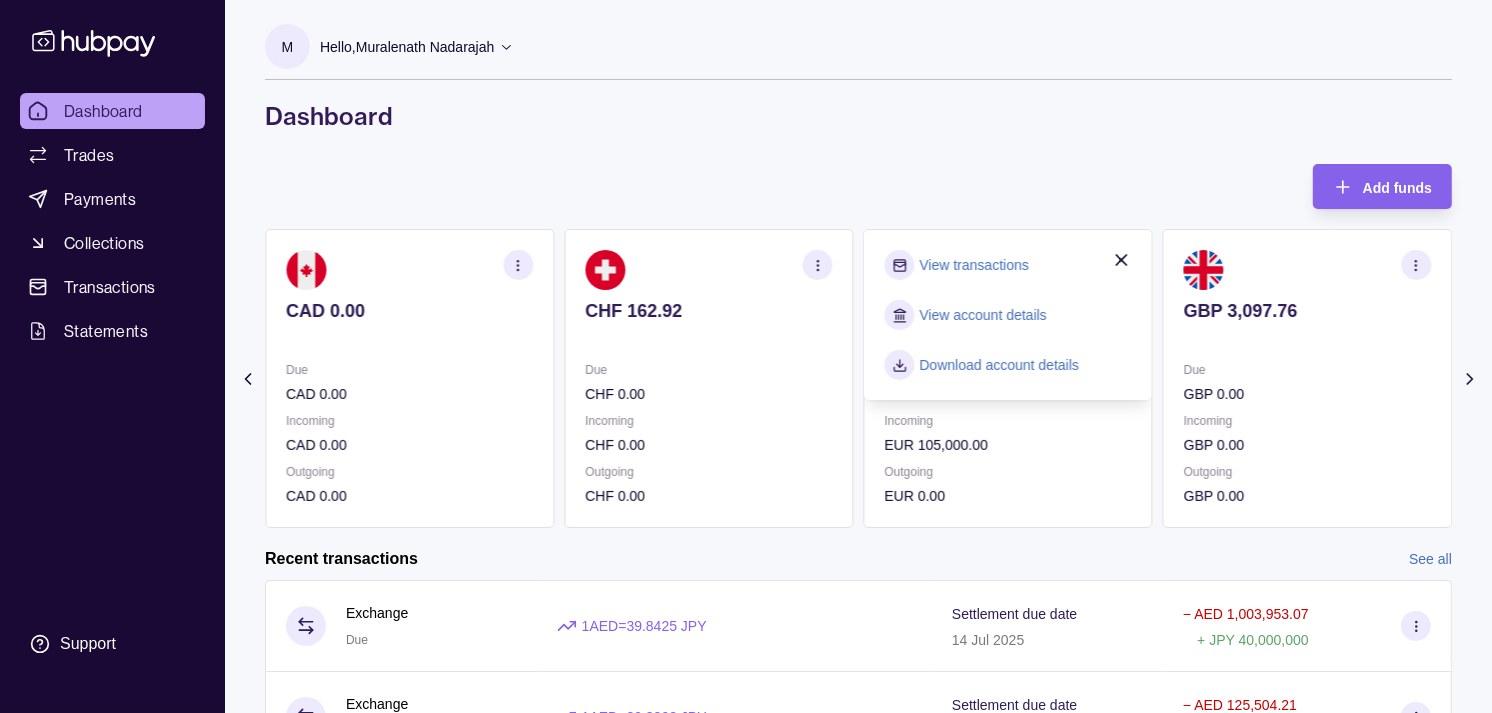 click on "View transactions" at bounding box center (974, 265) 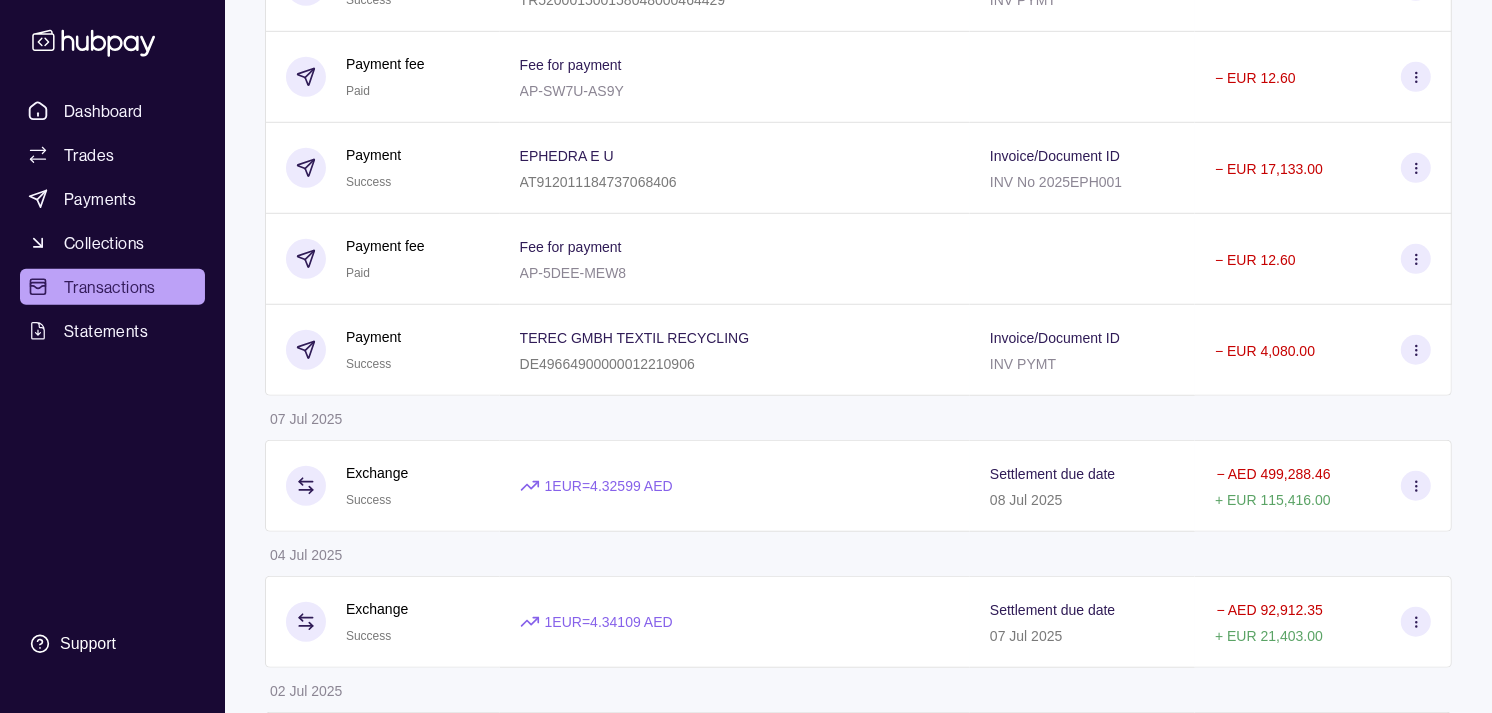 scroll, scrollTop: 1244, scrollLeft: 0, axis: vertical 